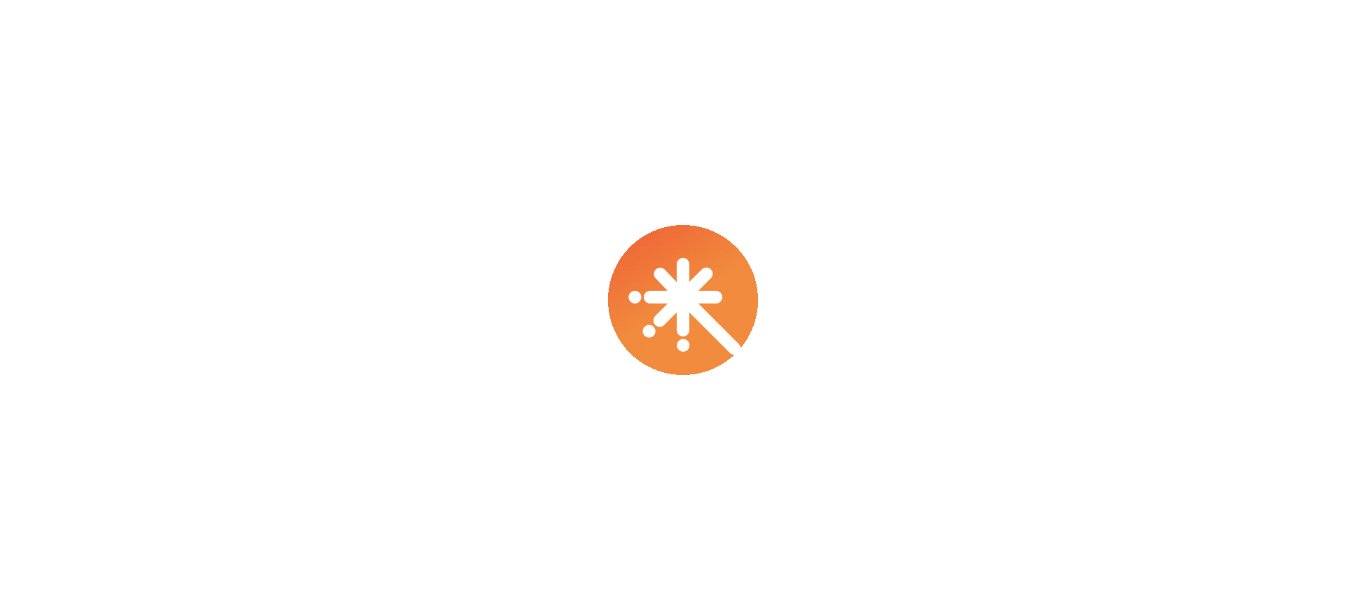 scroll, scrollTop: 0, scrollLeft: 0, axis: both 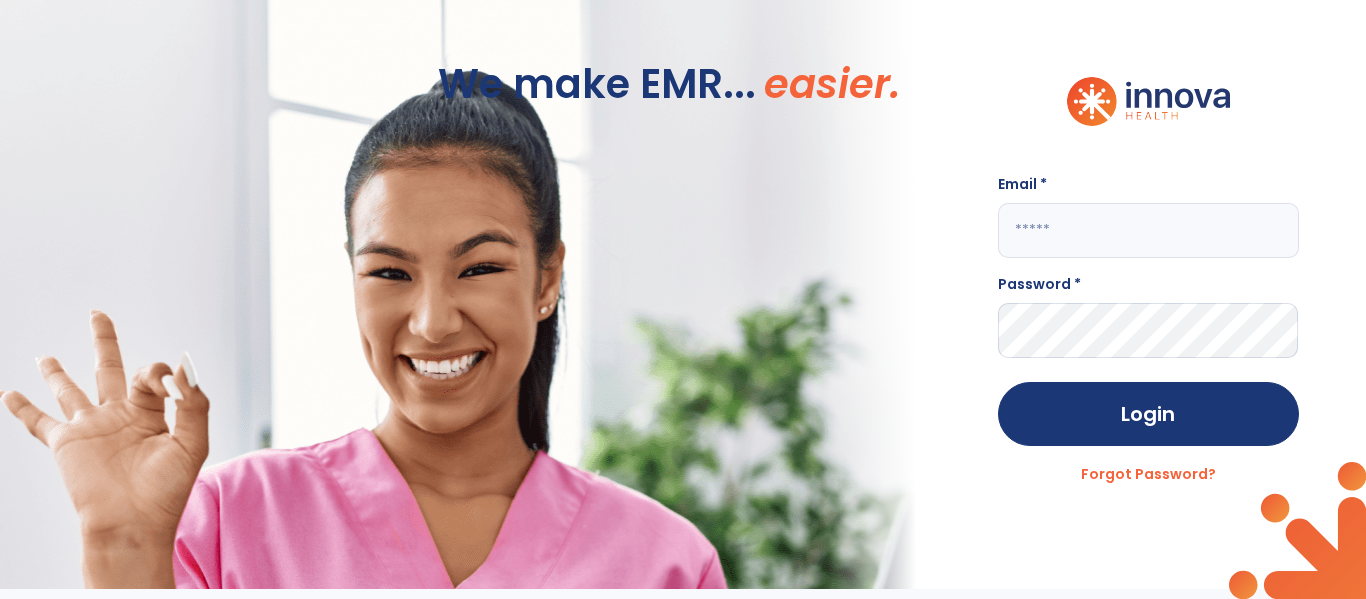 click 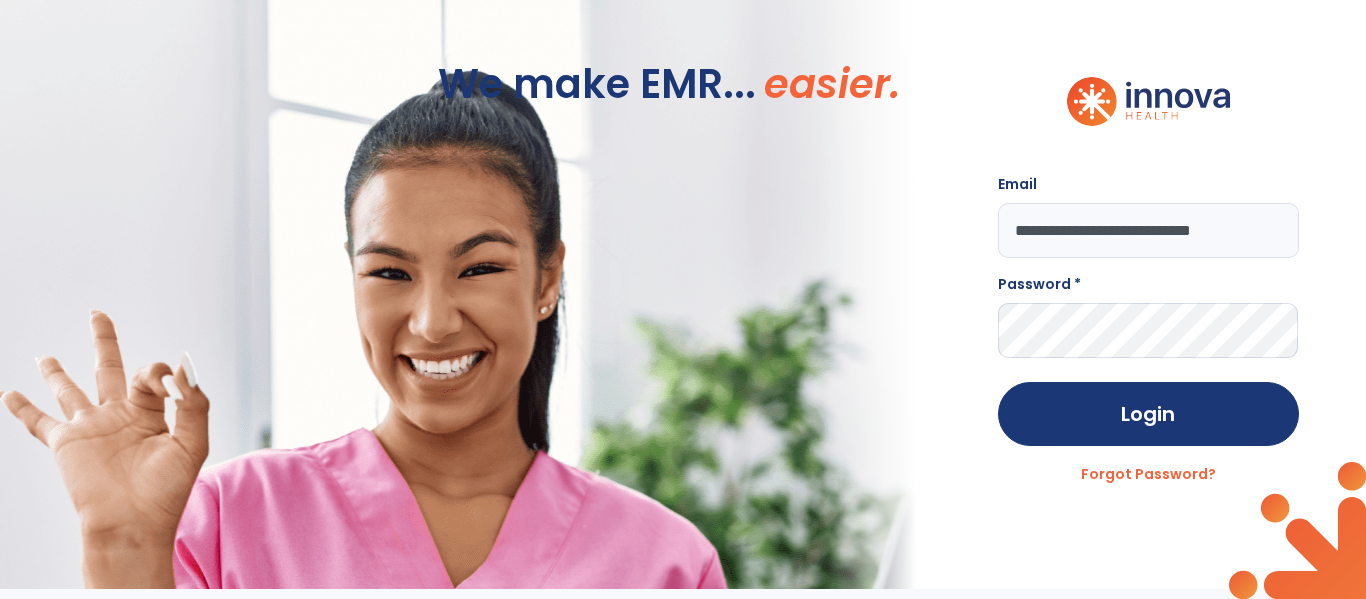 scroll, scrollTop: 0, scrollLeft: 1, axis: horizontal 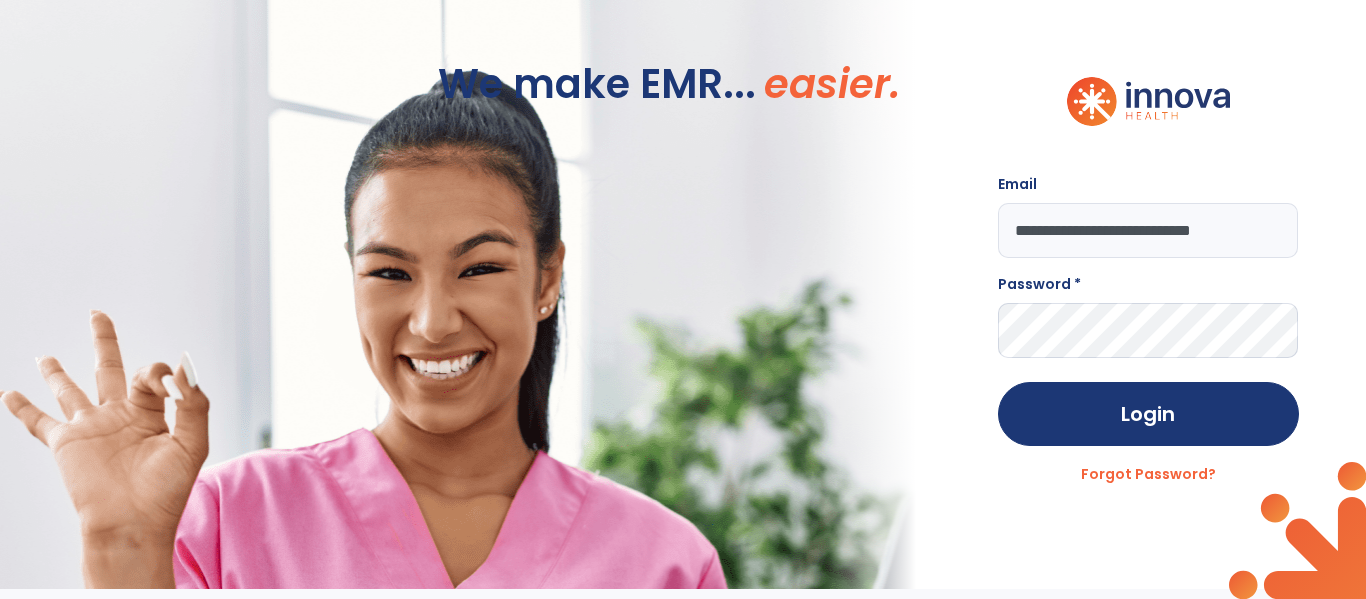 type on "**********" 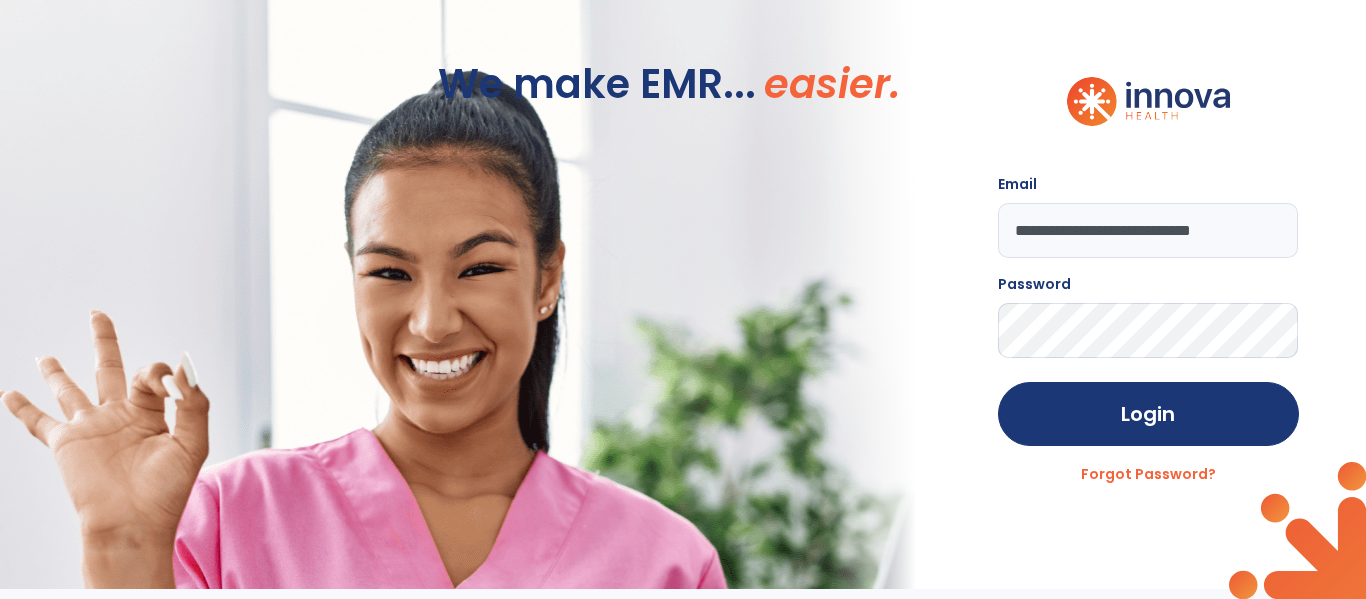 click on "Login" 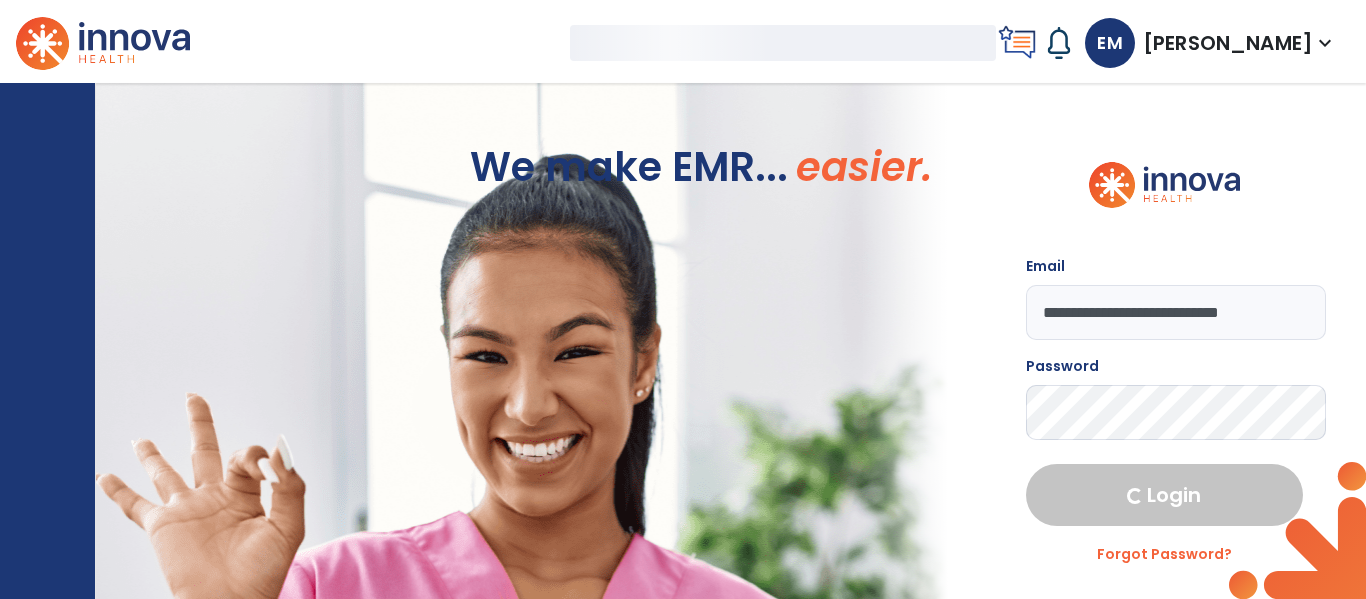 select on "****" 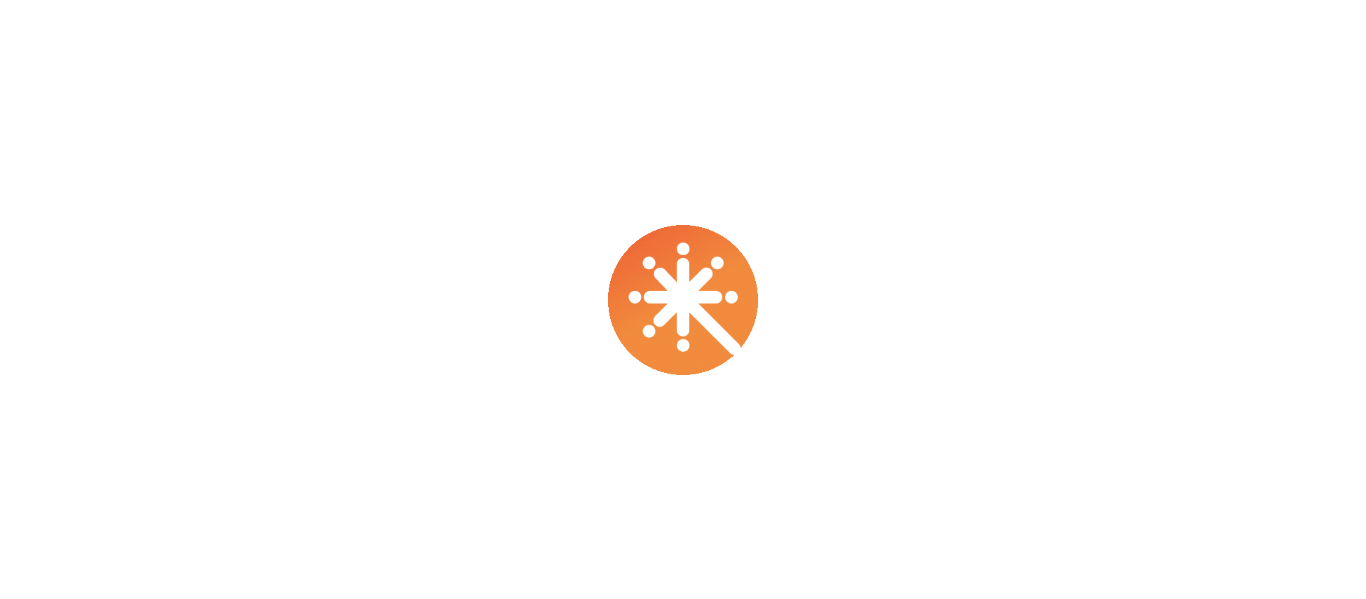 scroll, scrollTop: 0, scrollLeft: 0, axis: both 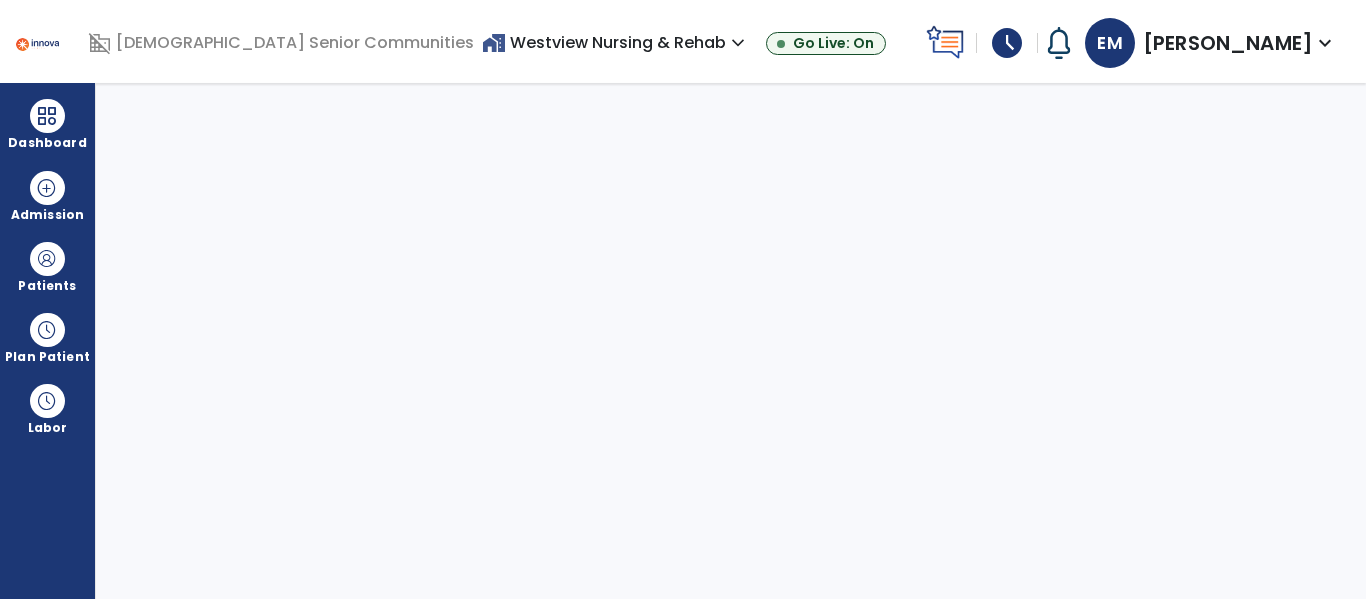 select on "****" 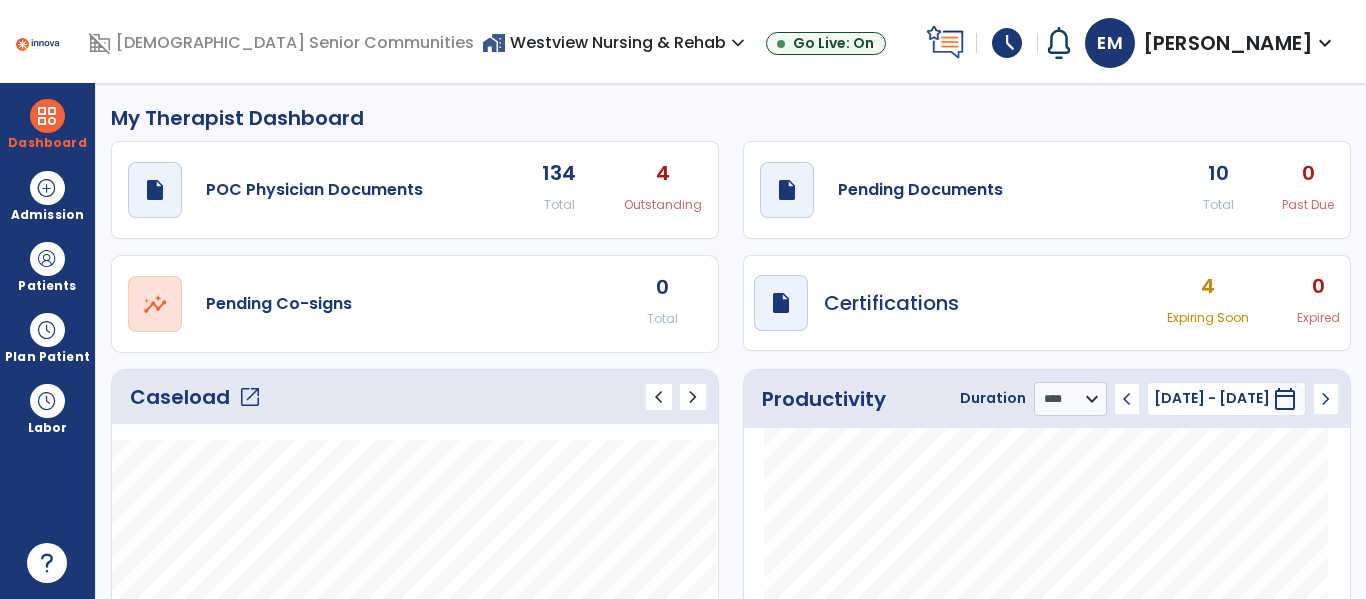 click on "open_in_new" 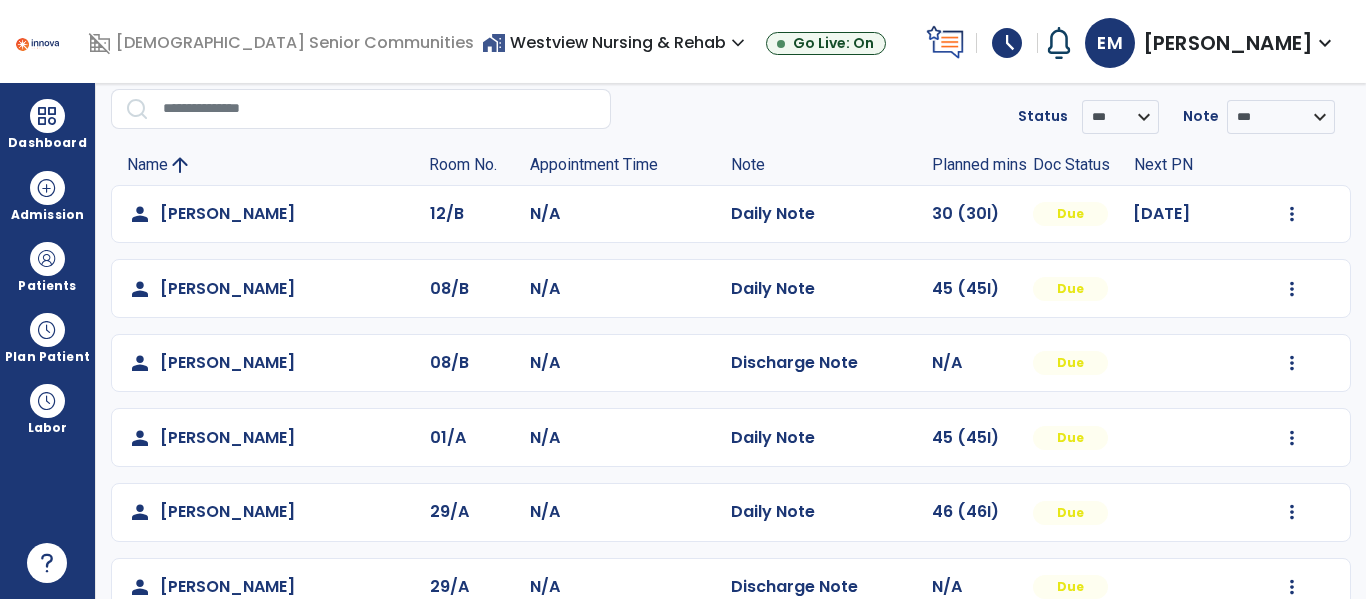 scroll, scrollTop: 0, scrollLeft: 0, axis: both 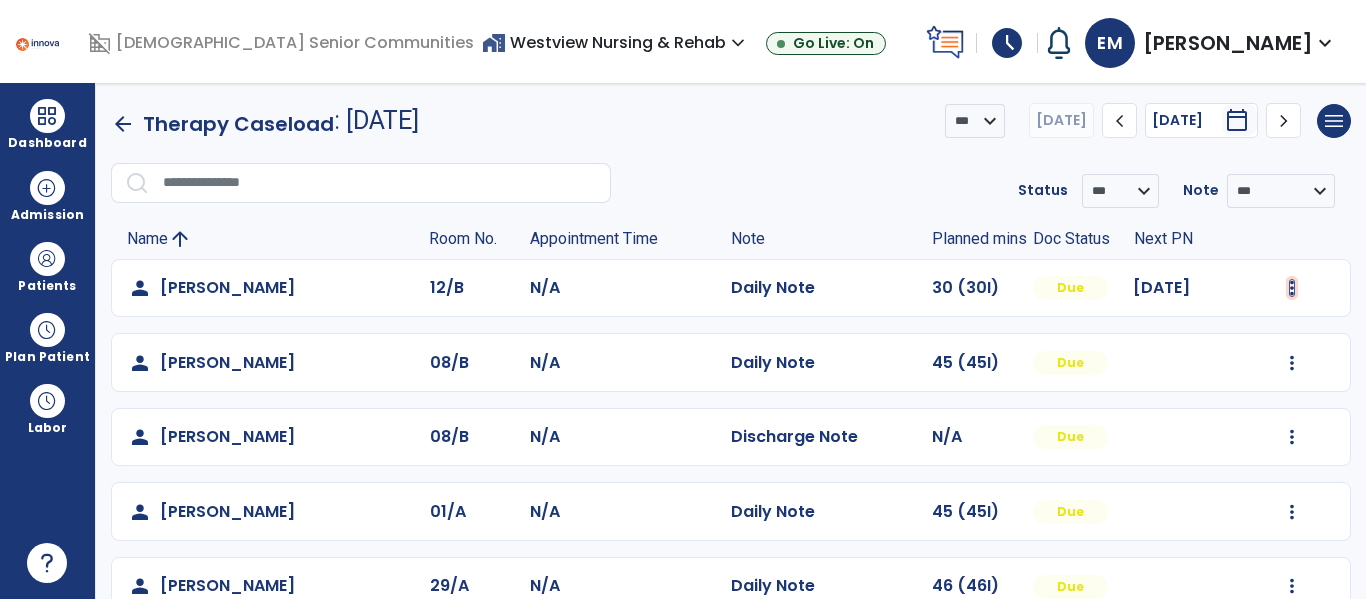 click at bounding box center (1292, 288) 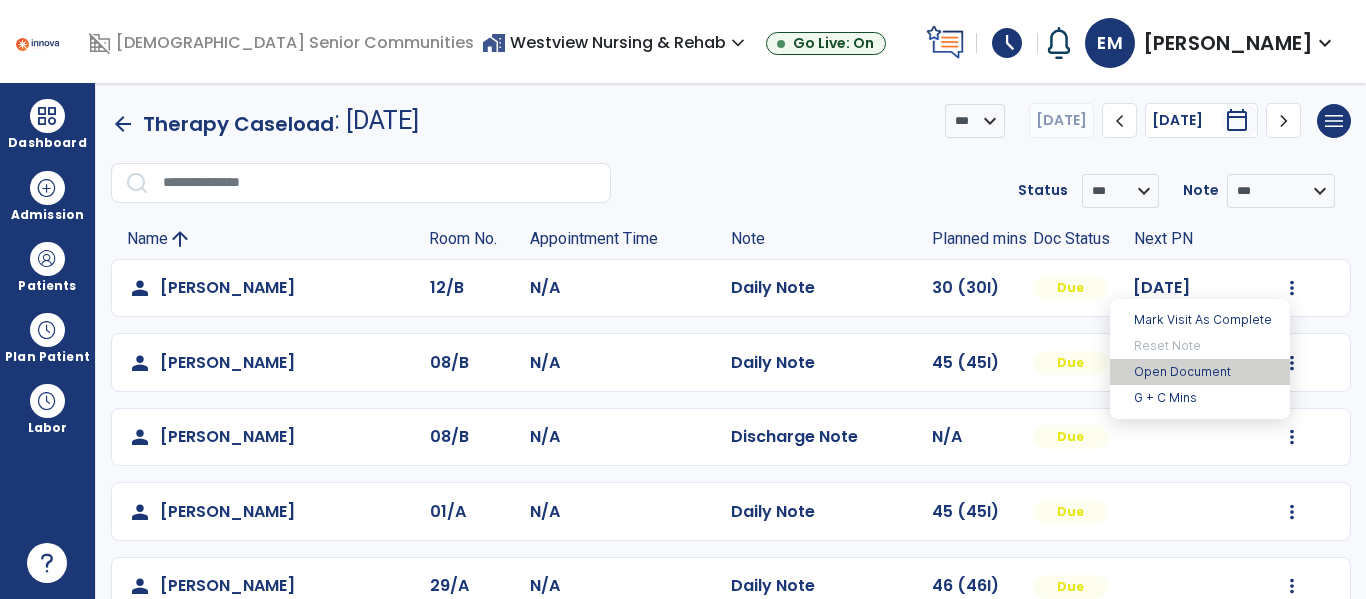click on "Open Document" at bounding box center [1200, 372] 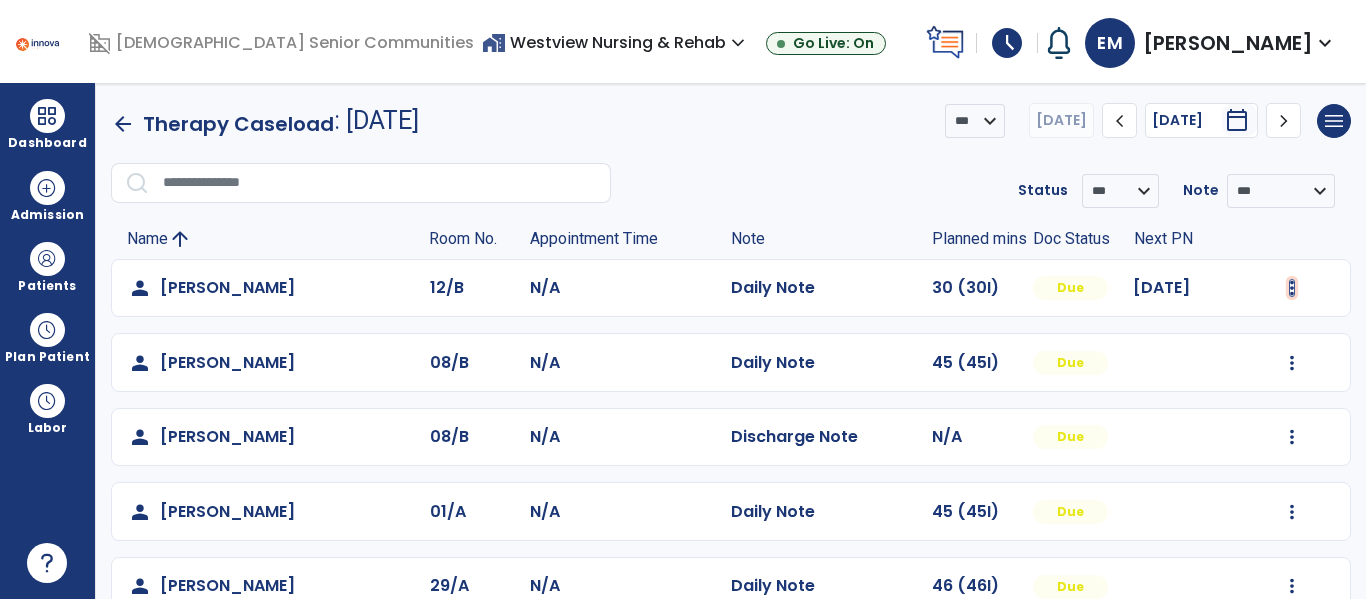 click at bounding box center (1292, 288) 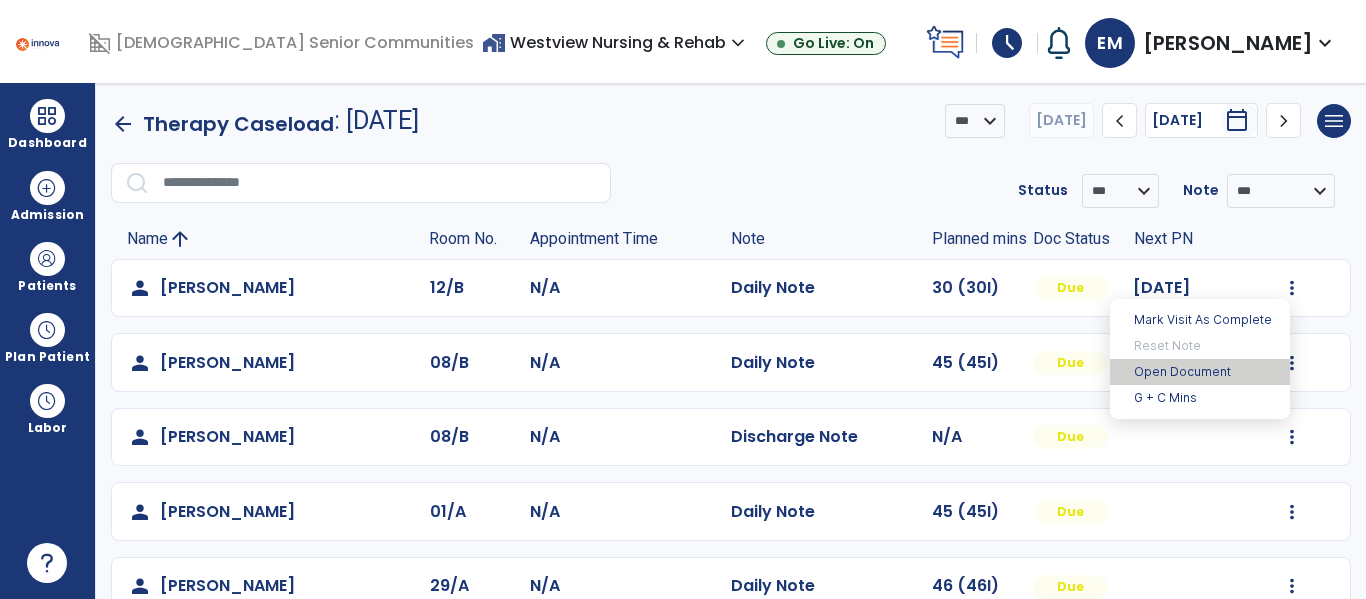 click on "Open Document" at bounding box center (1200, 372) 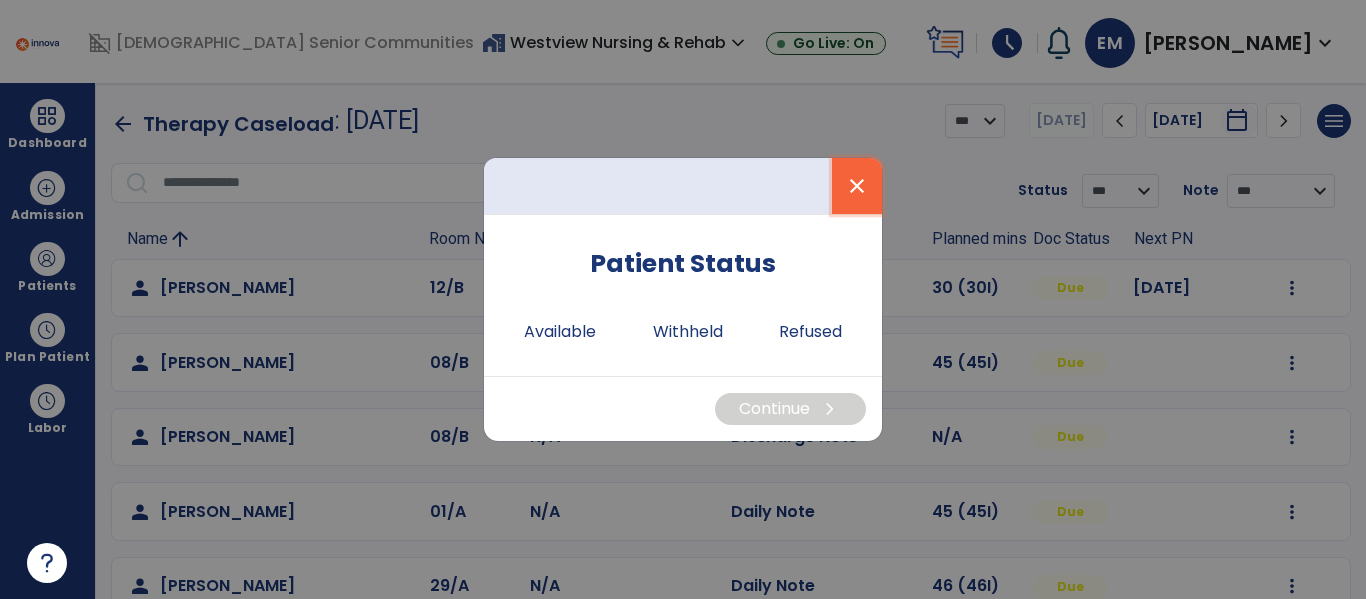 click on "close" at bounding box center [857, 186] 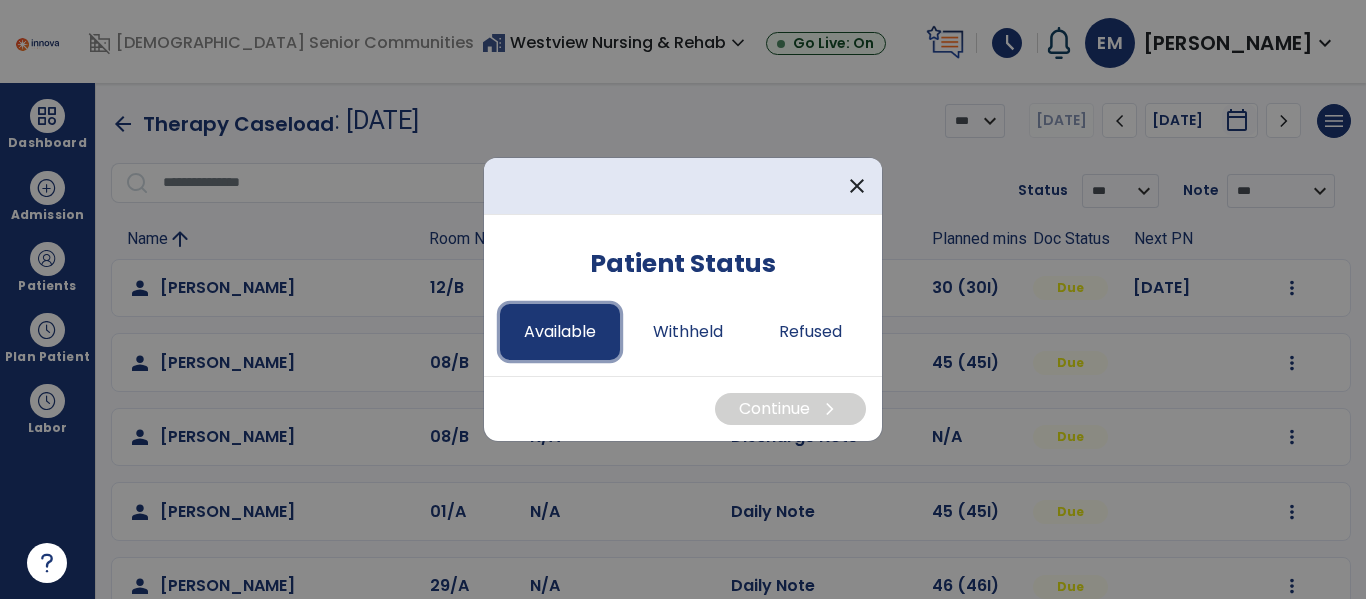 click on "Available" at bounding box center (560, 332) 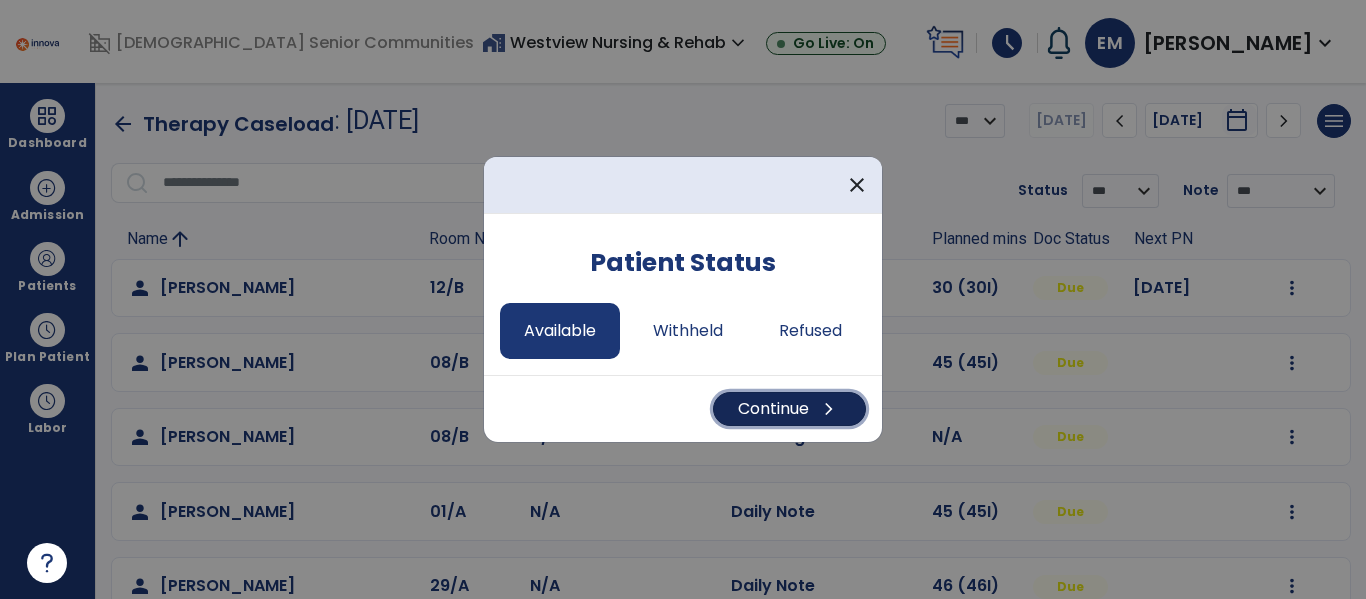 click on "chevron_right" at bounding box center (829, 409) 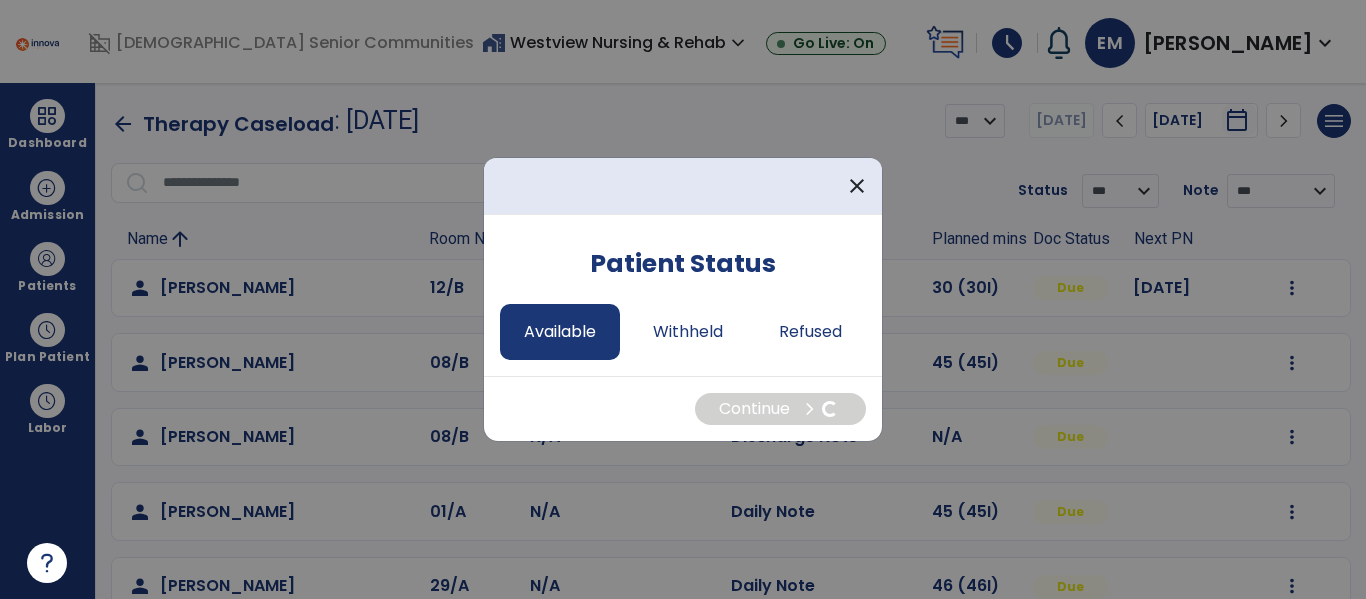 select on "*" 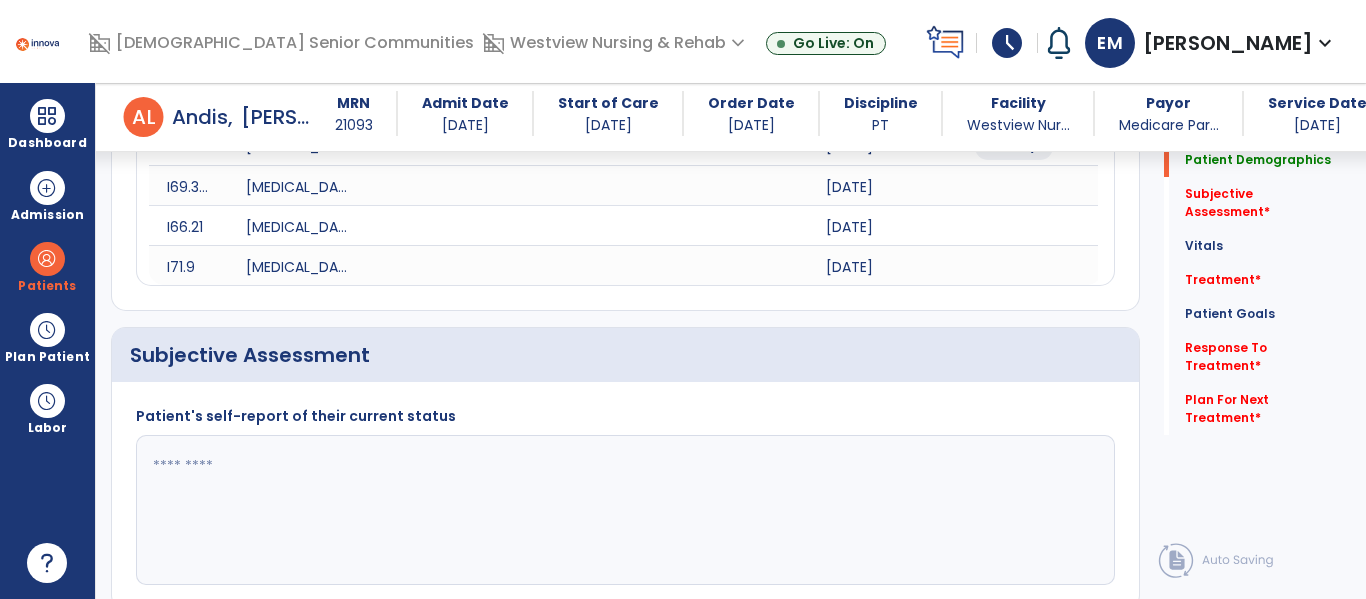 scroll, scrollTop: 322, scrollLeft: 0, axis: vertical 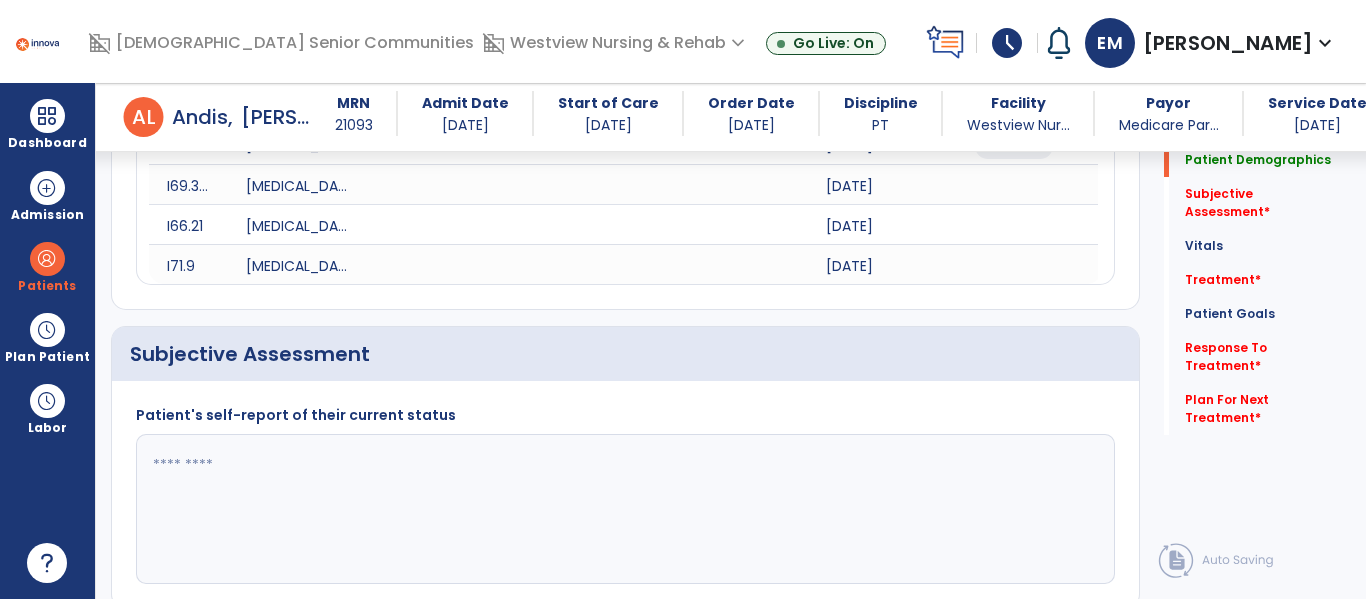 click 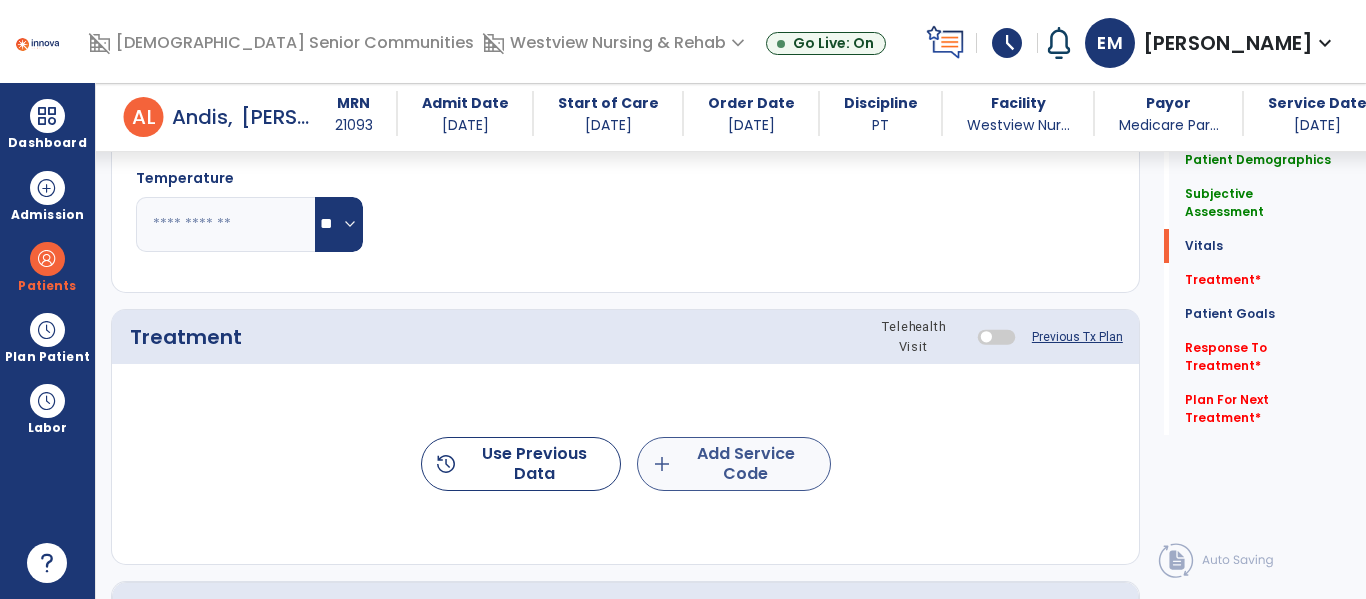 type on "**********" 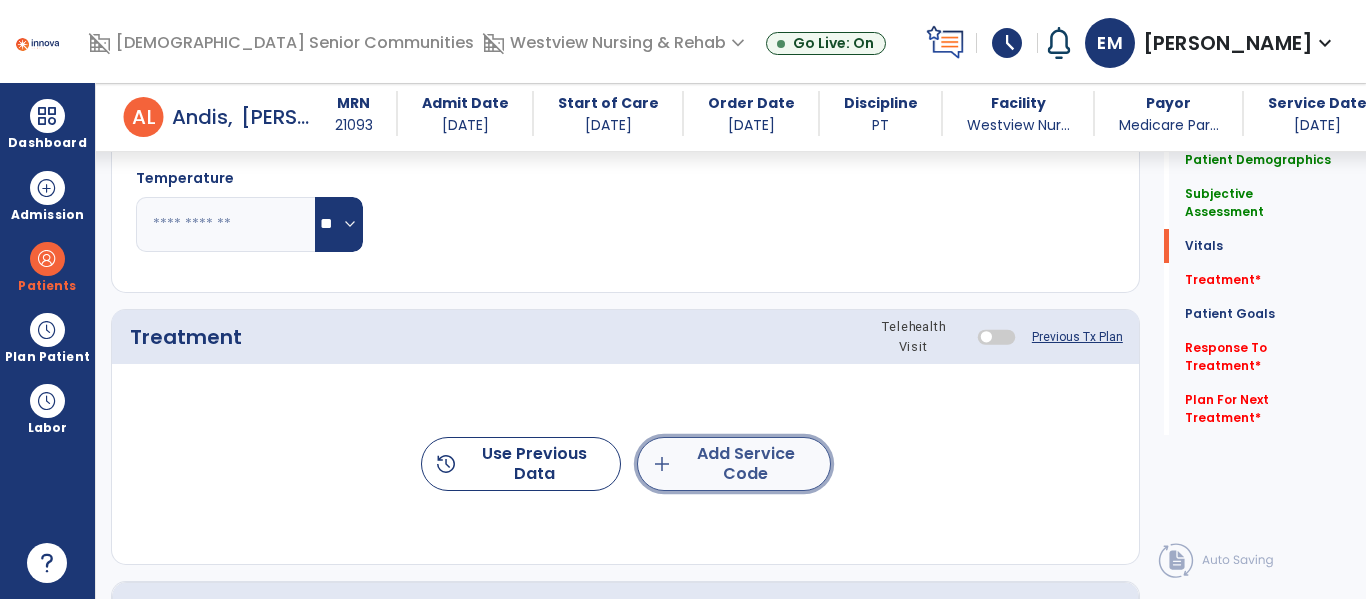 click on "add  Add Service Code" 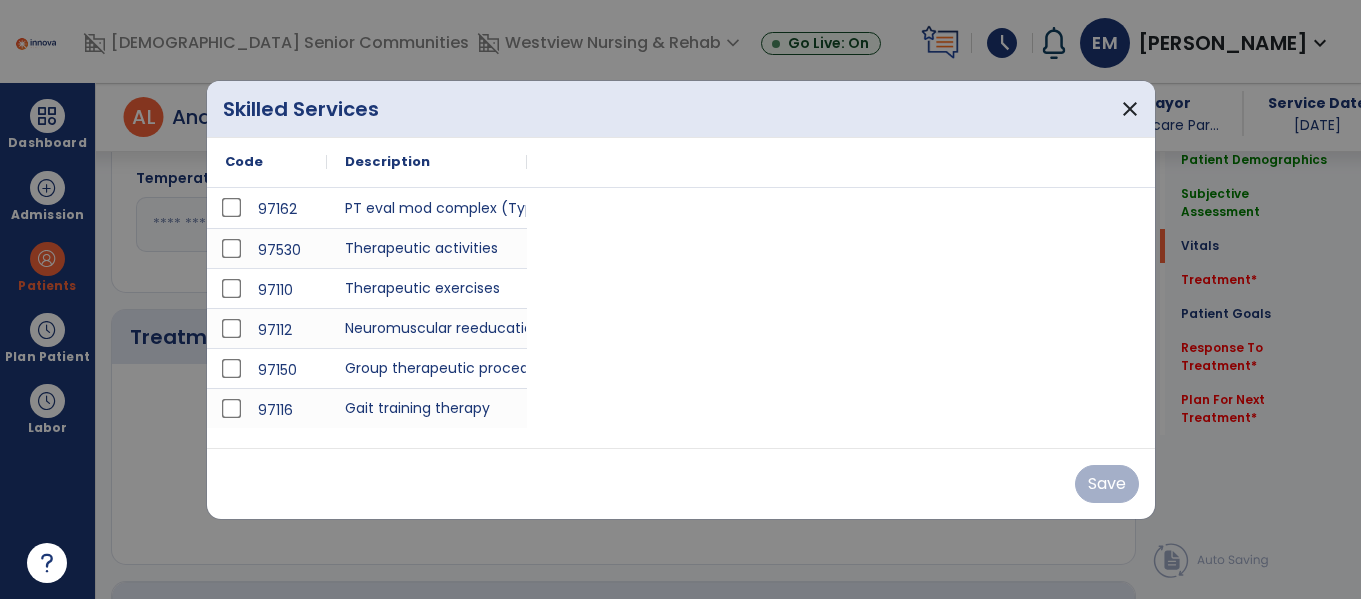 scroll, scrollTop: 1060, scrollLeft: 0, axis: vertical 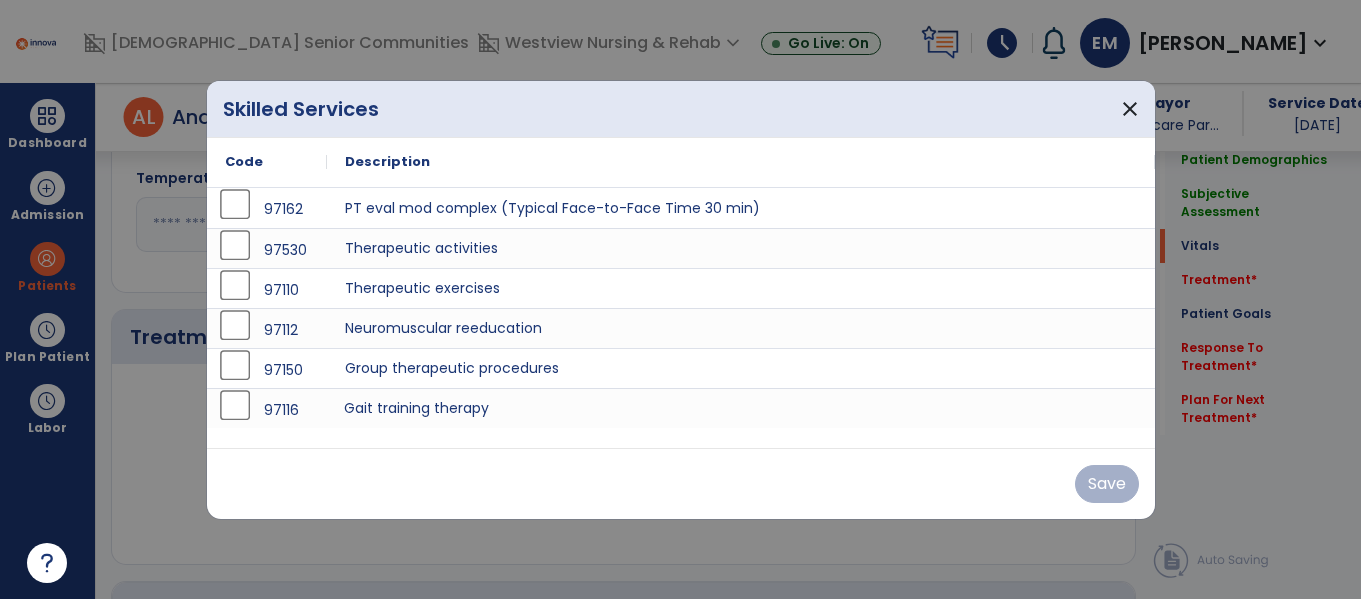 click on "Gait training therapy" at bounding box center [741, 408] 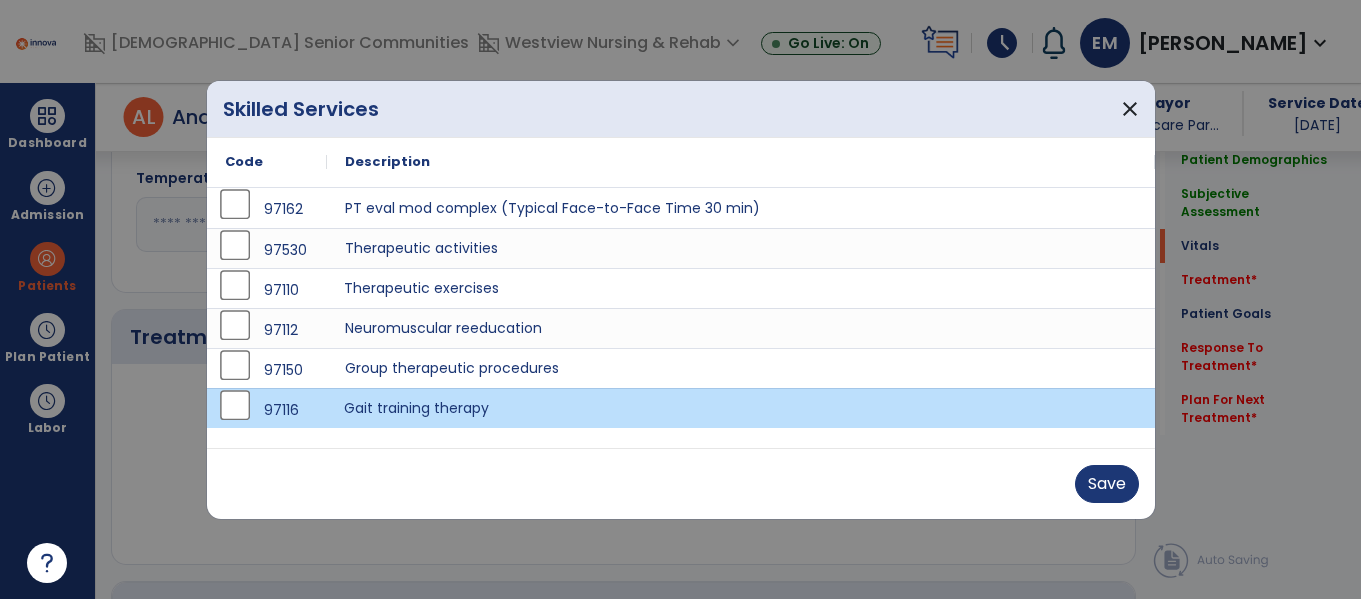 click on "Therapeutic exercises" at bounding box center [741, 288] 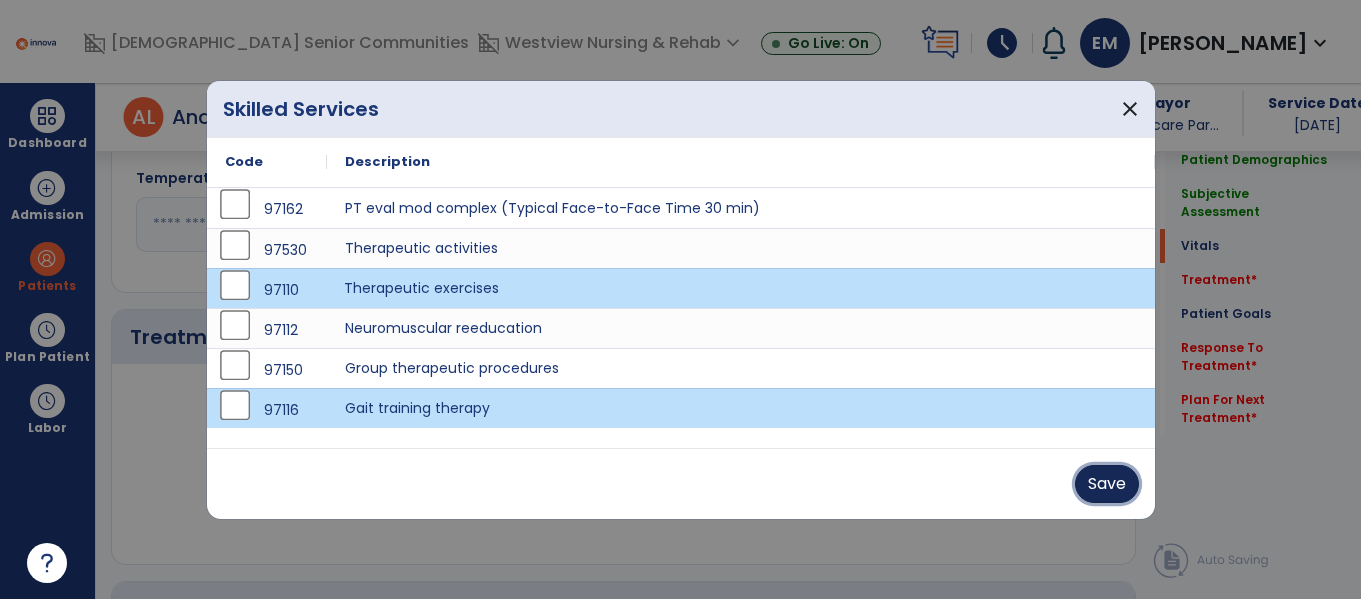 click on "Save" at bounding box center [1107, 484] 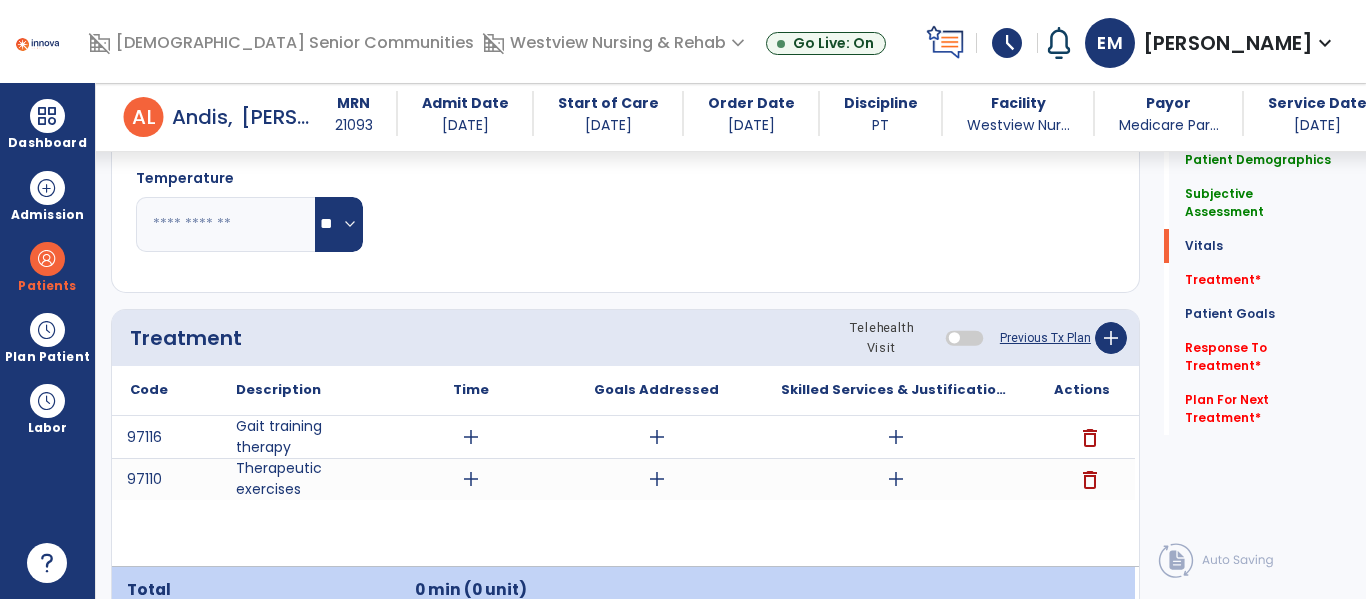 click on "add" at bounding box center (657, 479) 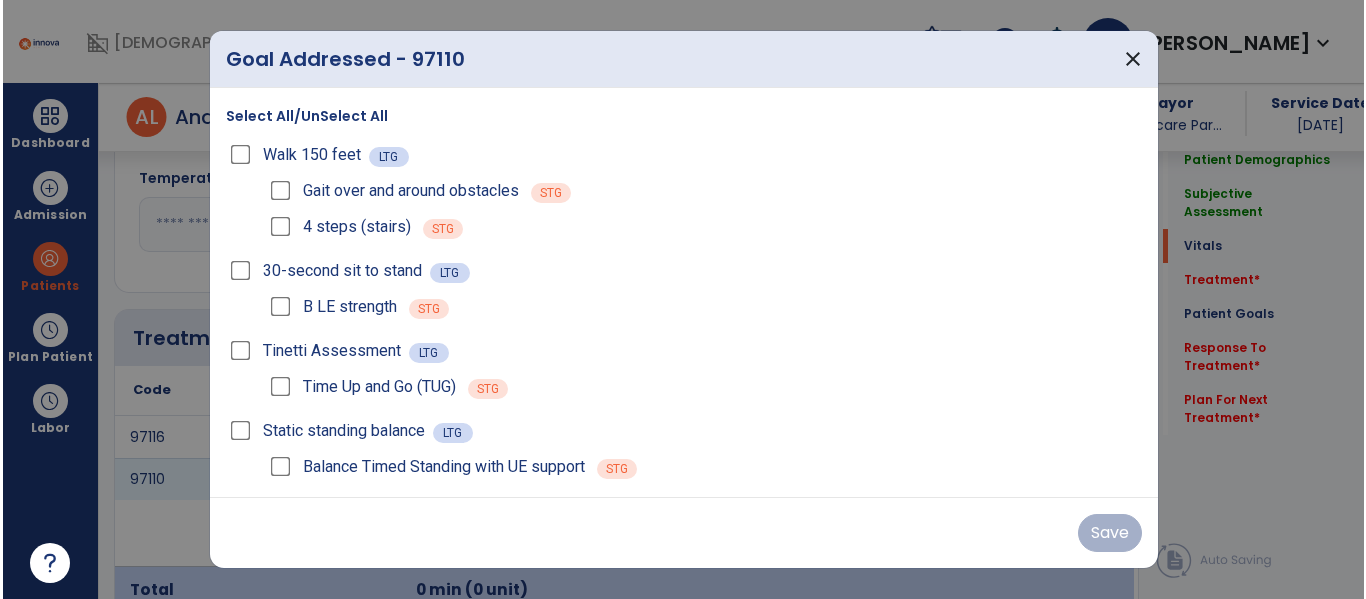 scroll, scrollTop: 1060, scrollLeft: 0, axis: vertical 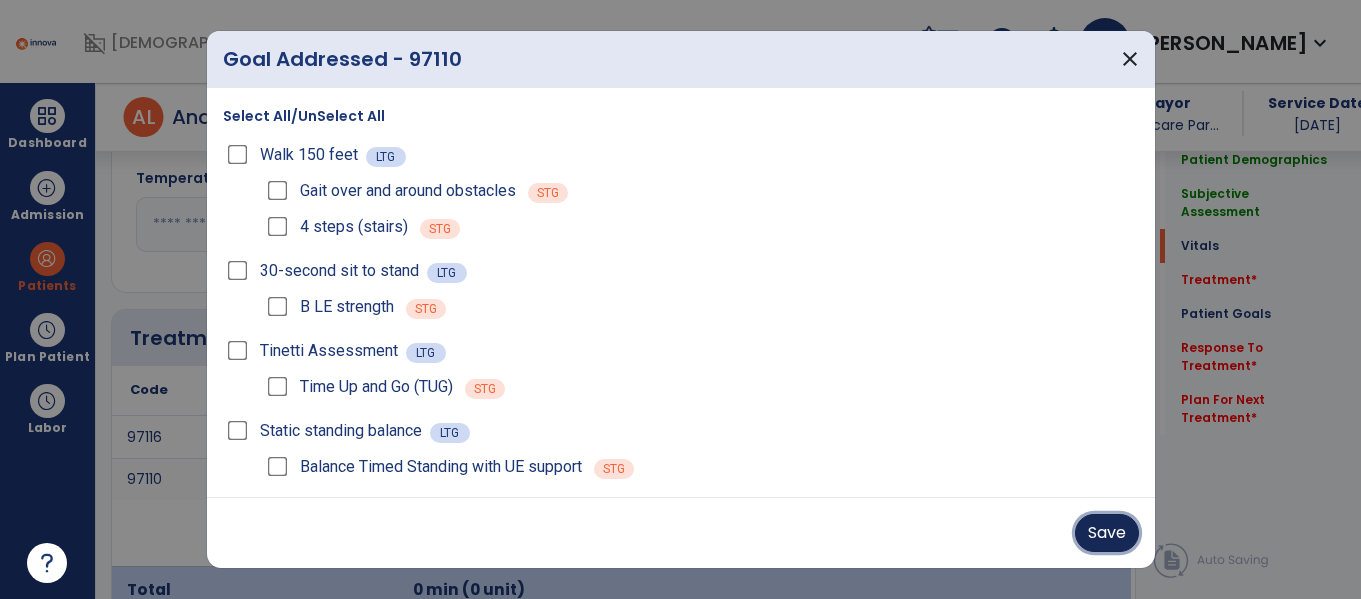 click on "Save" at bounding box center (1107, 533) 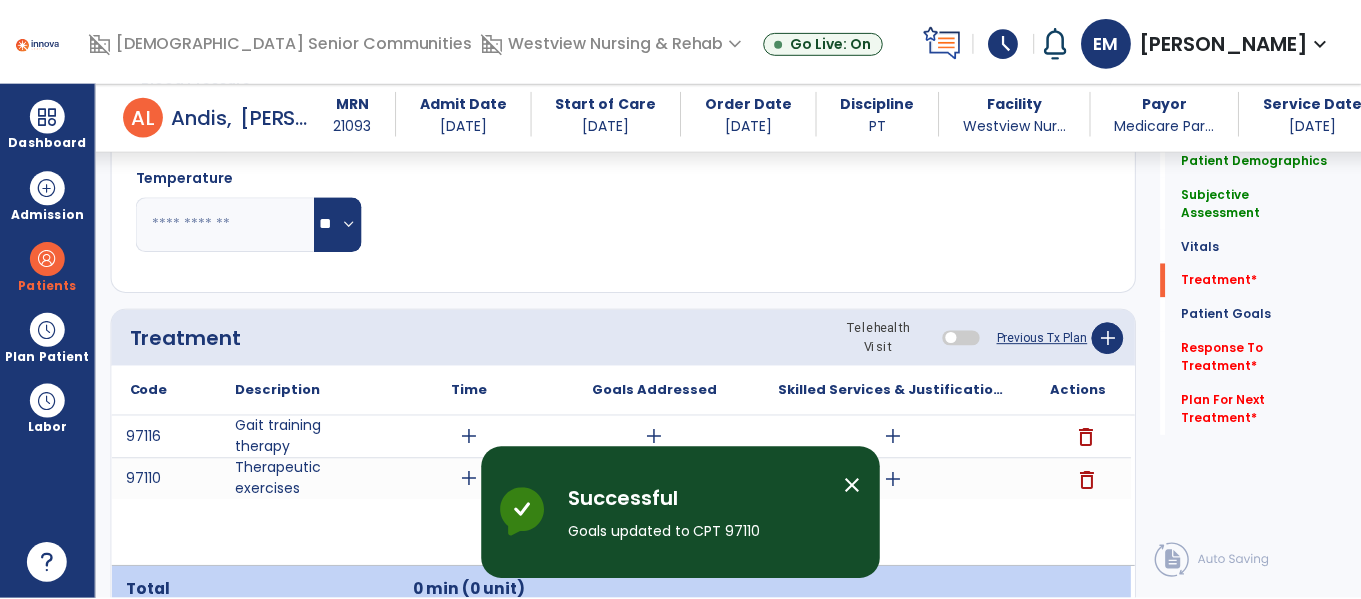 scroll, scrollTop: 1134, scrollLeft: 0, axis: vertical 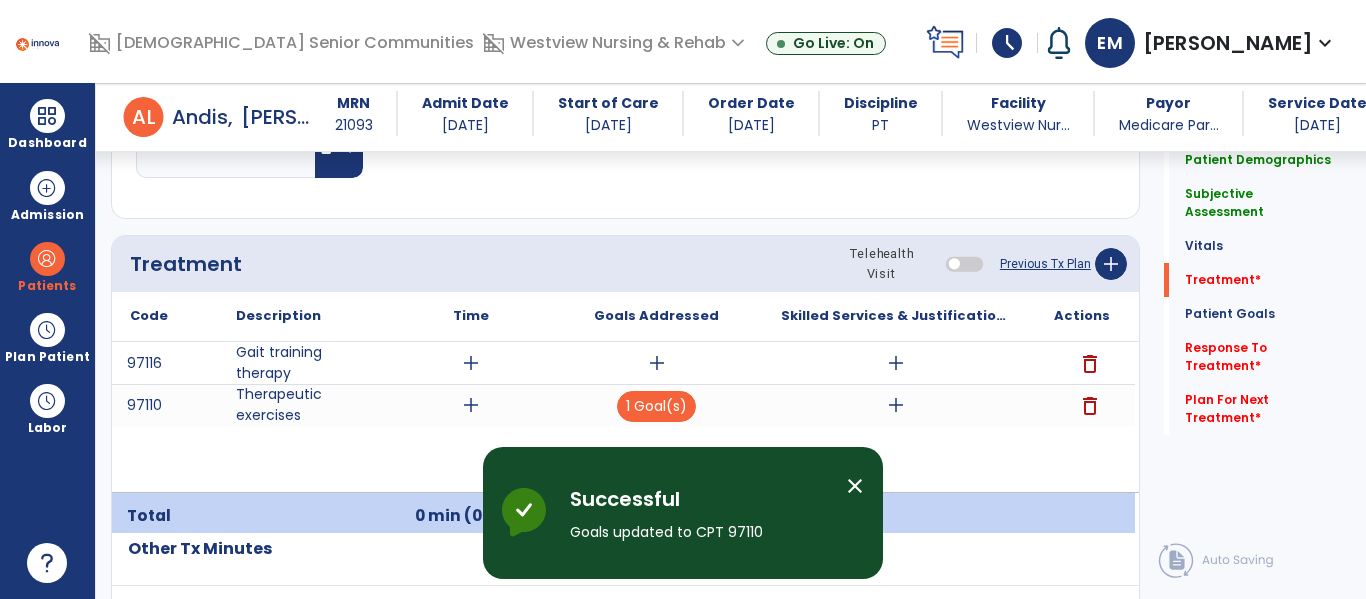 click on "add" at bounding box center (896, 405) 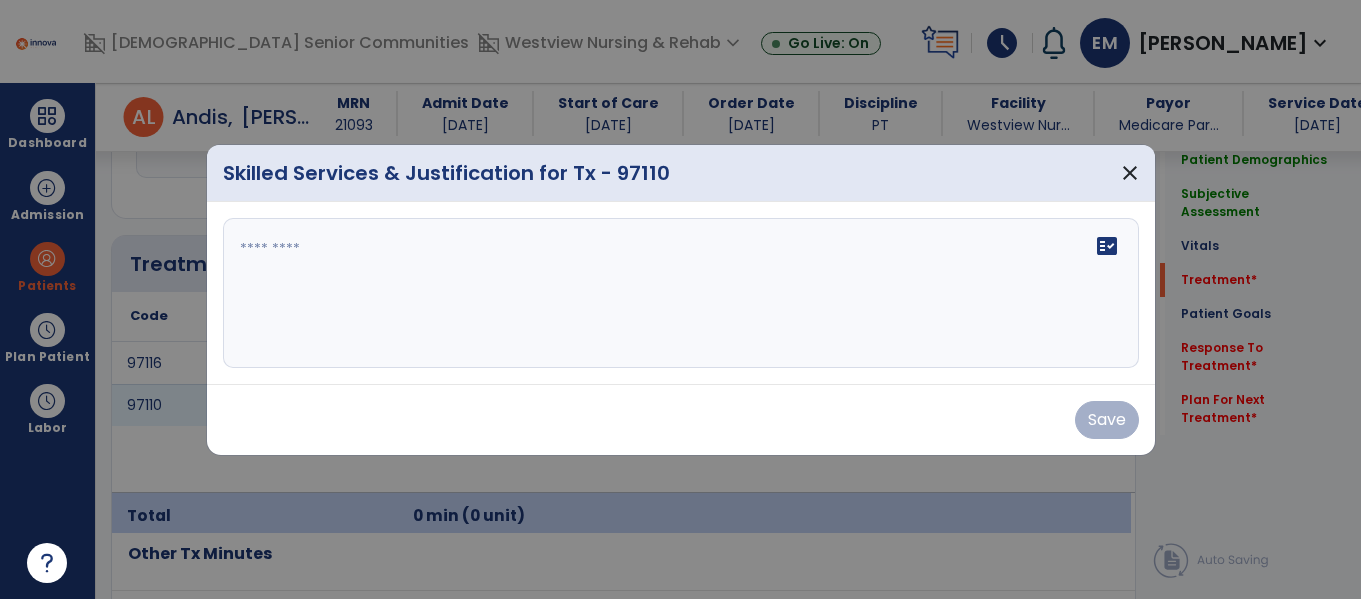 scroll, scrollTop: 1134, scrollLeft: 0, axis: vertical 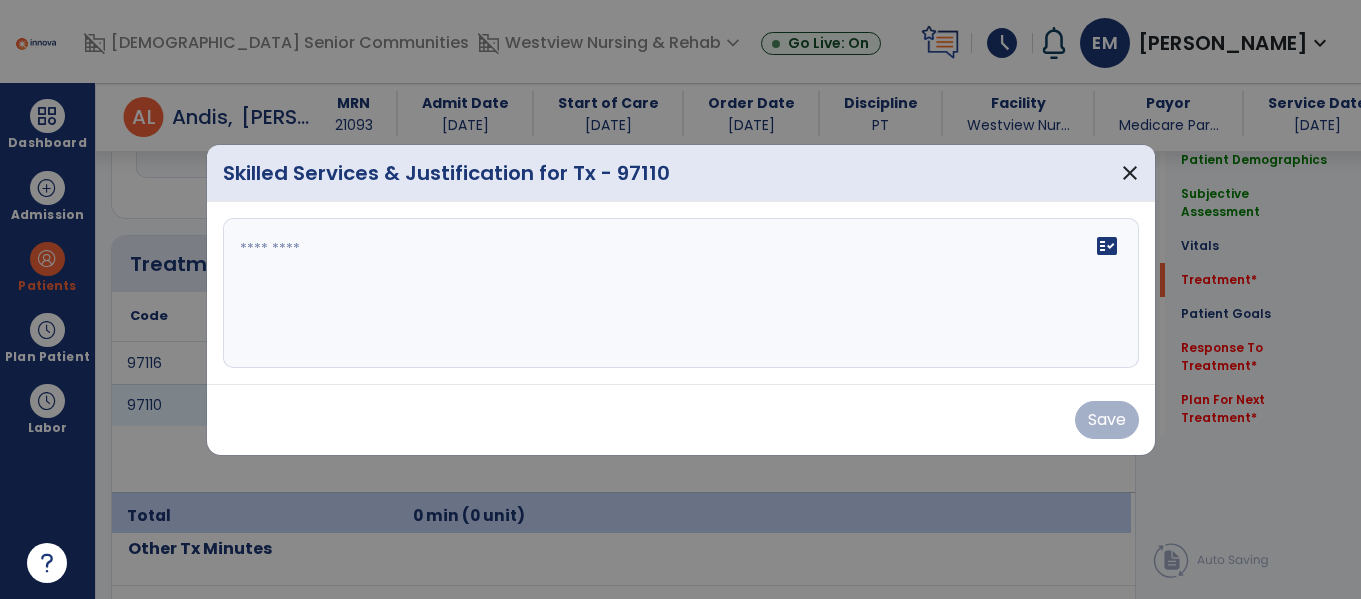 click on "fact_check" at bounding box center [681, 293] 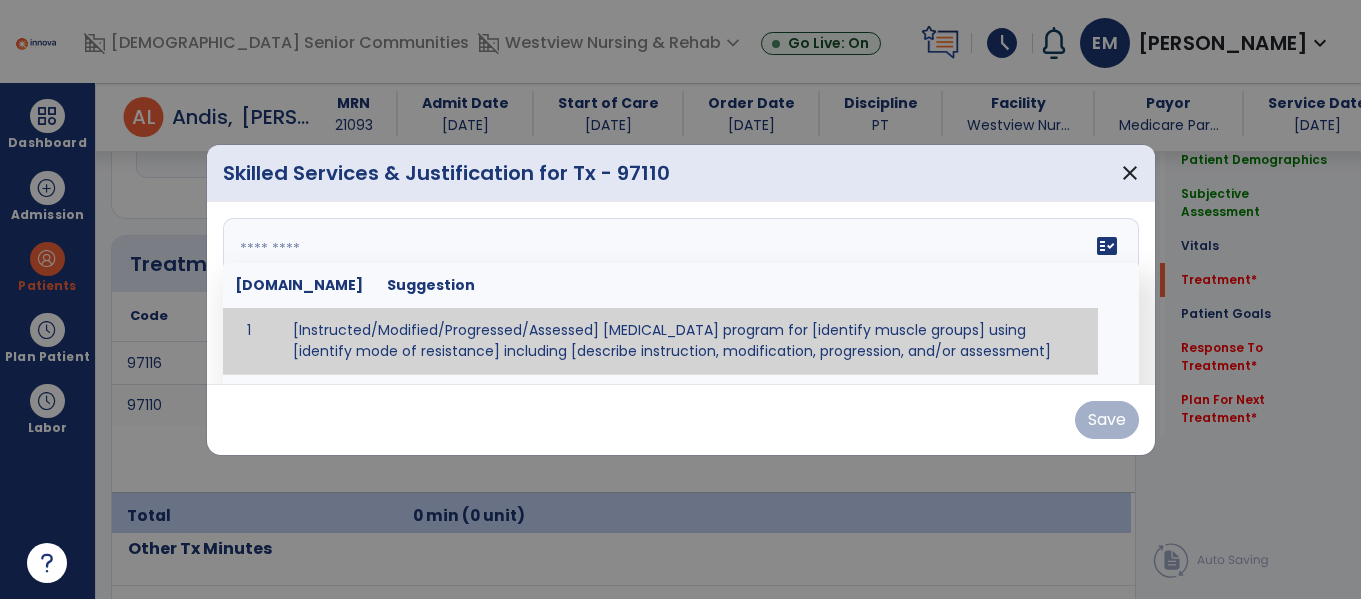 paste on "**********" 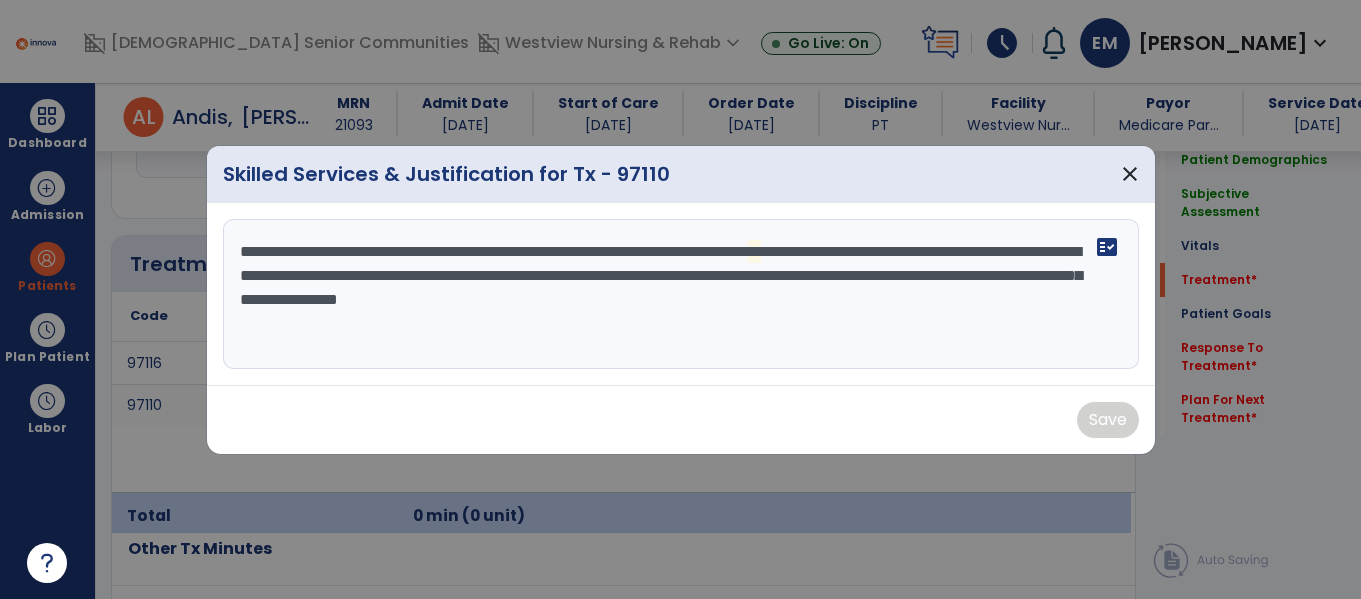 click on "**********" at bounding box center (681, 294) 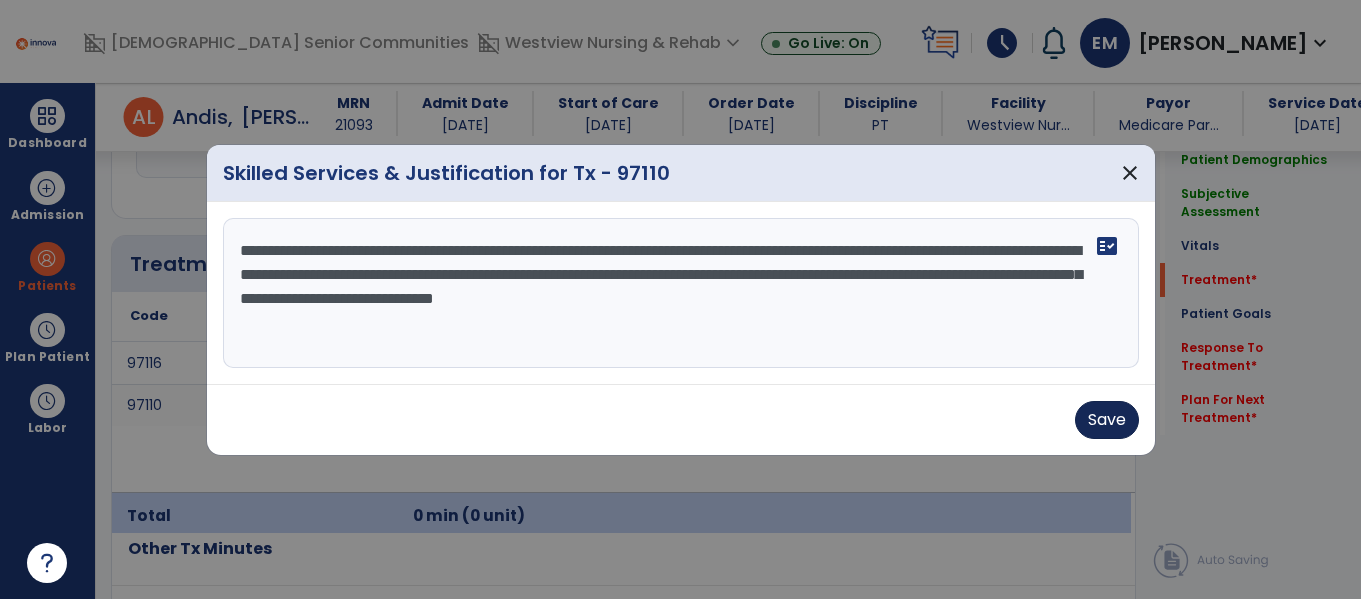 type on "**********" 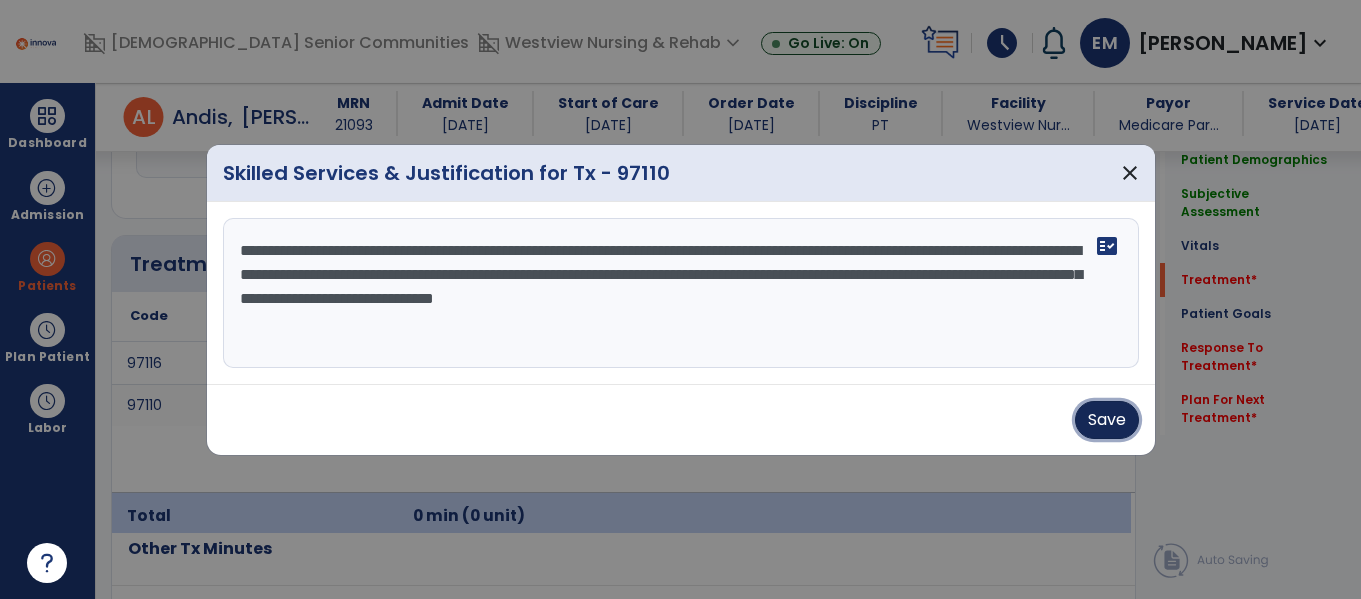 click on "Save" at bounding box center (1107, 420) 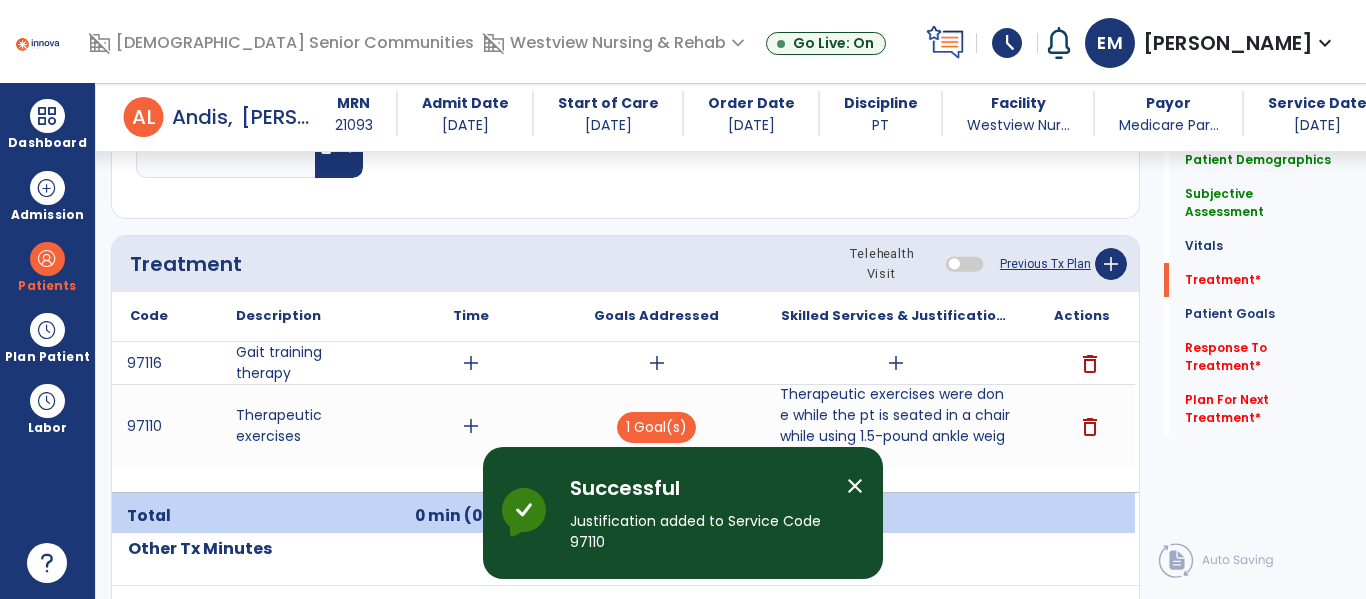 click on "Therapeutic exercises were done while the pt is seated in a chair while using 1.5-pound ankle weight..." at bounding box center [896, 426] 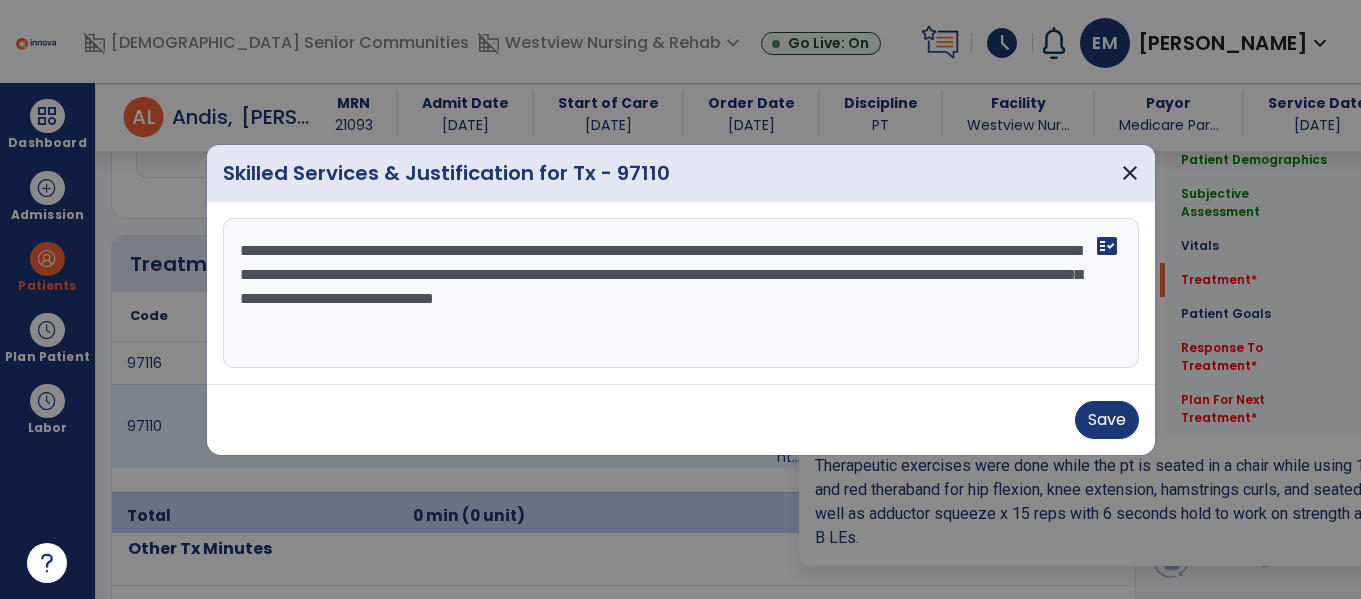 scroll, scrollTop: 1134, scrollLeft: 0, axis: vertical 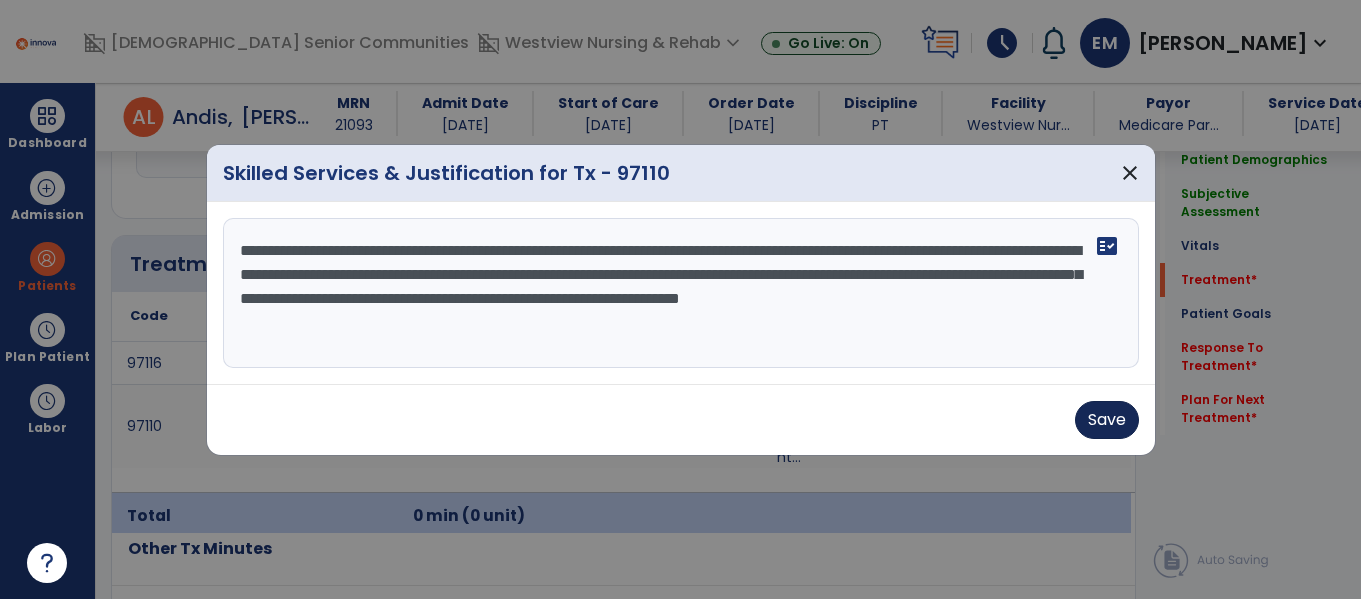 type on "**********" 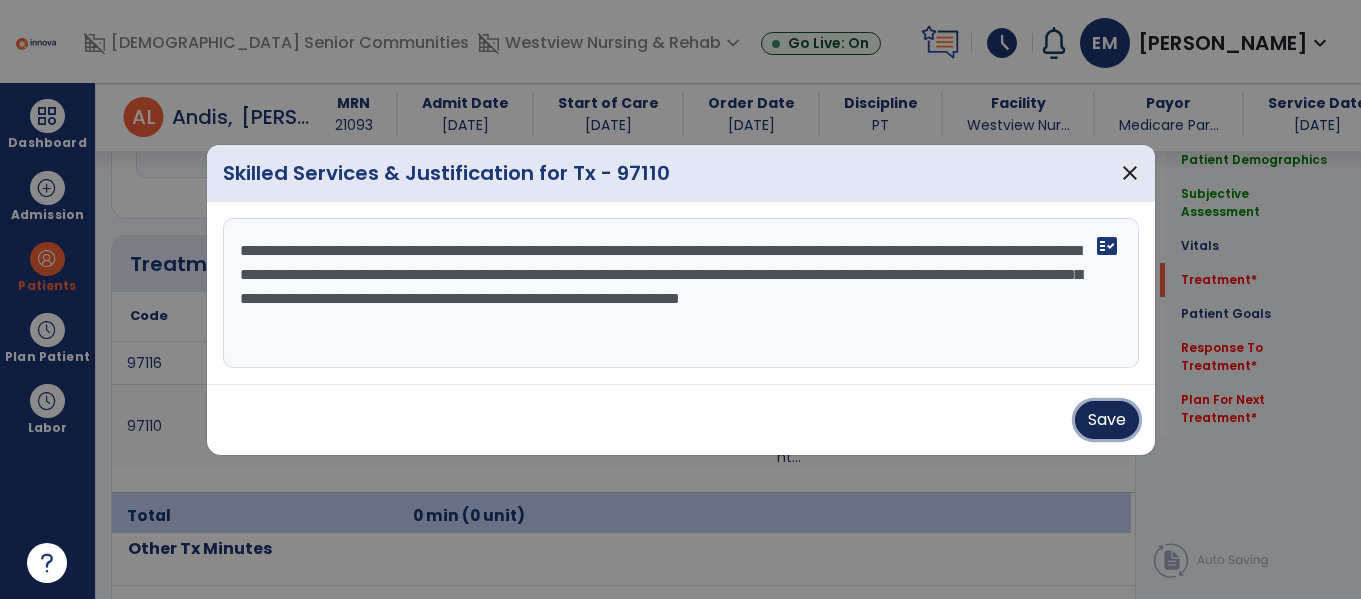 click on "Save" at bounding box center (1107, 420) 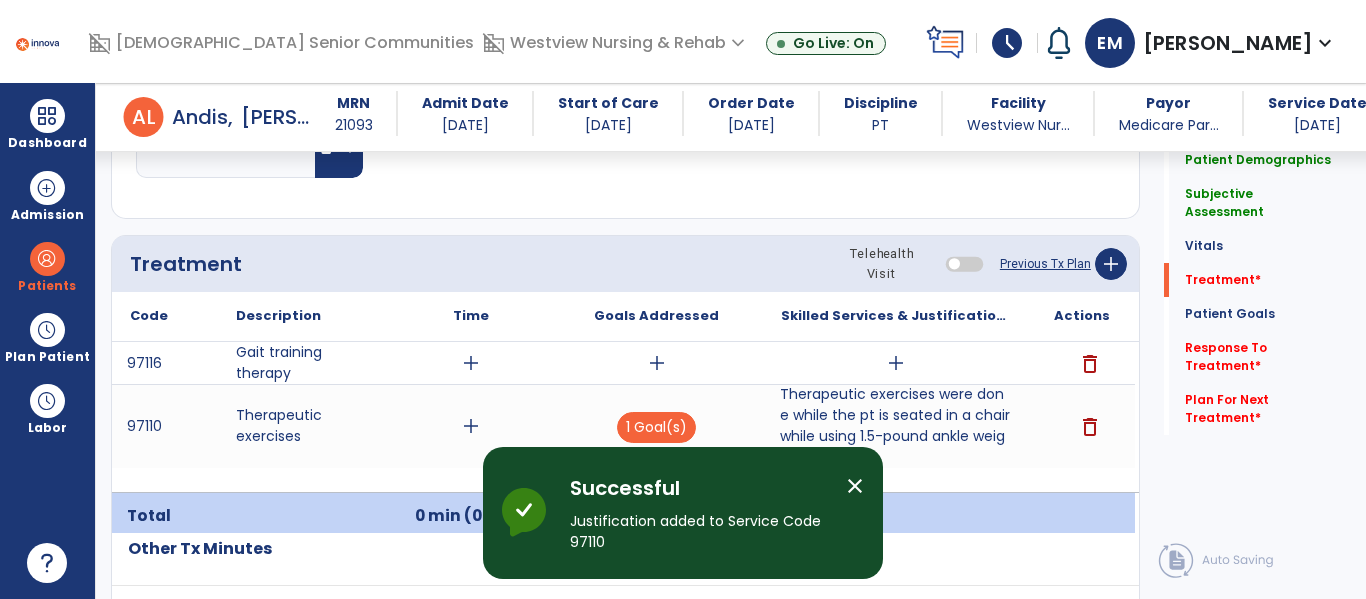 click on "add" at bounding box center (657, 363) 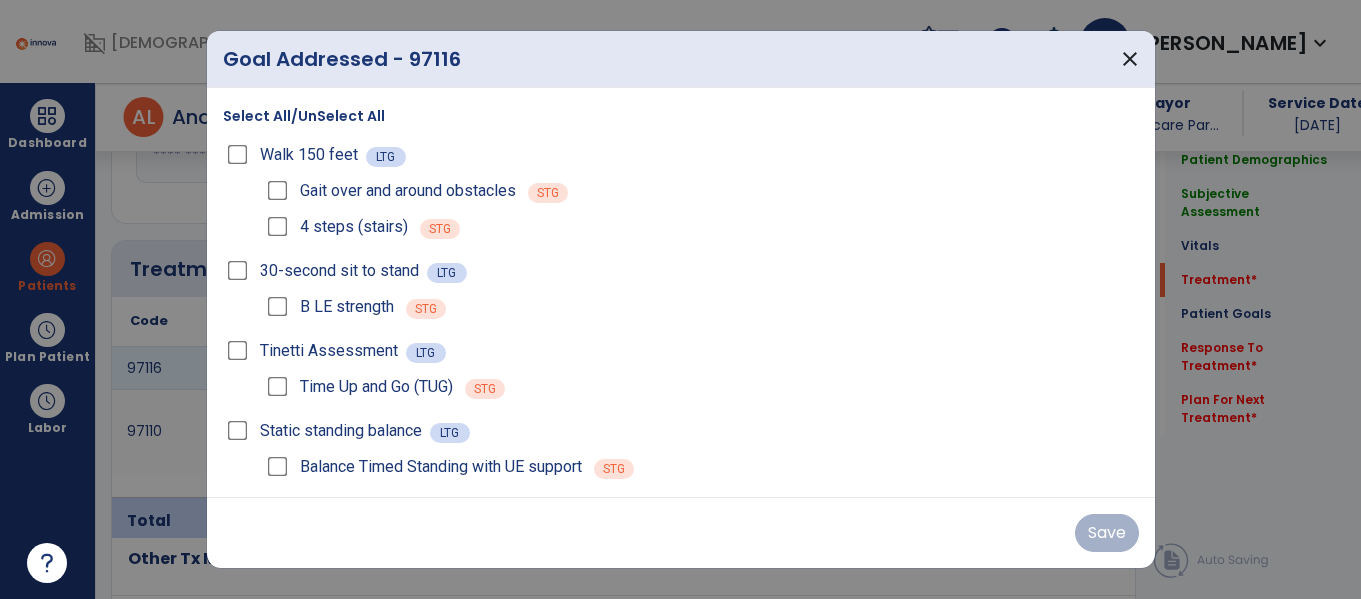 scroll, scrollTop: 1134, scrollLeft: 0, axis: vertical 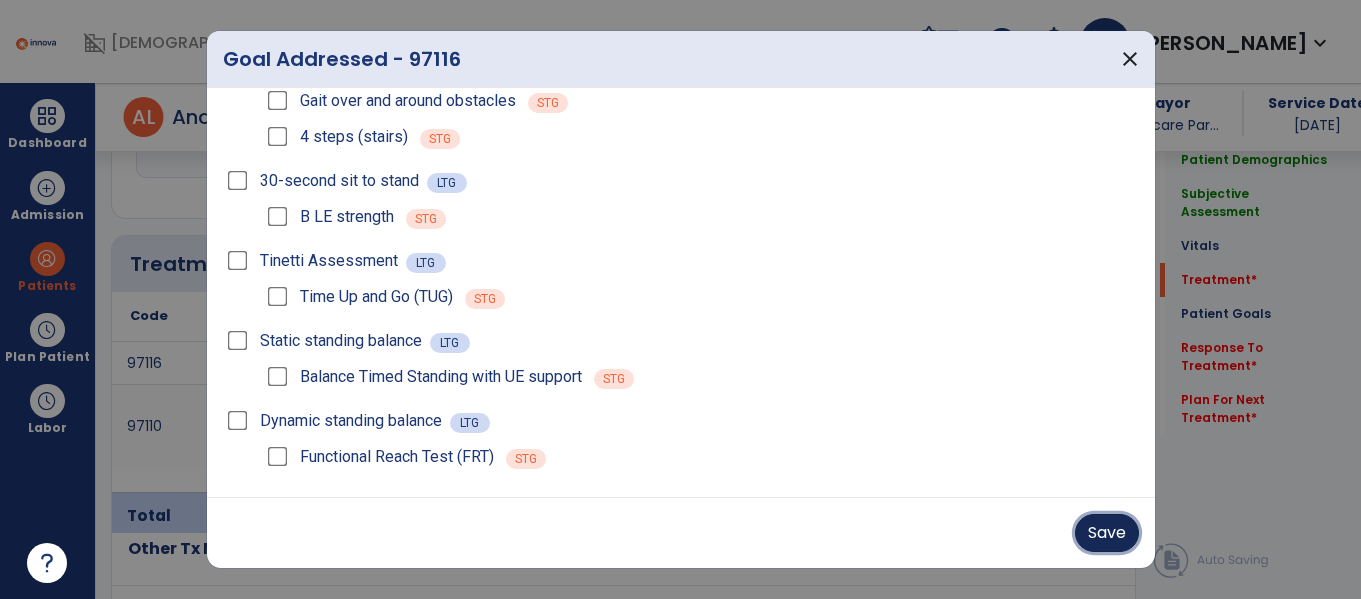 click on "Save" at bounding box center (1107, 533) 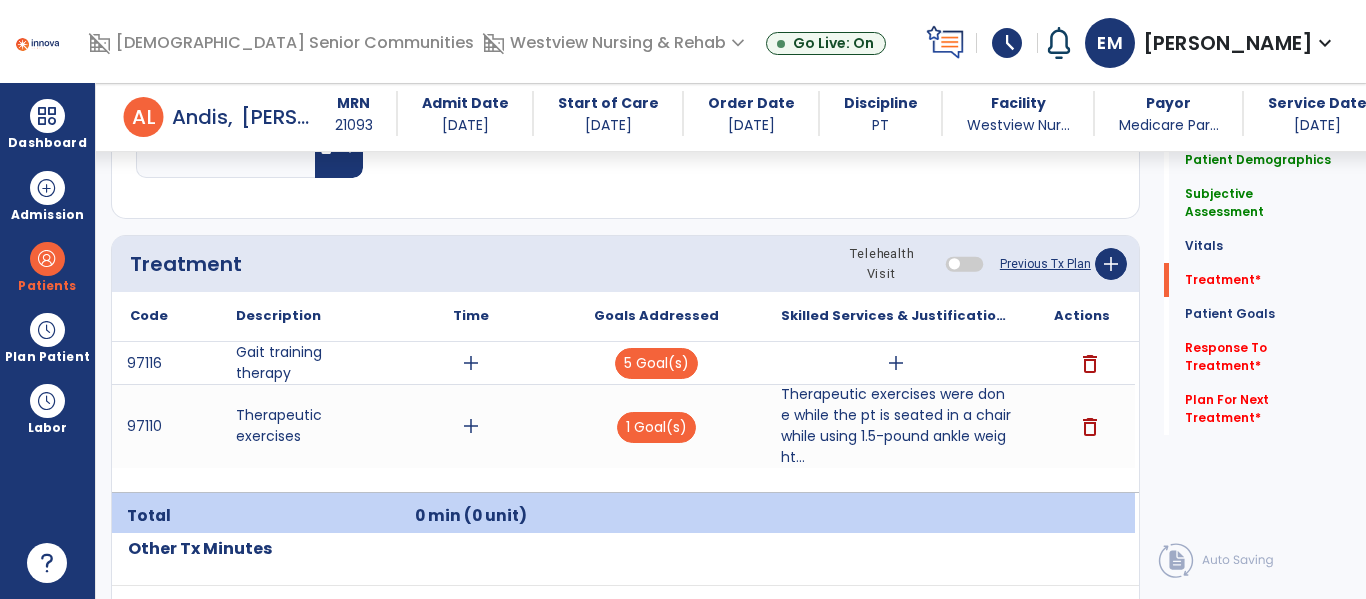 click on "add" at bounding box center [471, 426] 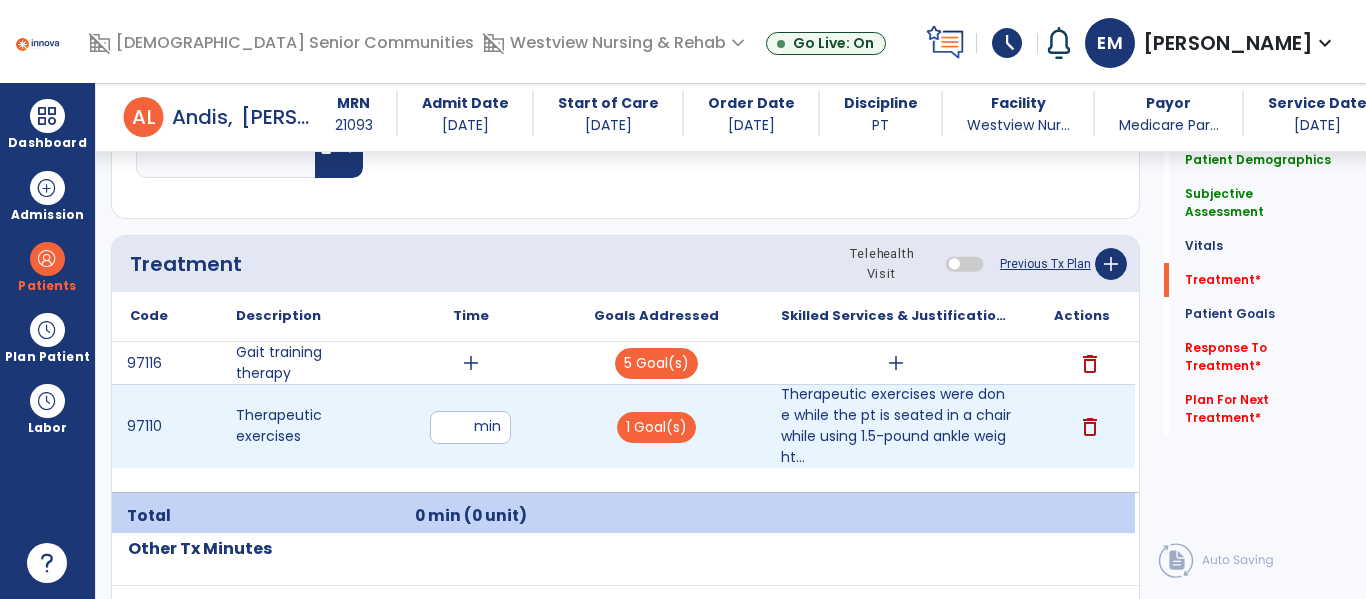 type on "**" 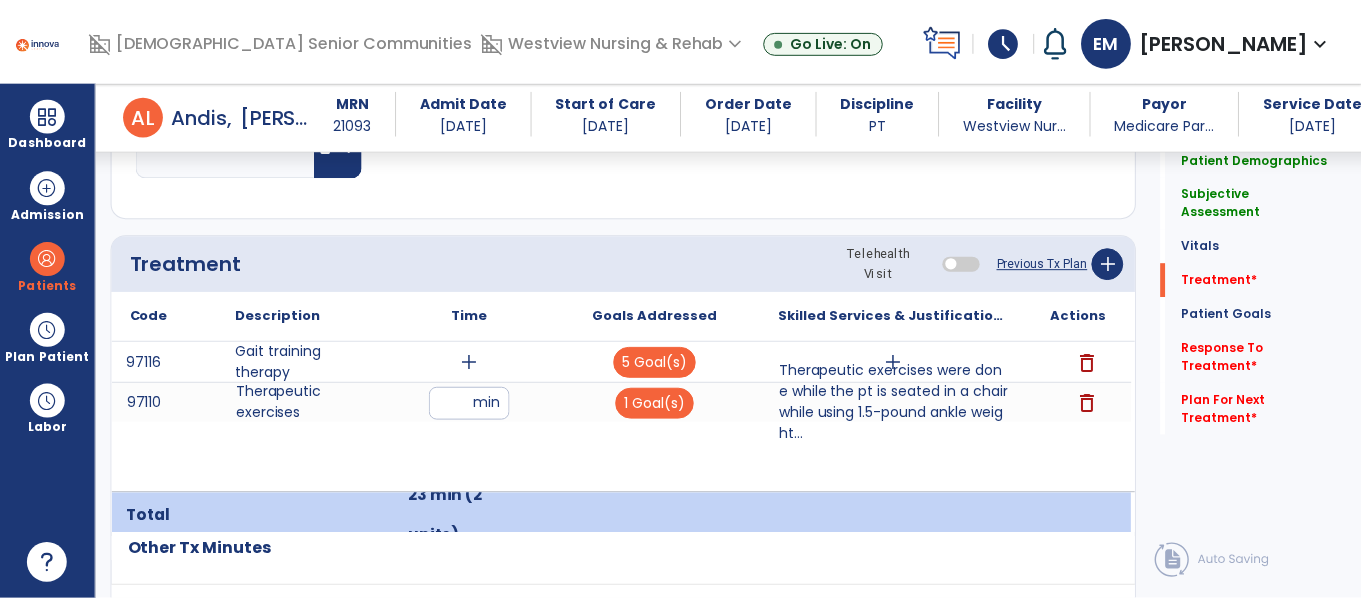 scroll, scrollTop: 1178, scrollLeft: 0, axis: vertical 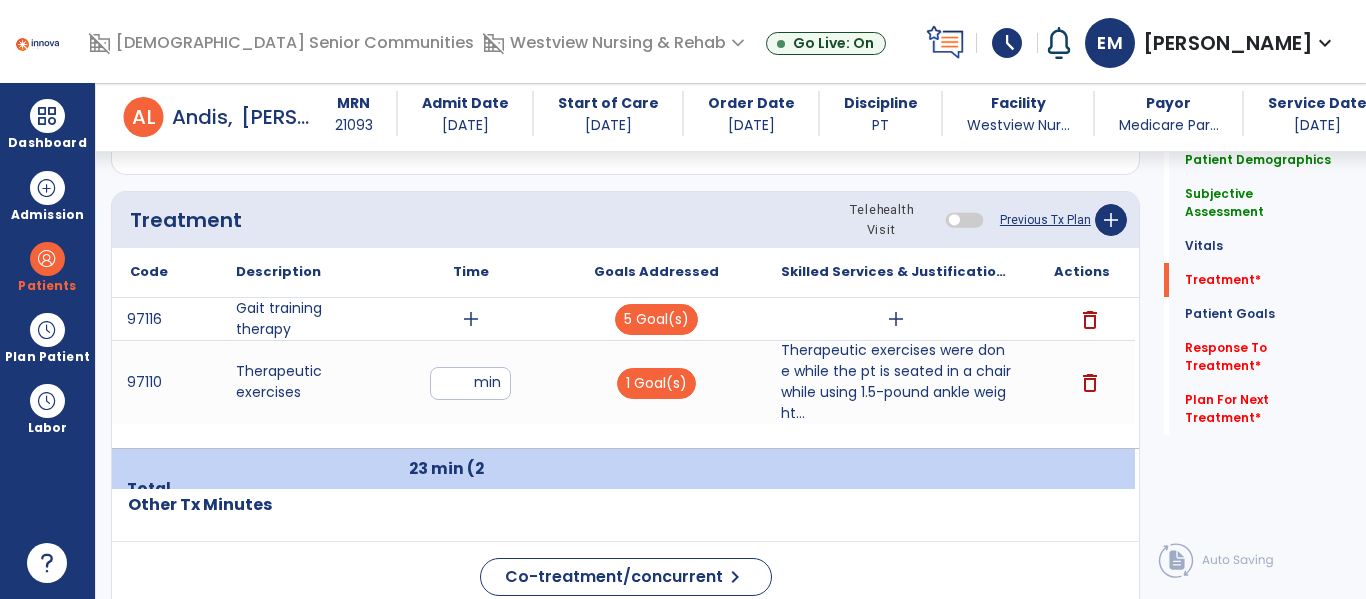 click on "add" at bounding box center (896, 319) 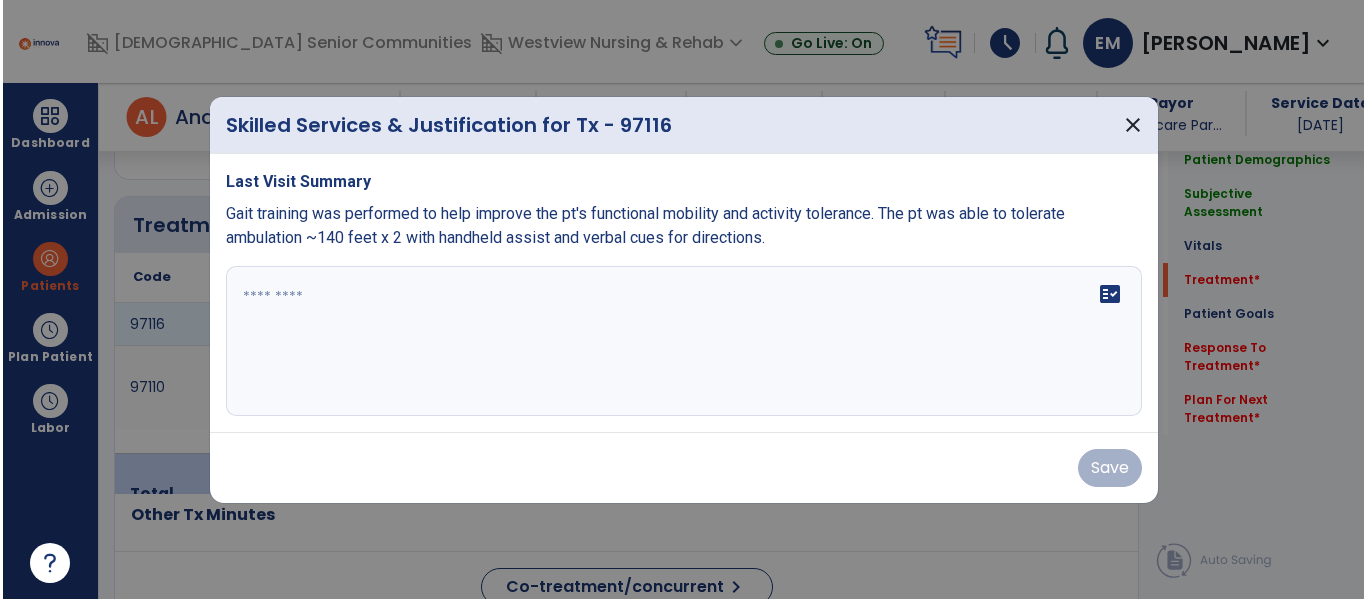 scroll, scrollTop: 1178, scrollLeft: 0, axis: vertical 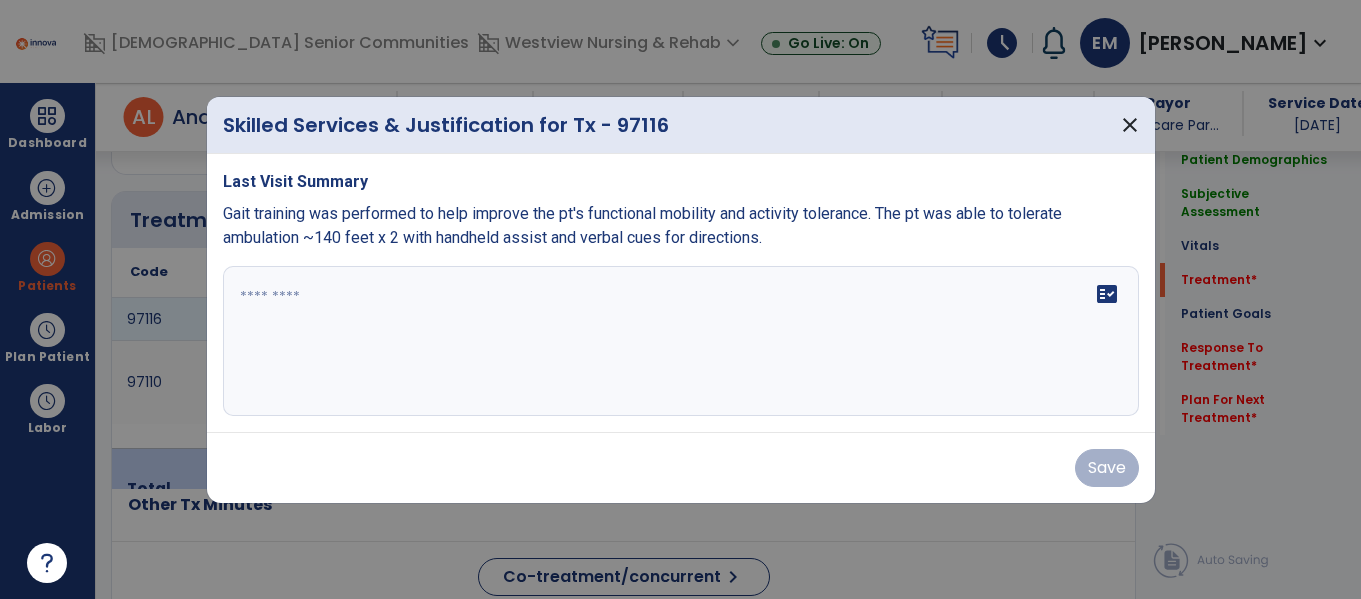 click on "fact_check" at bounding box center [681, 341] 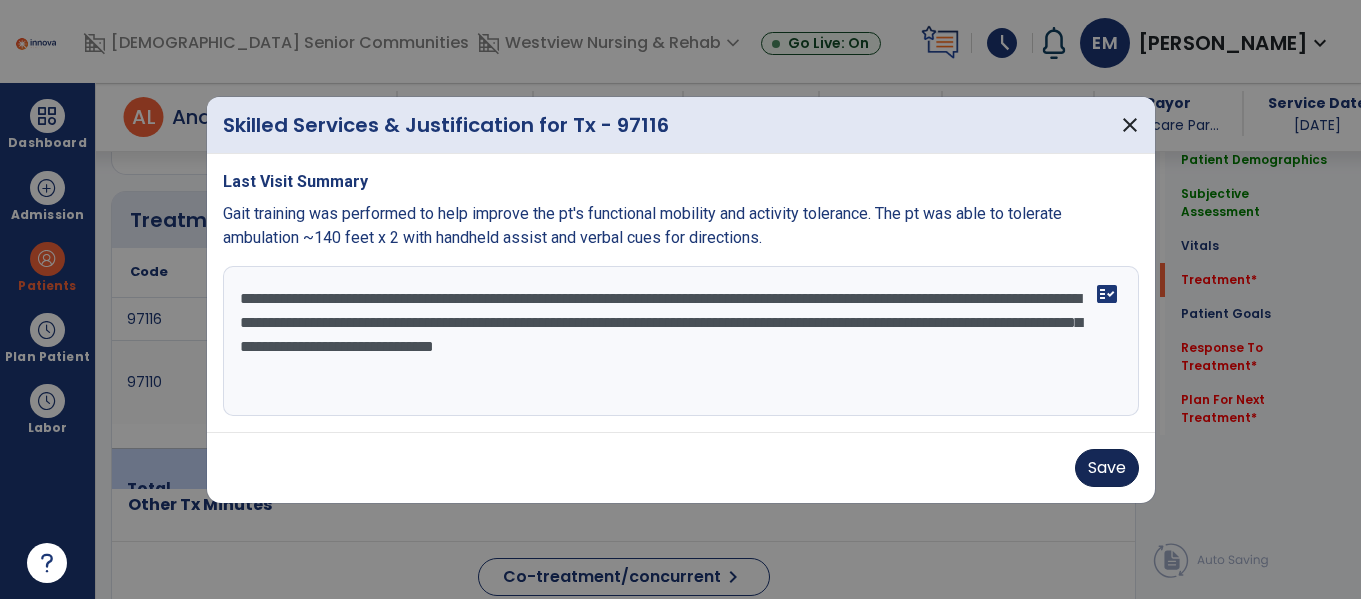 type on "**********" 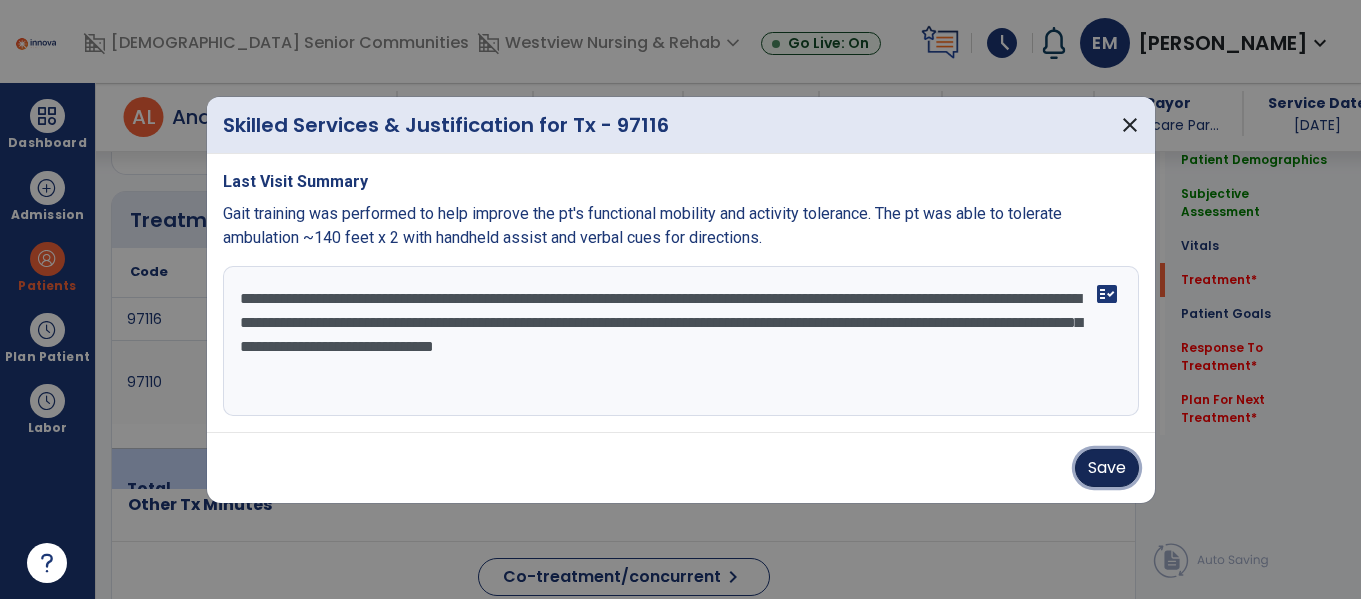 click on "Save" at bounding box center (1107, 468) 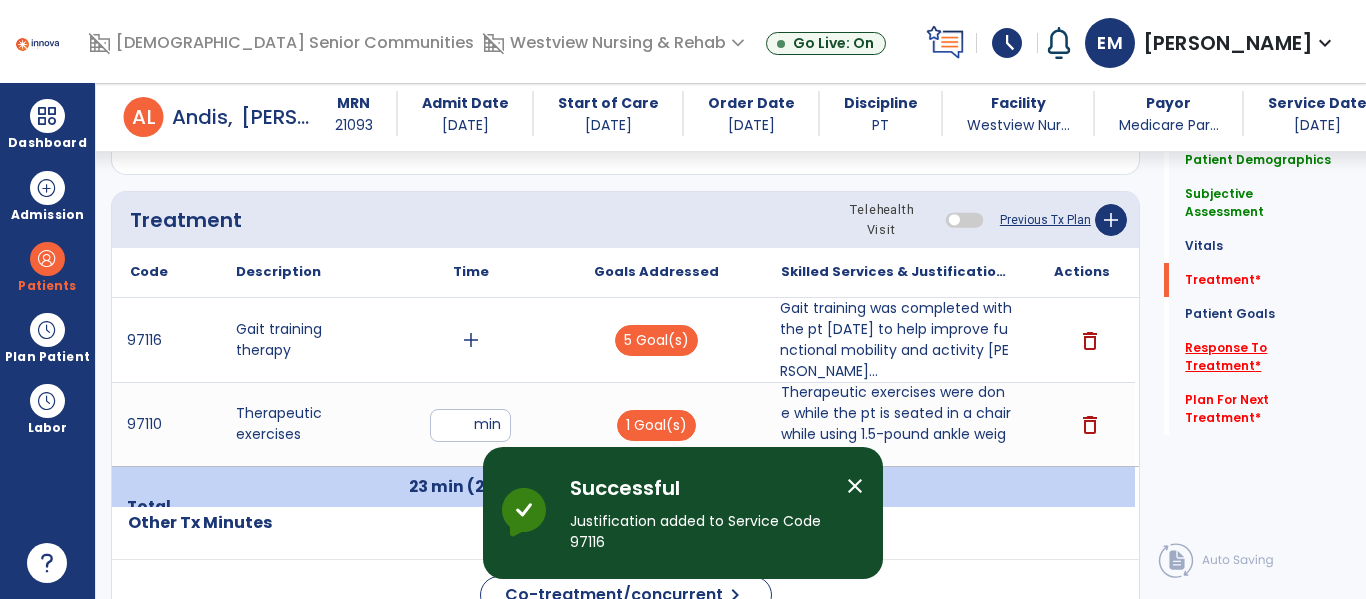 click on "Response To Treatment   *" 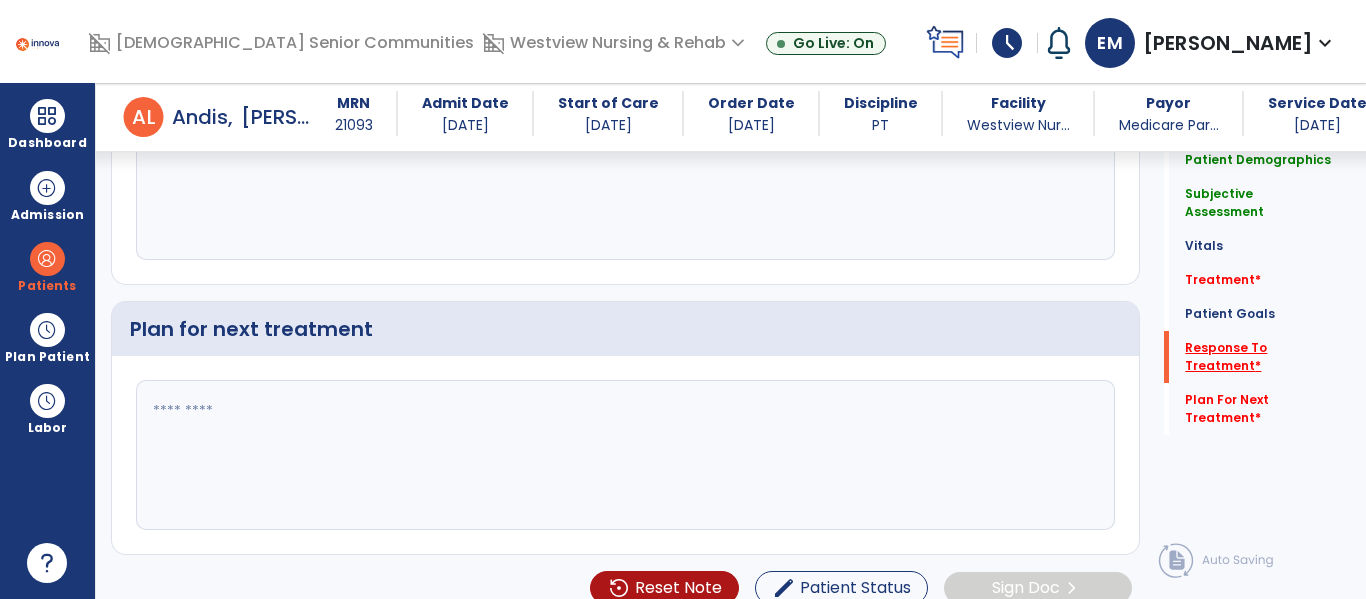 scroll, scrollTop: 3361, scrollLeft: 0, axis: vertical 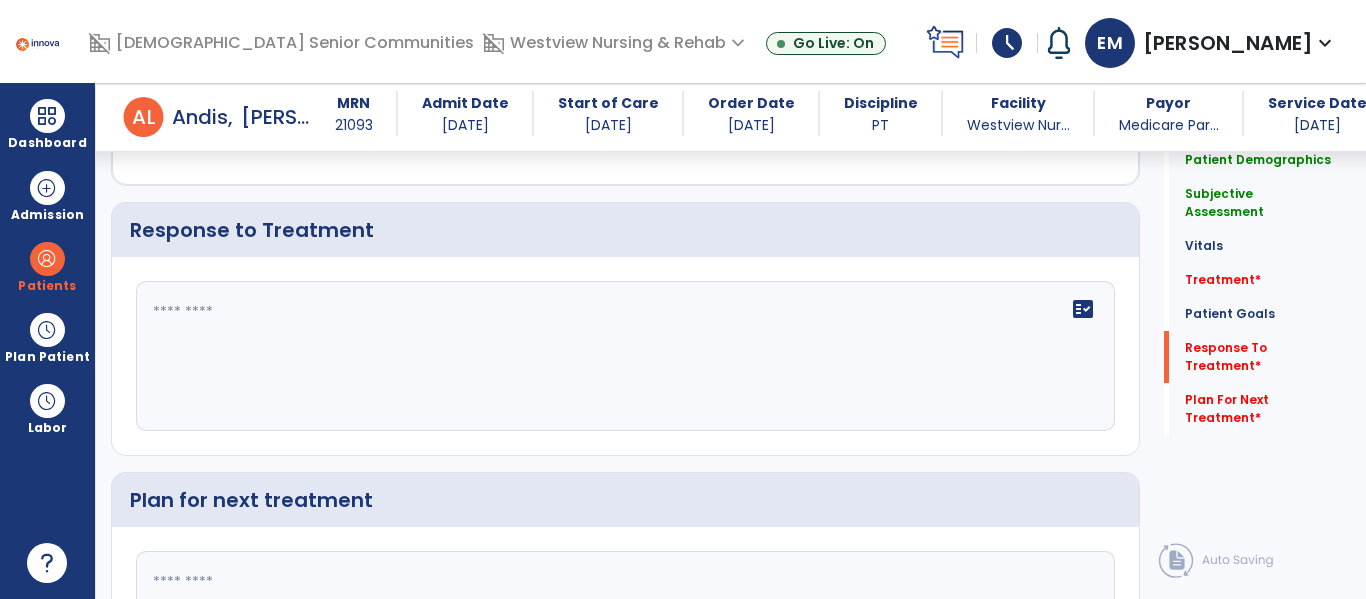 click 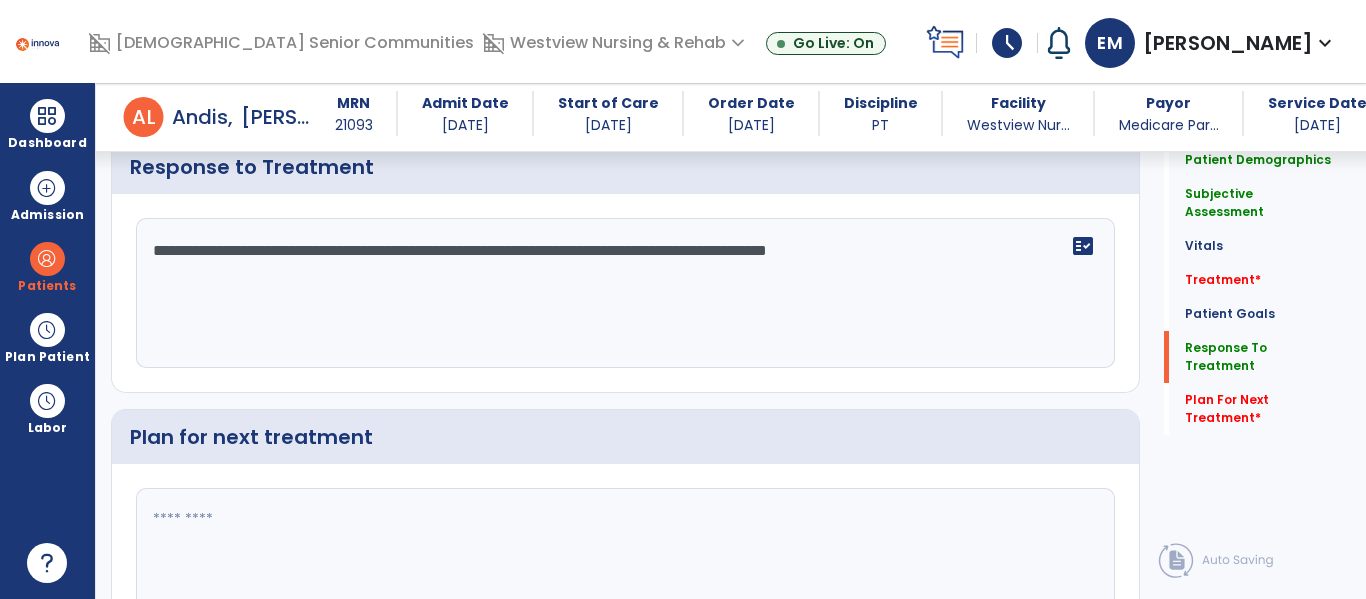 scroll, scrollTop: 3425, scrollLeft: 0, axis: vertical 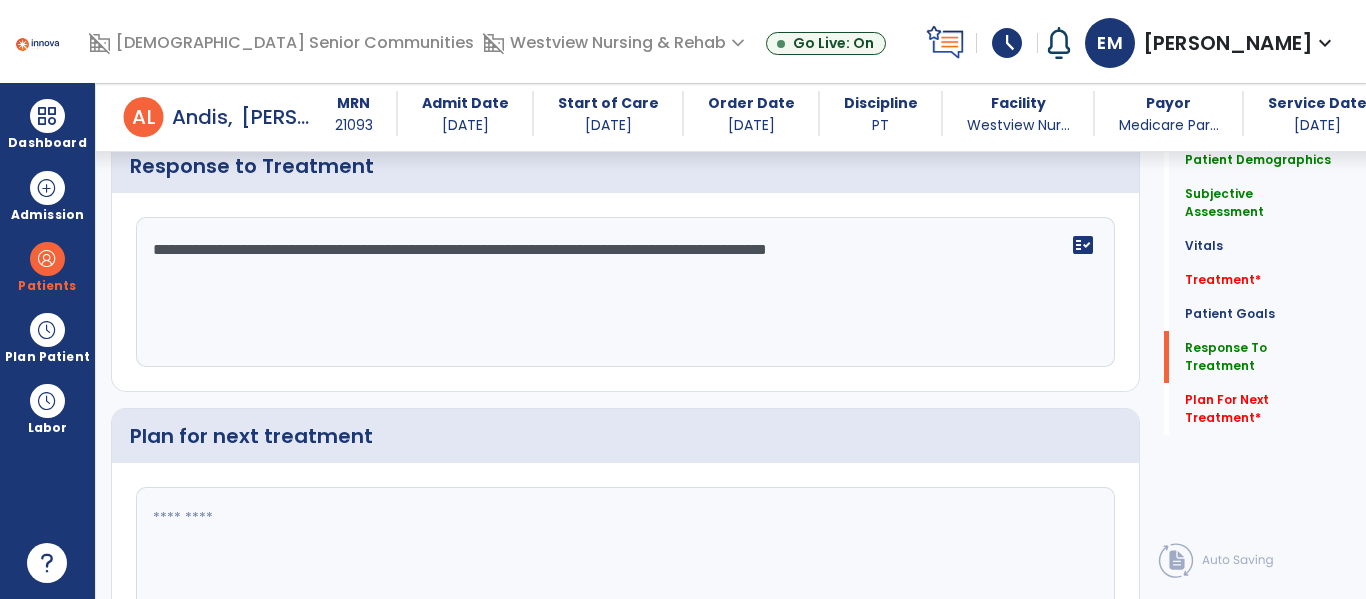 type on "**********" 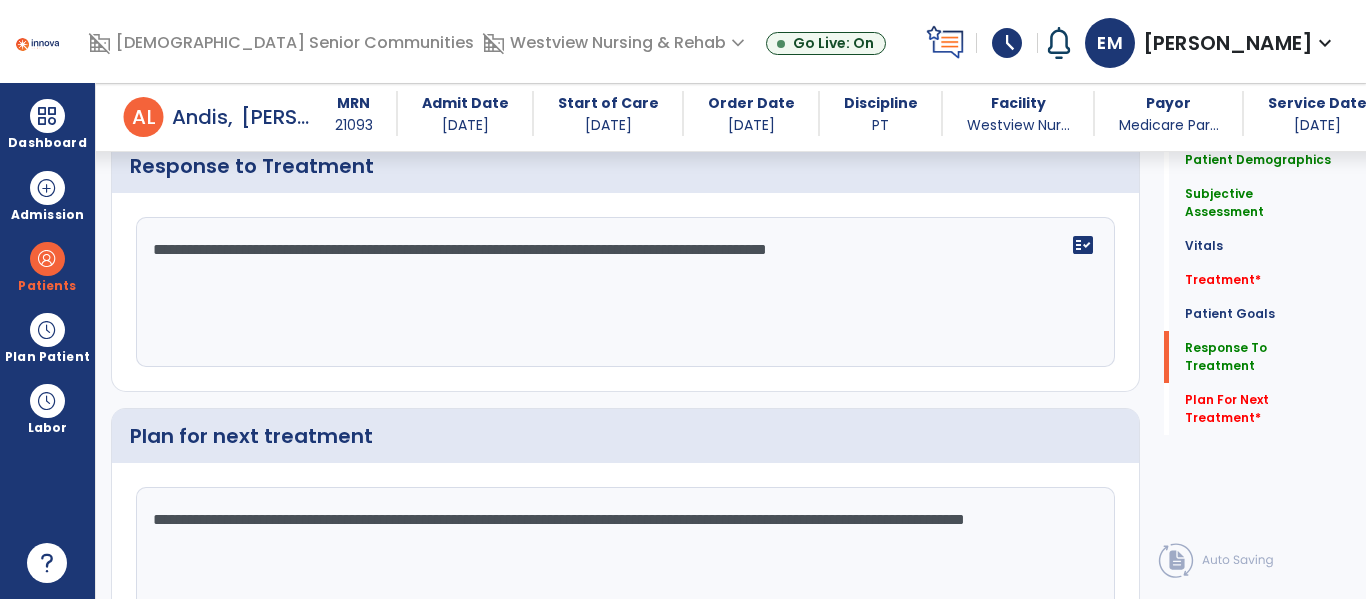 type on "**********" 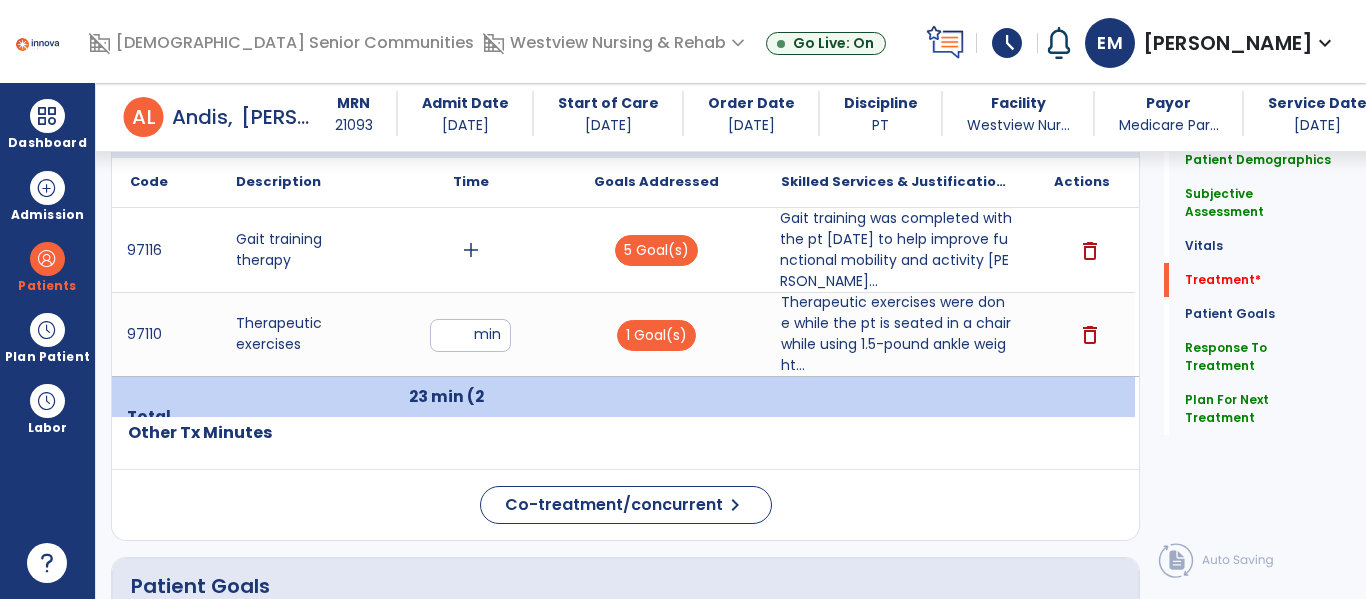 click on "Gait training was completed with the pt [DATE] to help improve functional mobility and activity [PERSON_NAME]..." at bounding box center (896, 250) 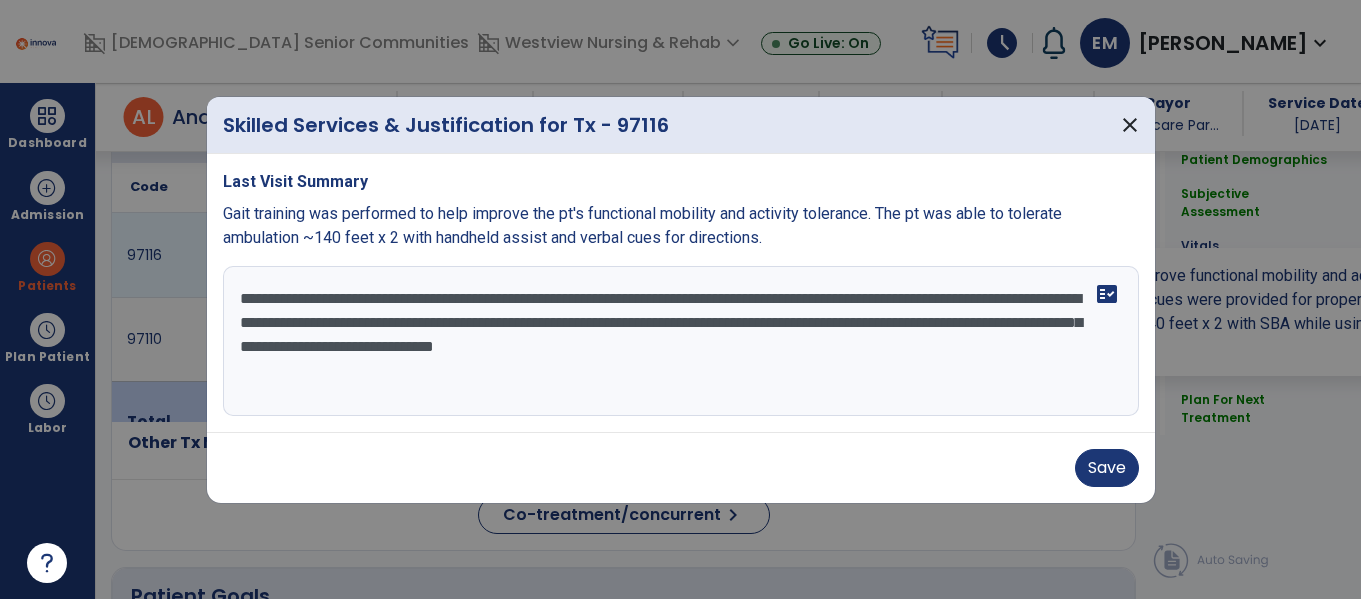 scroll, scrollTop: 1268, scrollLeft: 0, axis: vertical 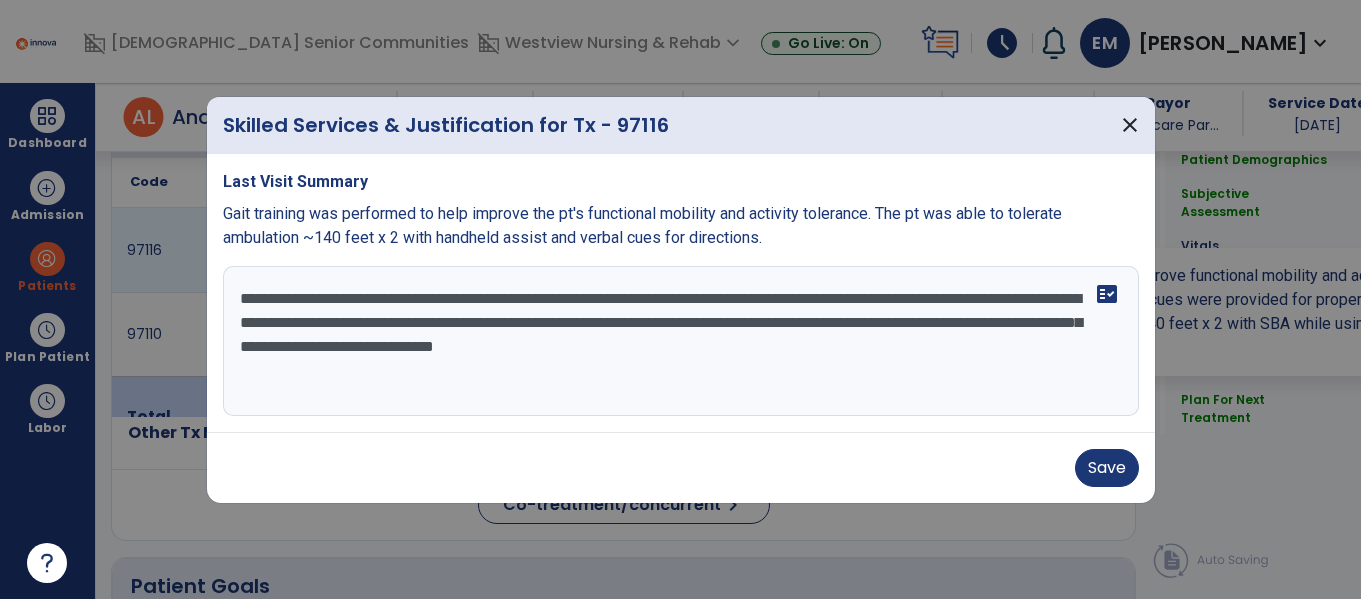 click on "**********" at bounding box center (681, 341) 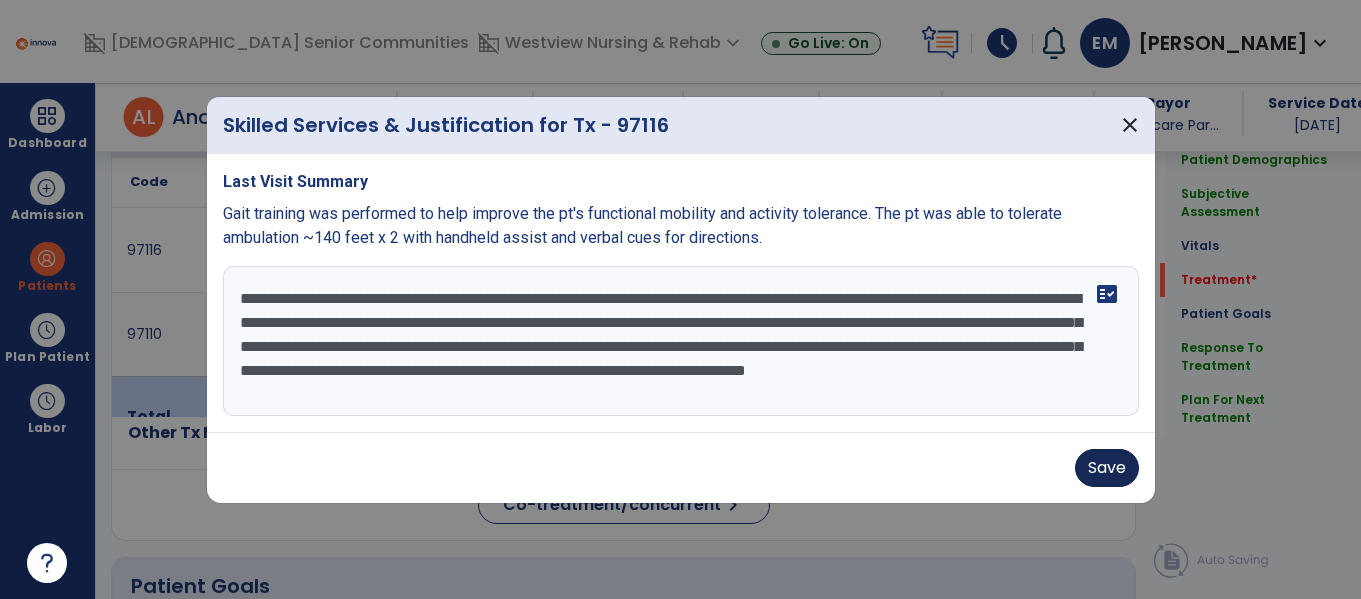 type on "**********" 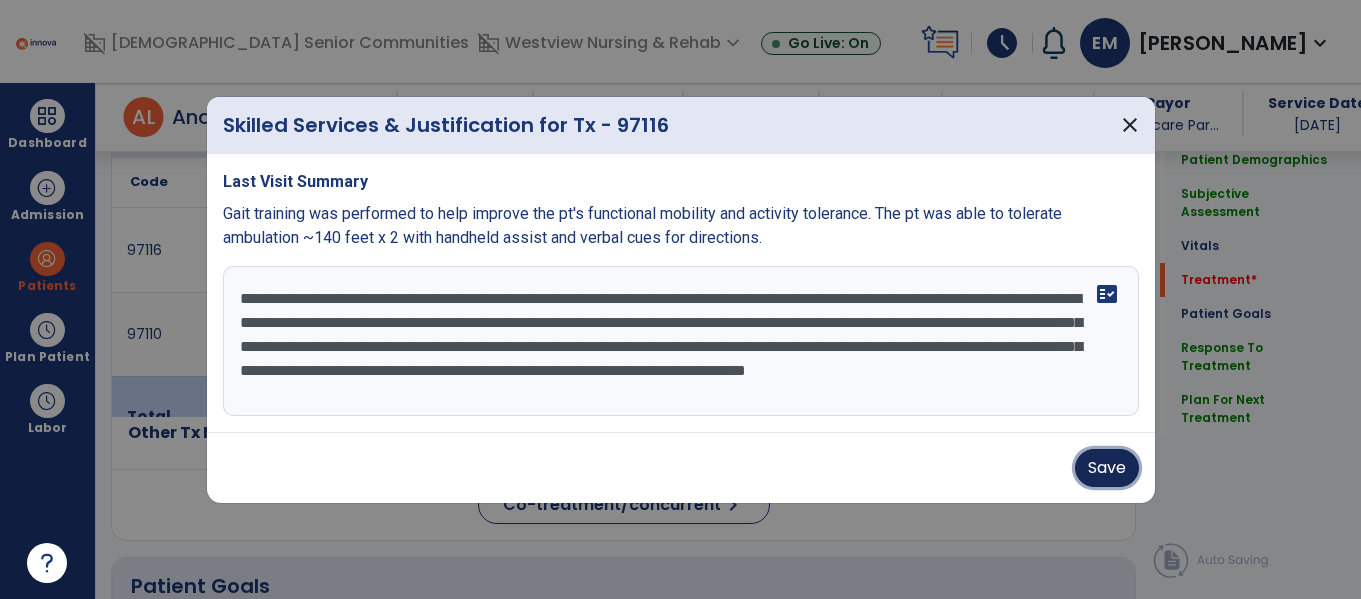 click on "Save" at bounding box center [1107, 468] 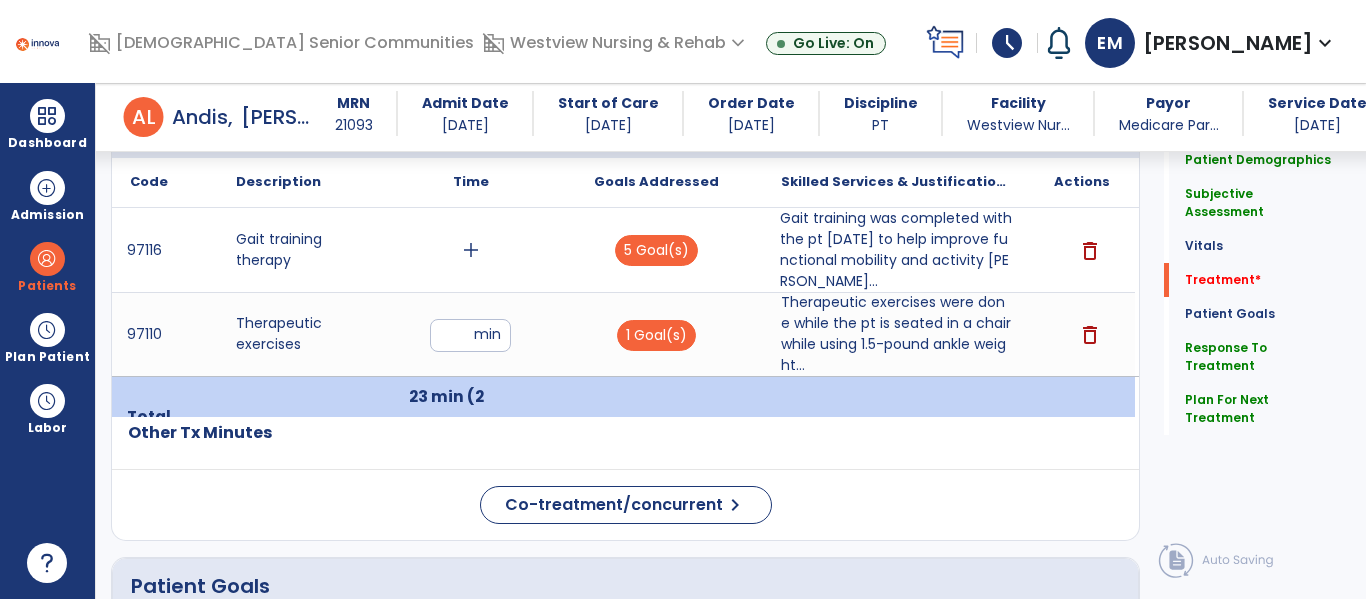 click on "Gait training was completed with the pt [DATE] to help improve functional mobility and activity [PERSON_NAME]..." at bounding box center (896, 250) 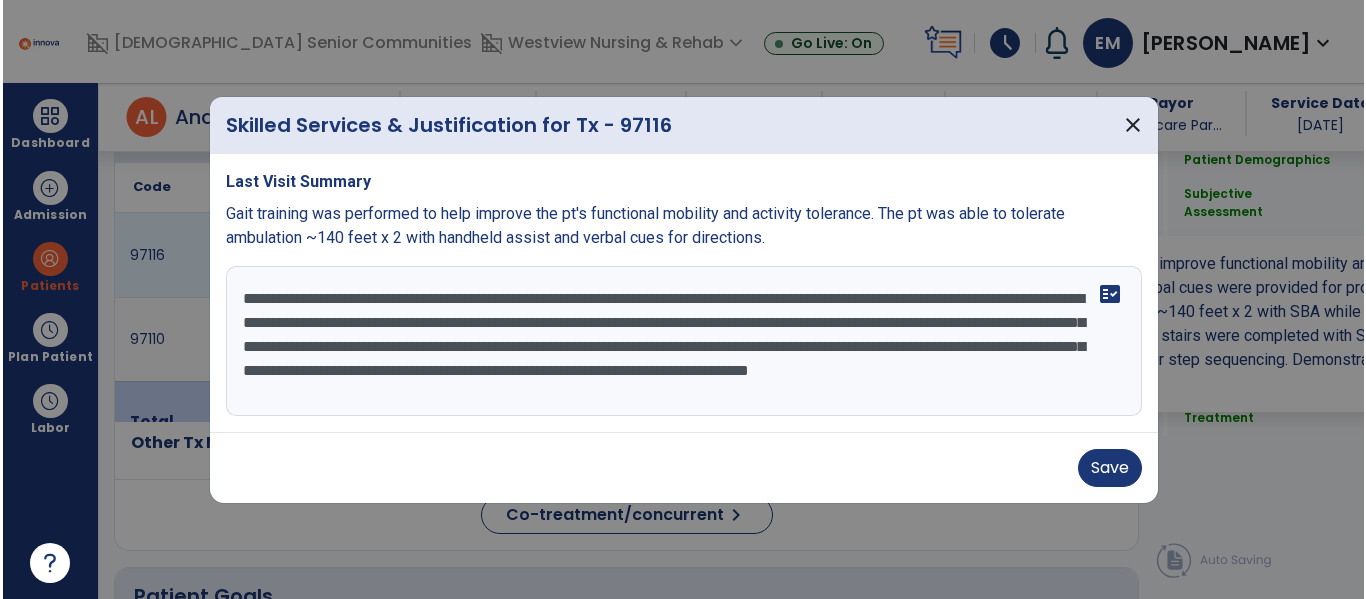 scroll, scrollTop: 1268, scrollLeft: 0, axis: vertical 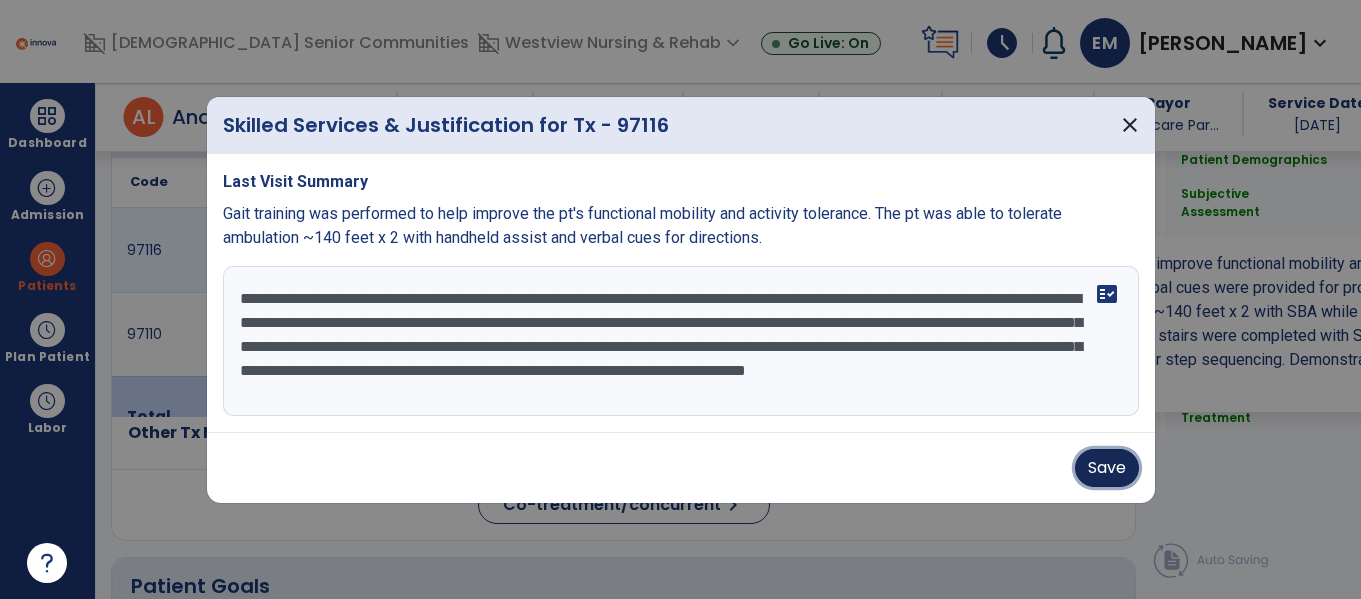 click on "Save" at bounding box center [1107, 468] 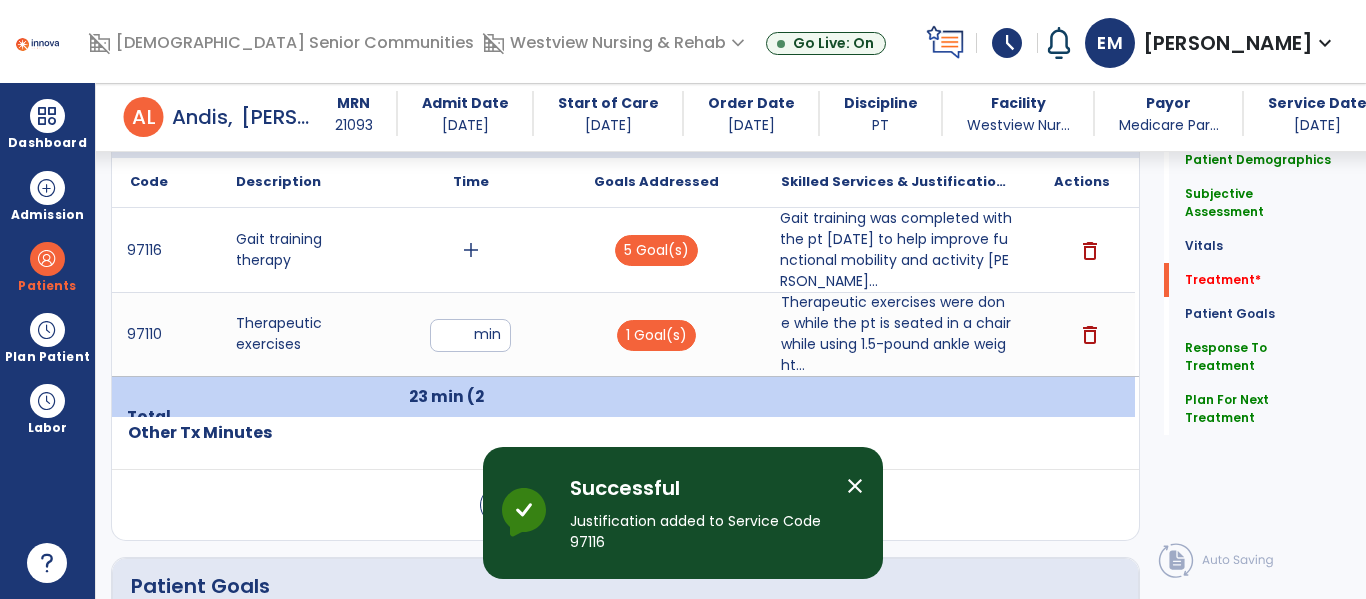 click on "add" at bounding box center [471, 250] 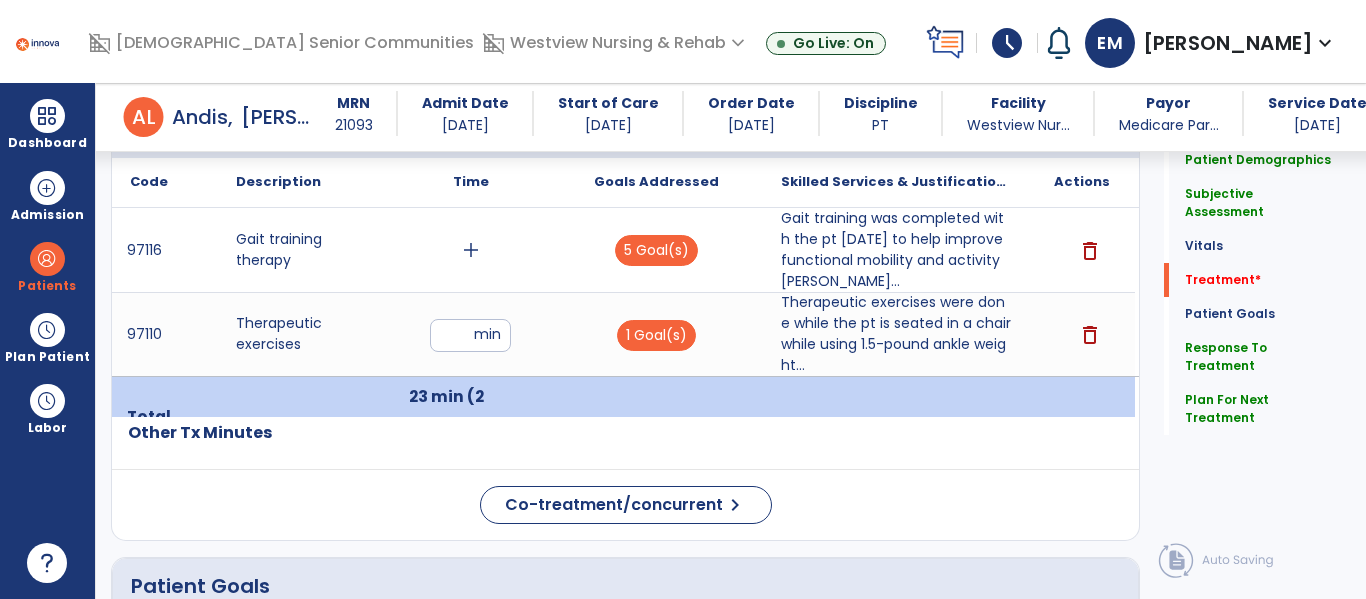 click on "add" at bounding box center (471, 250) 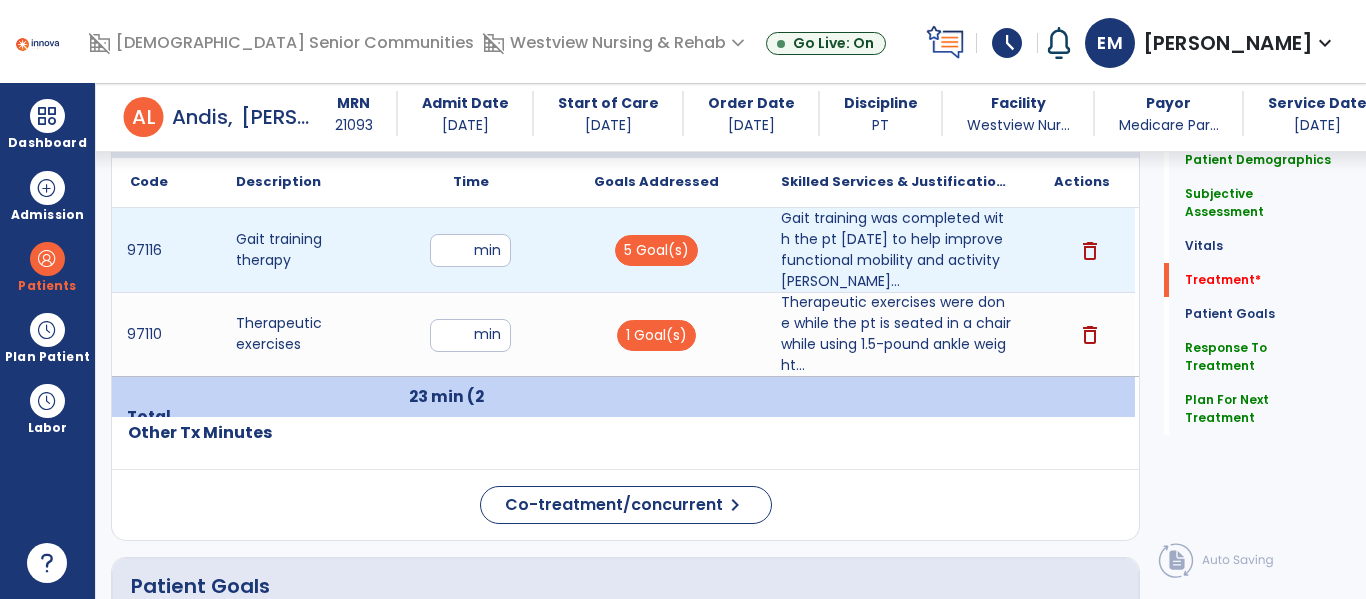 type on "**" 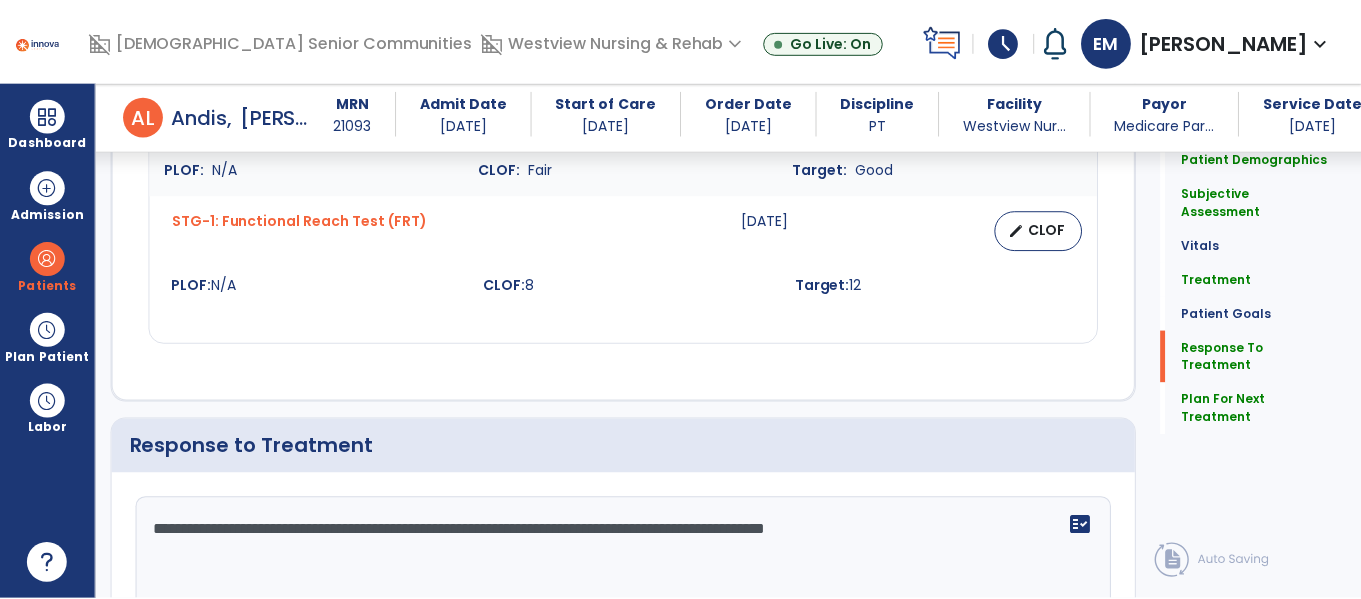 scroll, scrollTop: 3554, scrollLeft: 0, axis: vertical 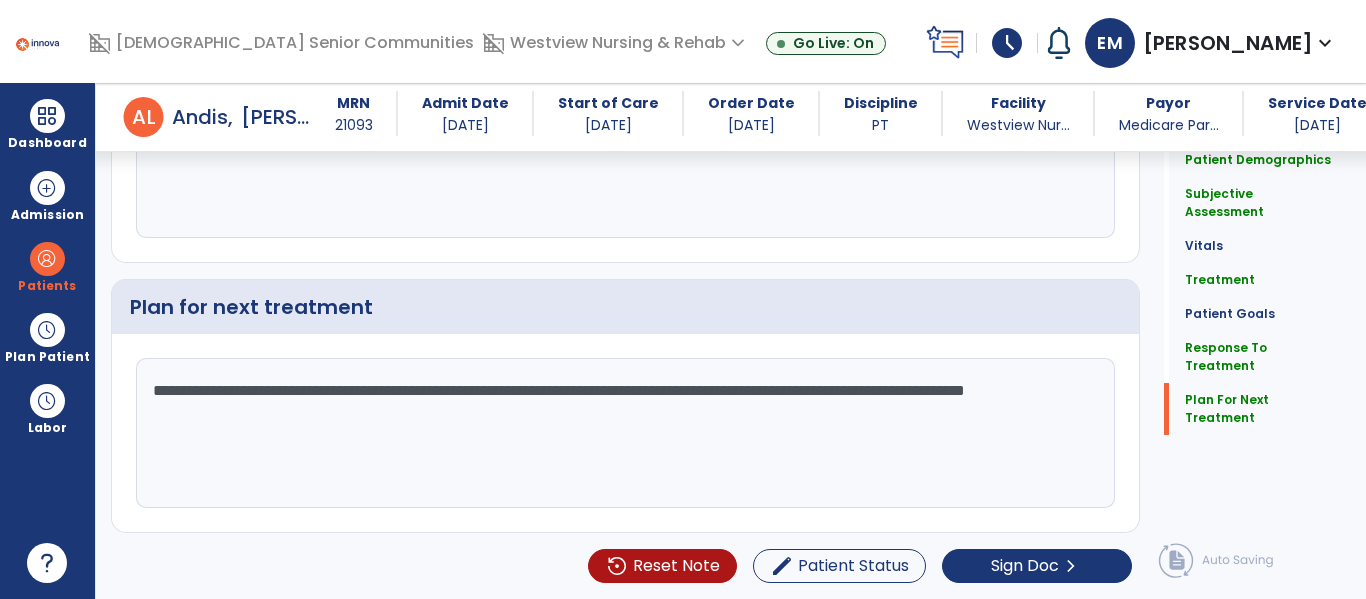 click on "**********" 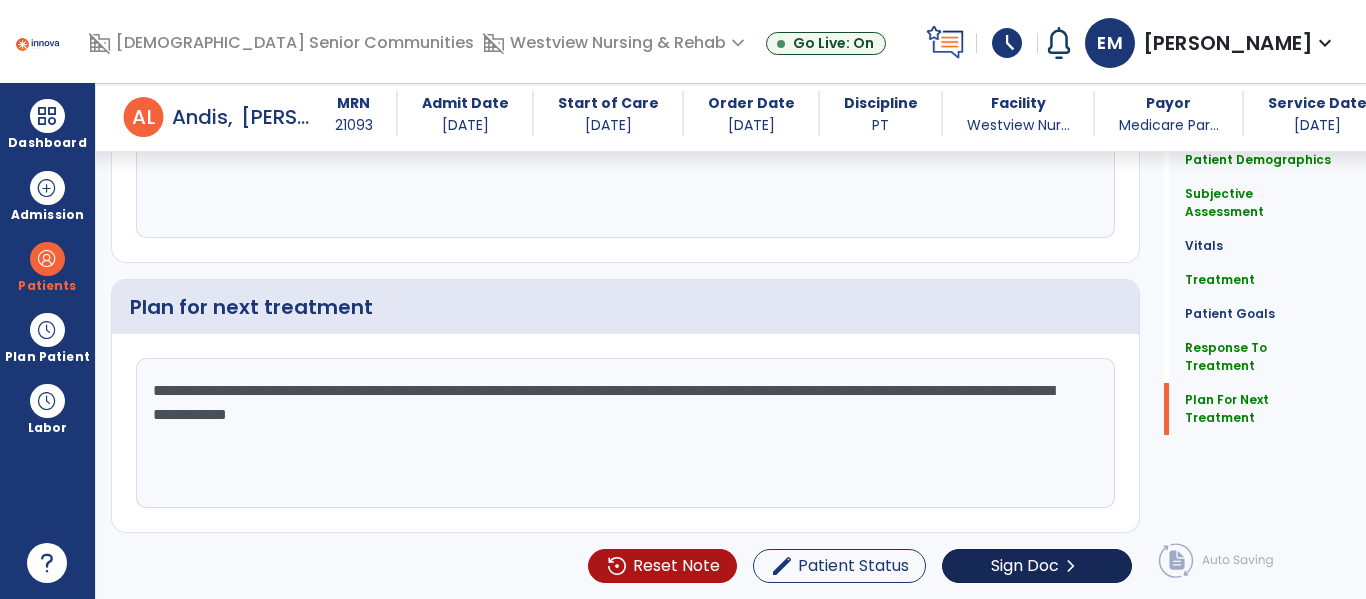 type on "**********" 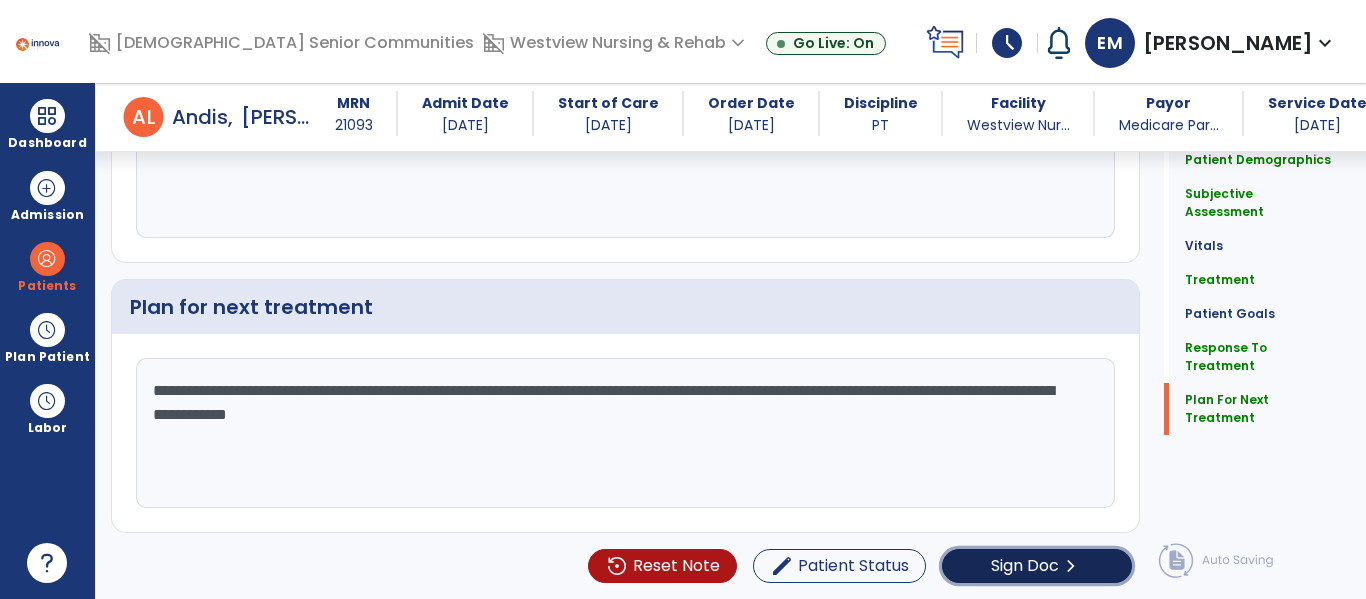 click on "chevron_right" 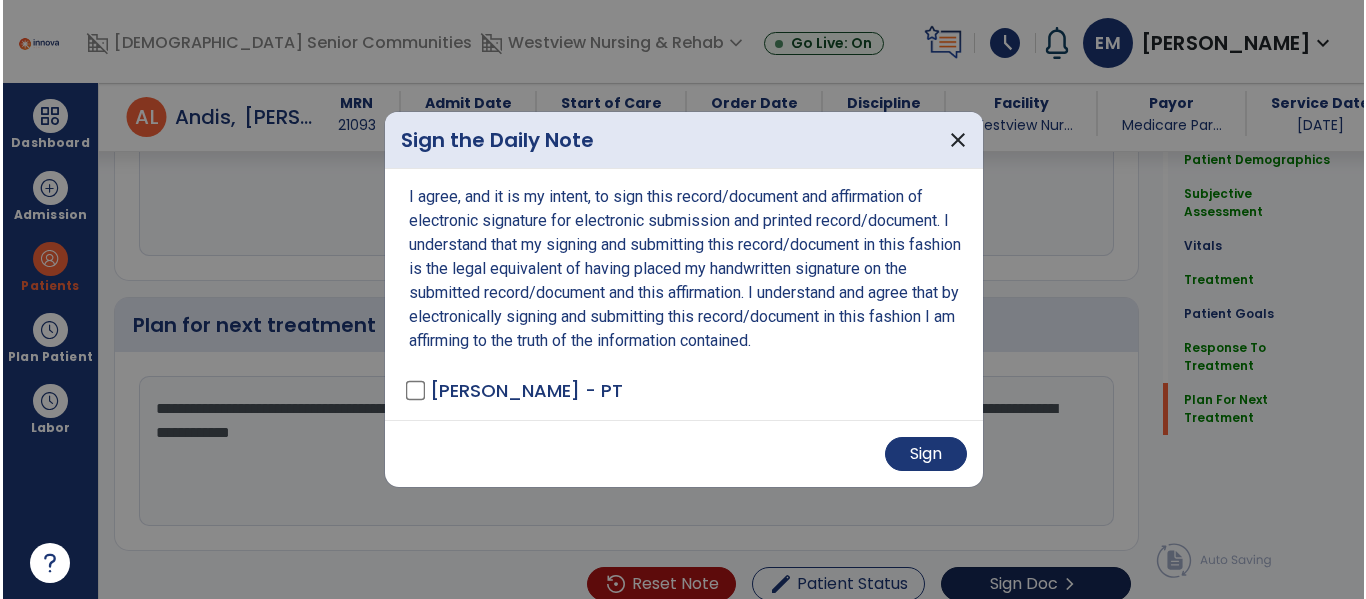 scroll, scrollTop: 3554, scrollLeft: 0, axis: vertical 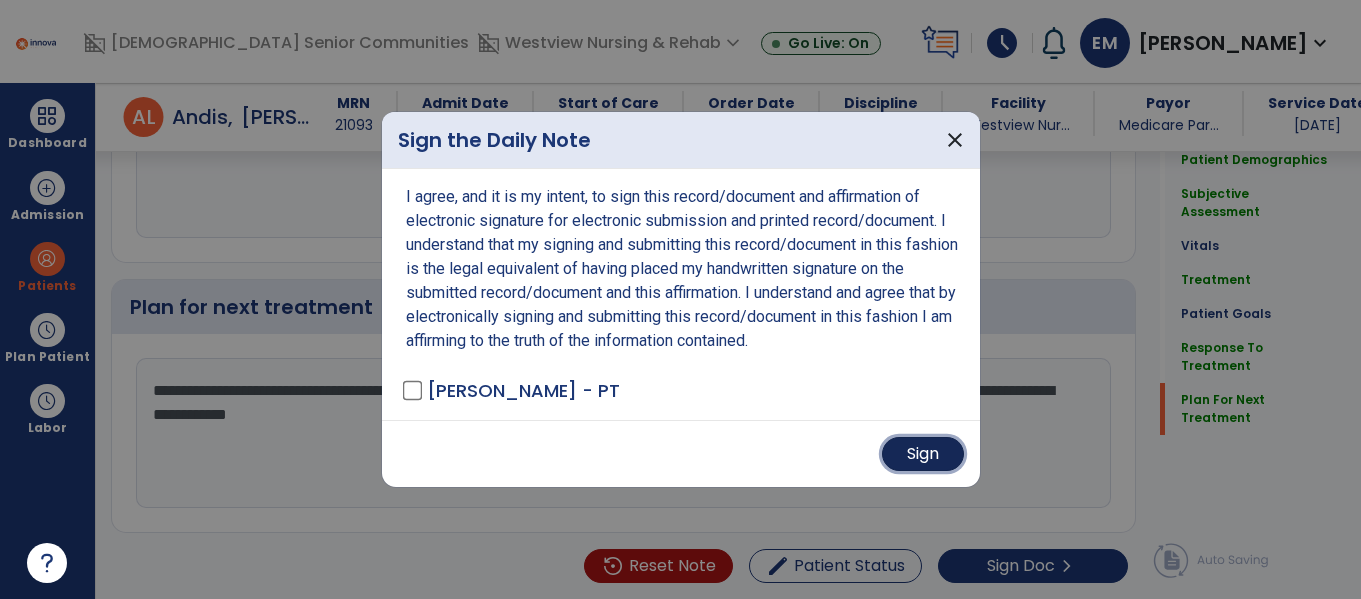 click on "Sign" at bounding box center (923, 454) 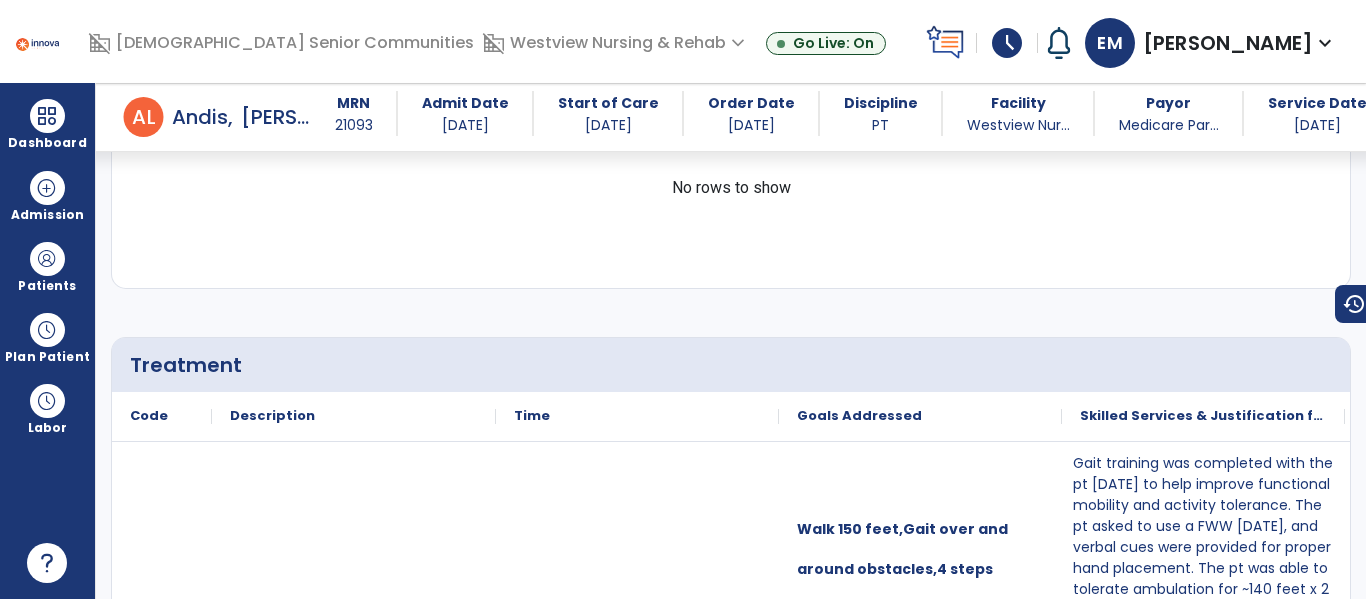 scroll, scrollTop: 0, scrollLeft: 0, axis: both 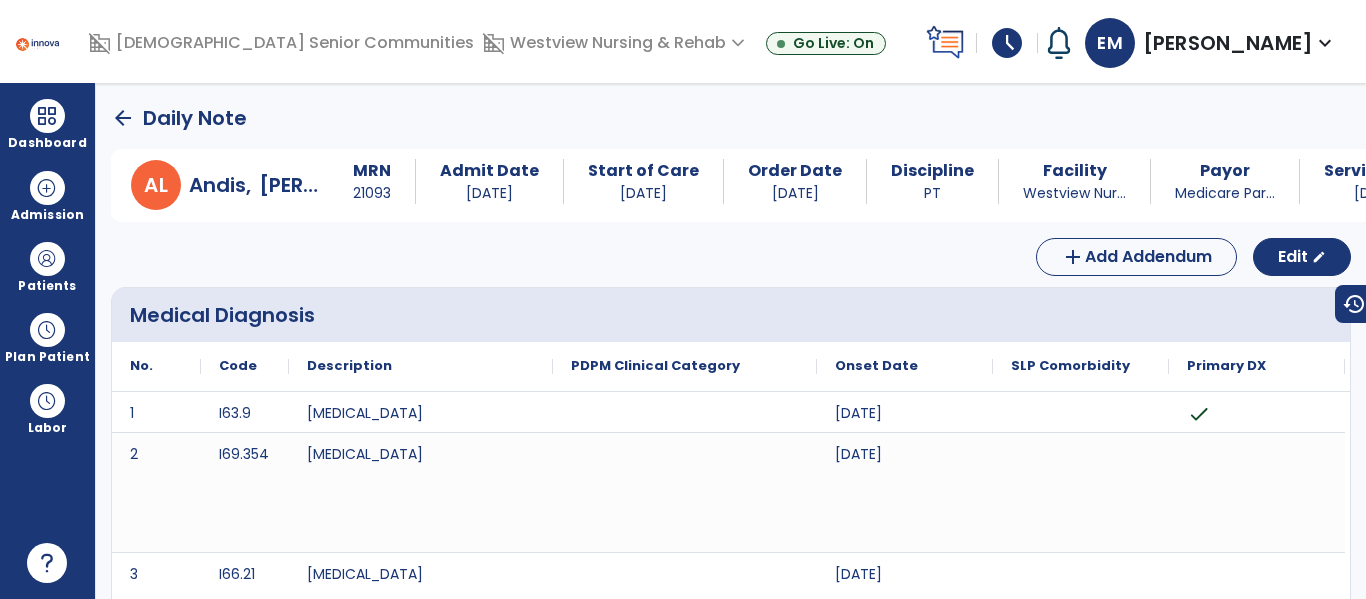 click on "arrow_back" 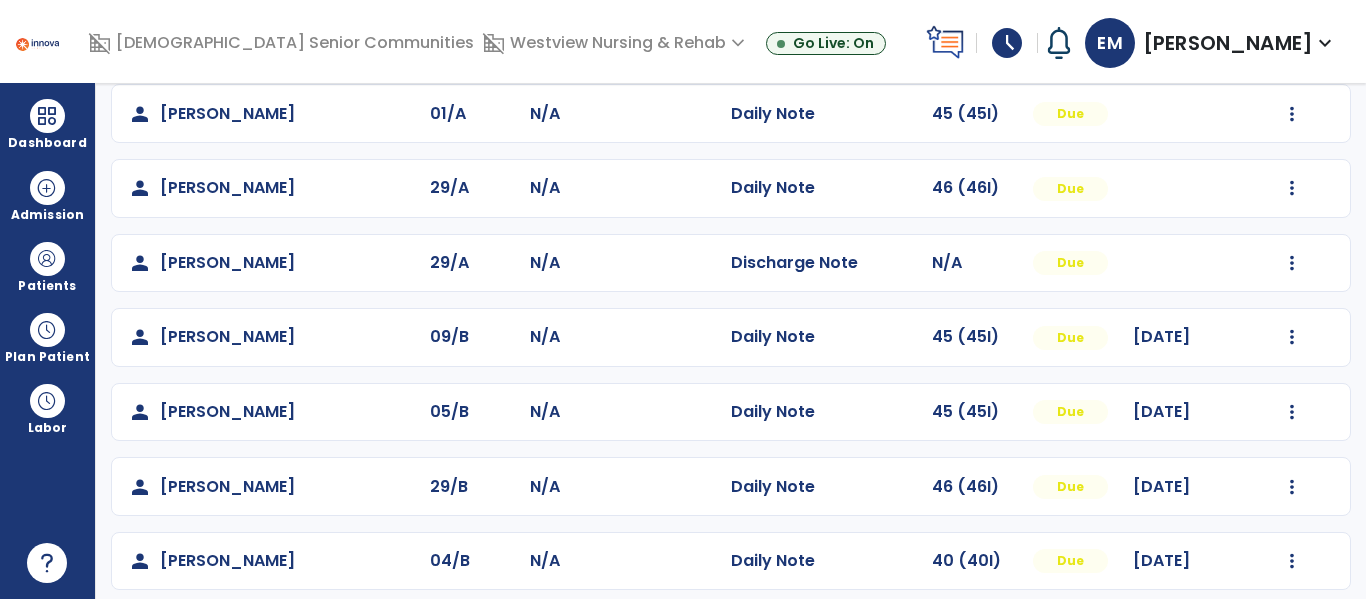 scroll, scrollTop: 413, scrollLeft: 0, axis: vertical 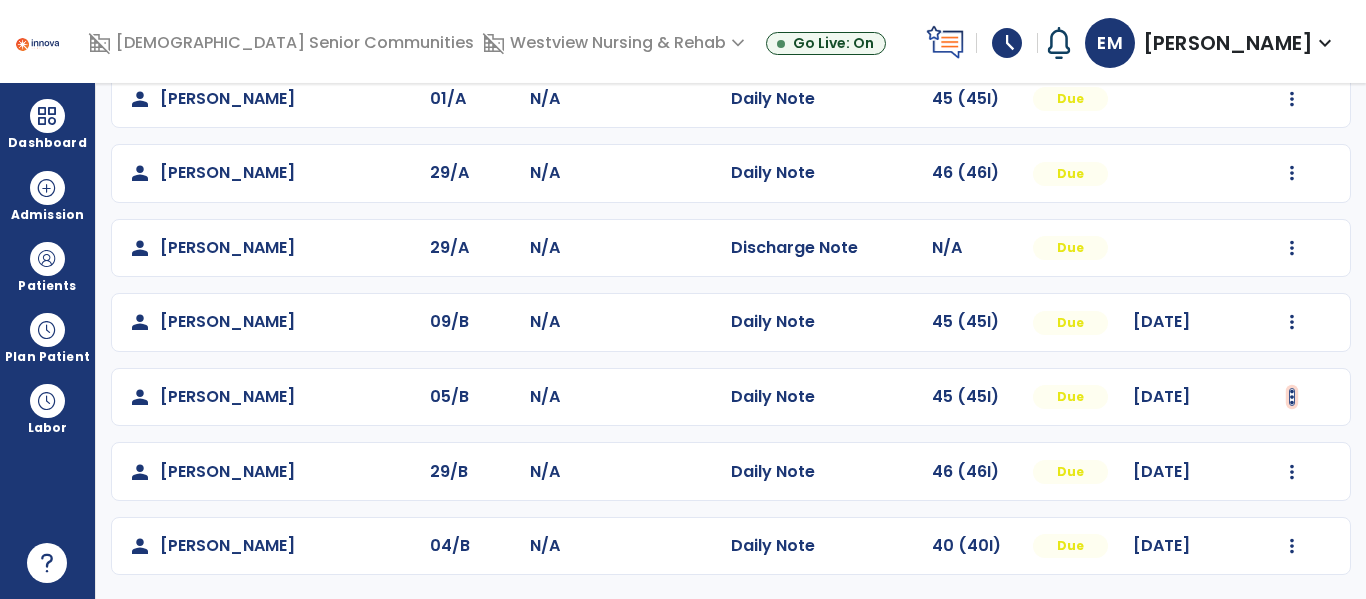 click at bounding box center [1293, -125] 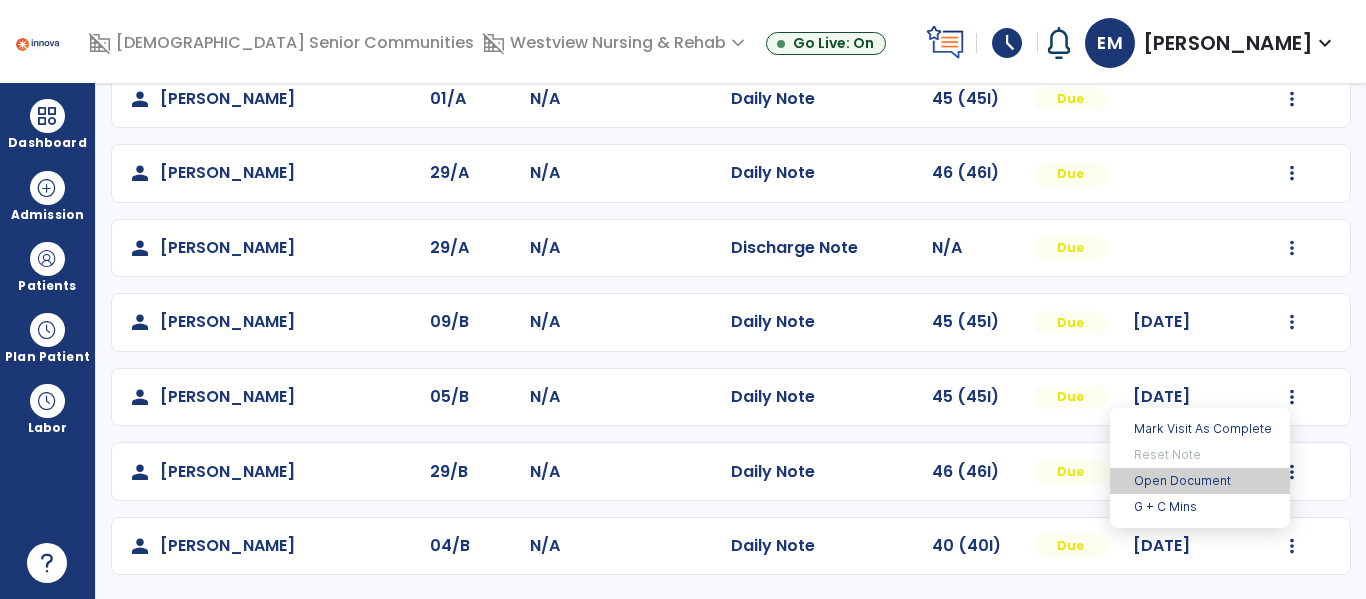 click on "Open Document" at bounding box center (1200, 481) 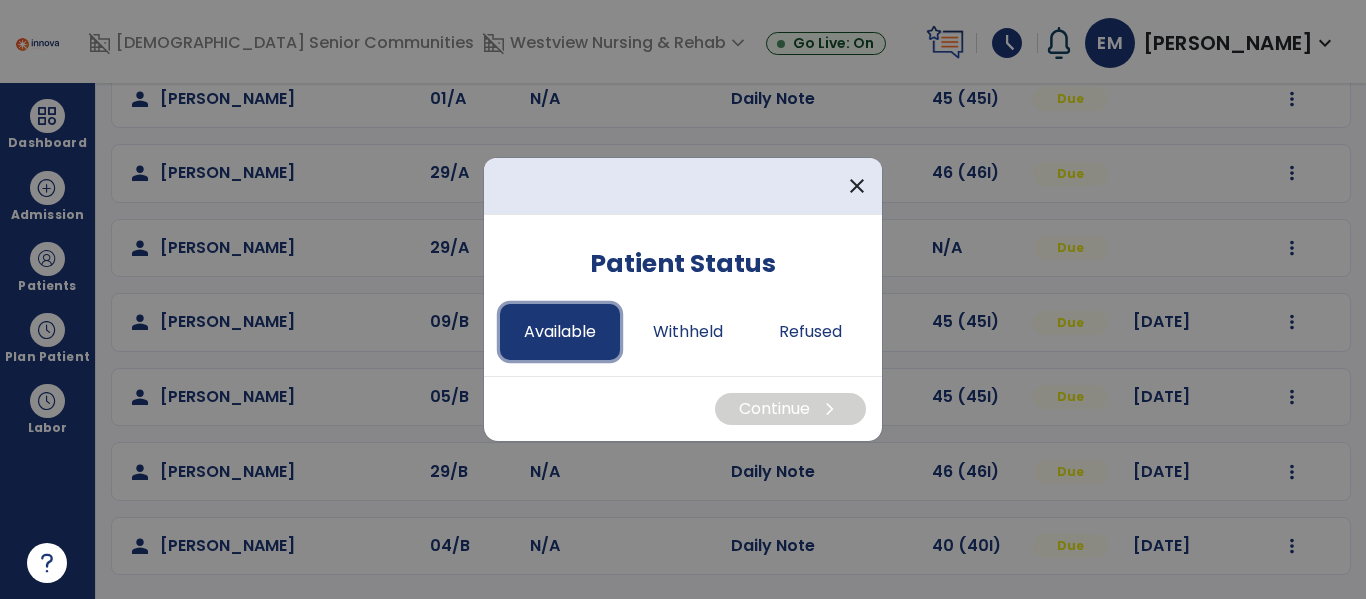 click on "Available" at bounding box center (560, 332) 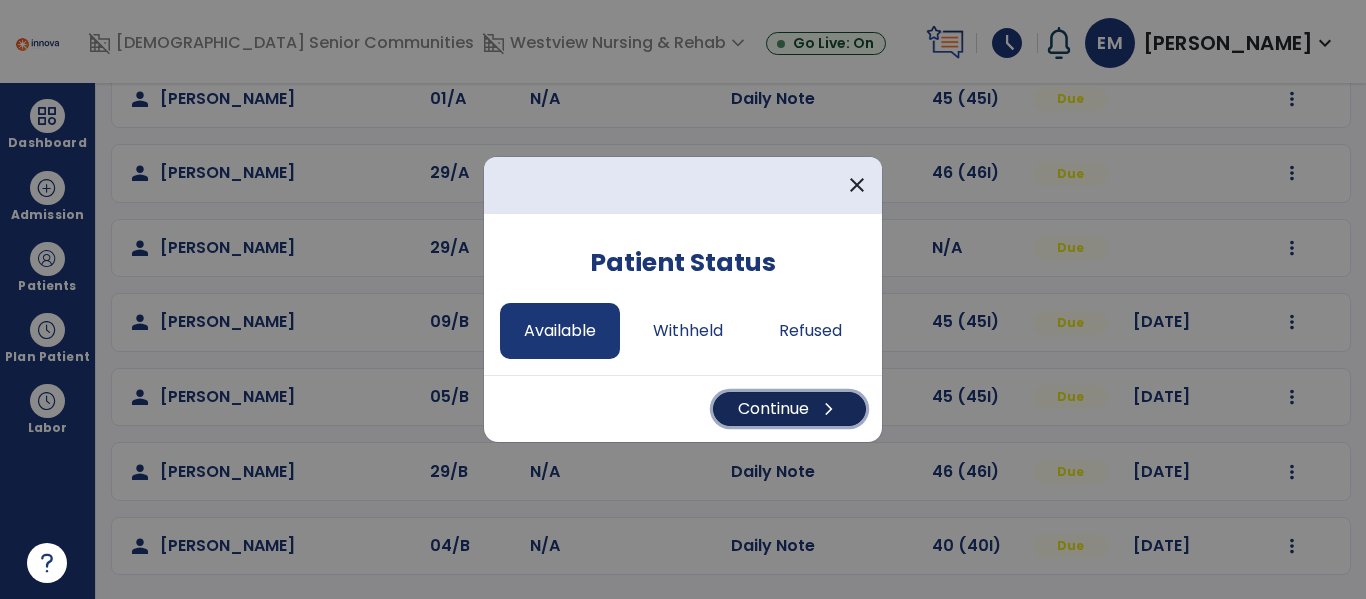 click on "chevron_right" at bounding box center (829, 409) 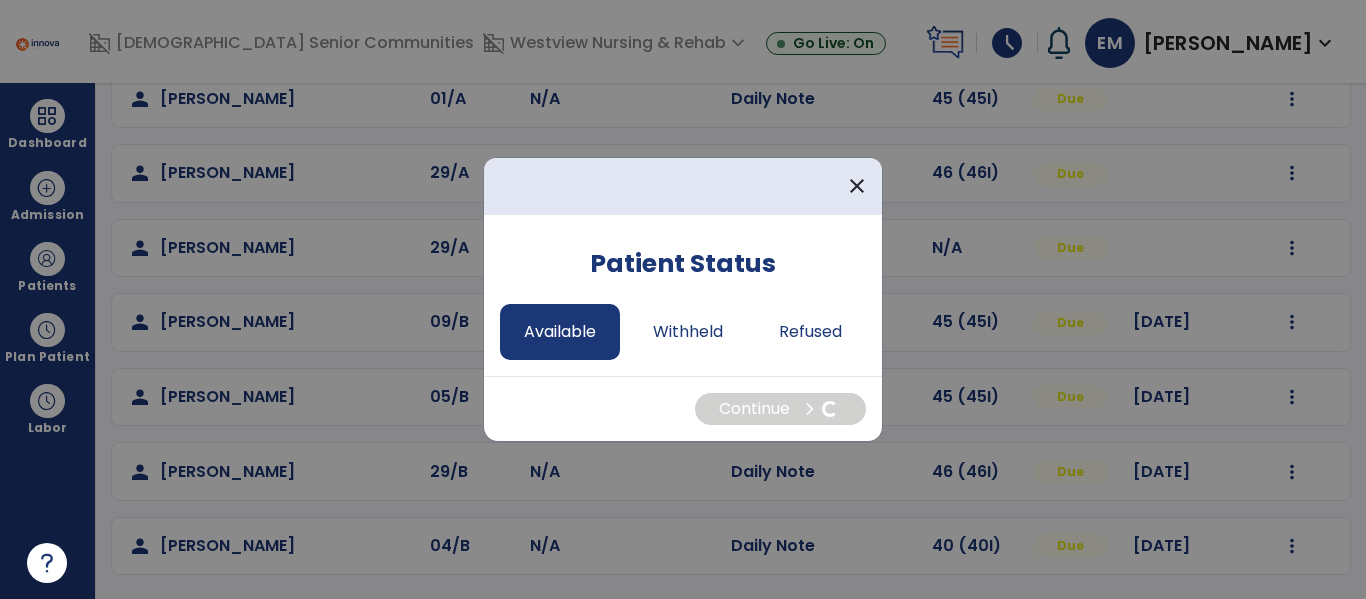 select on "*" 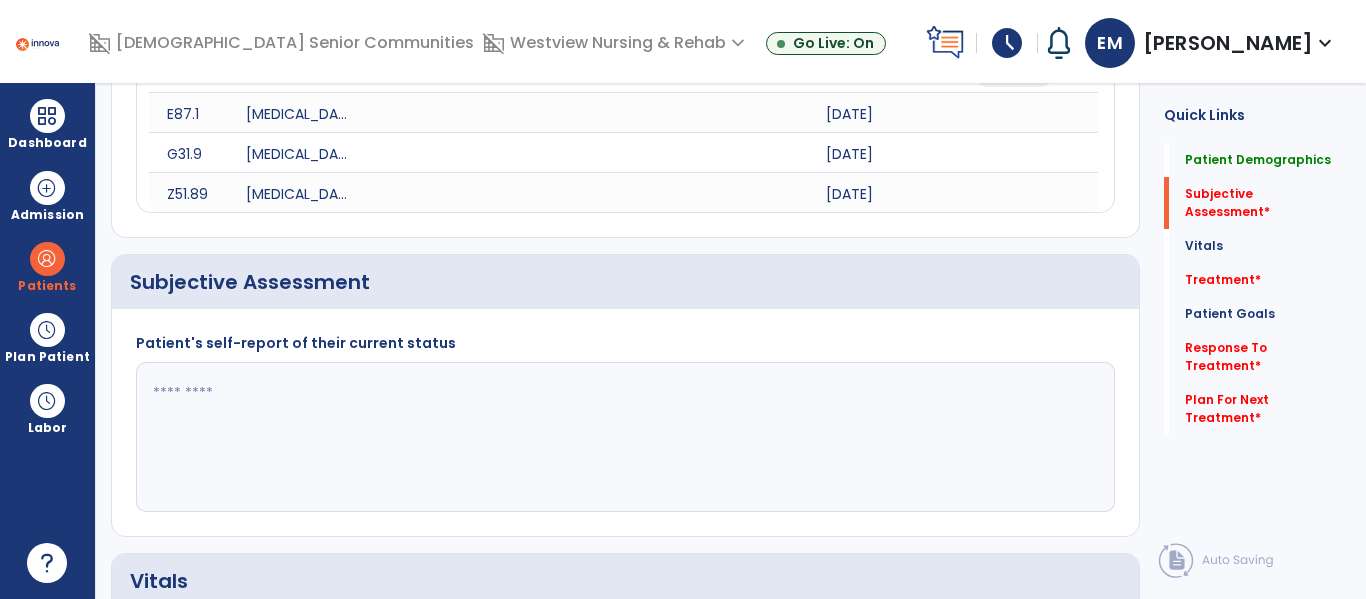 click 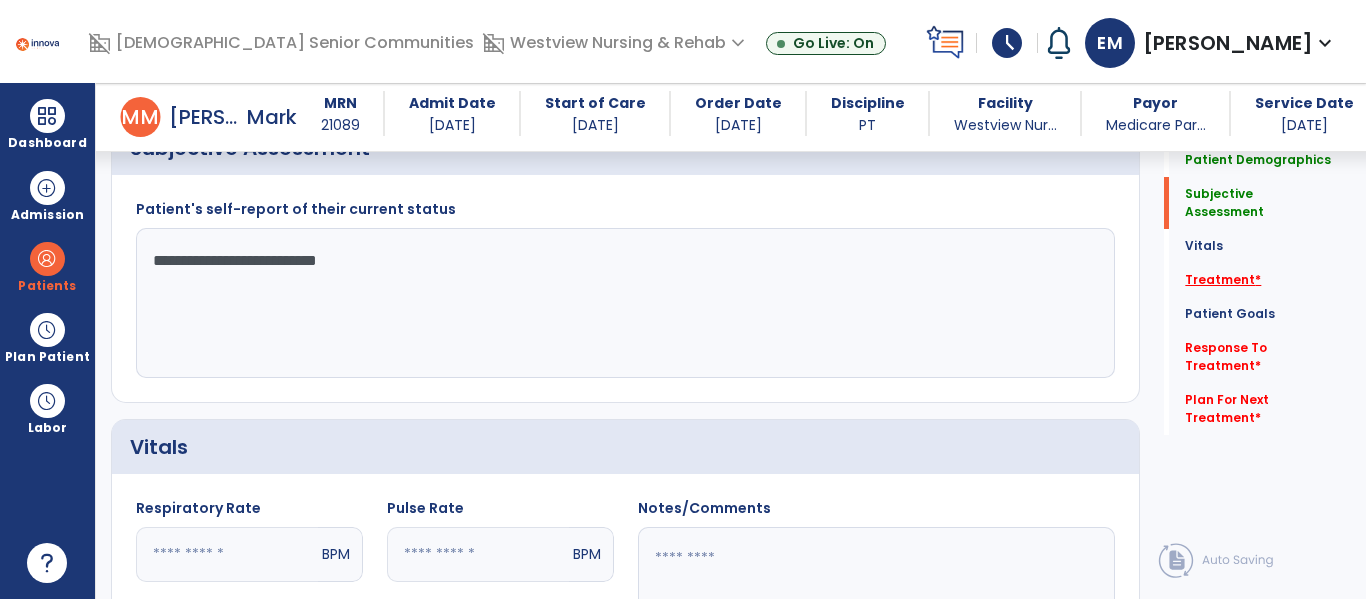 type on "**********" 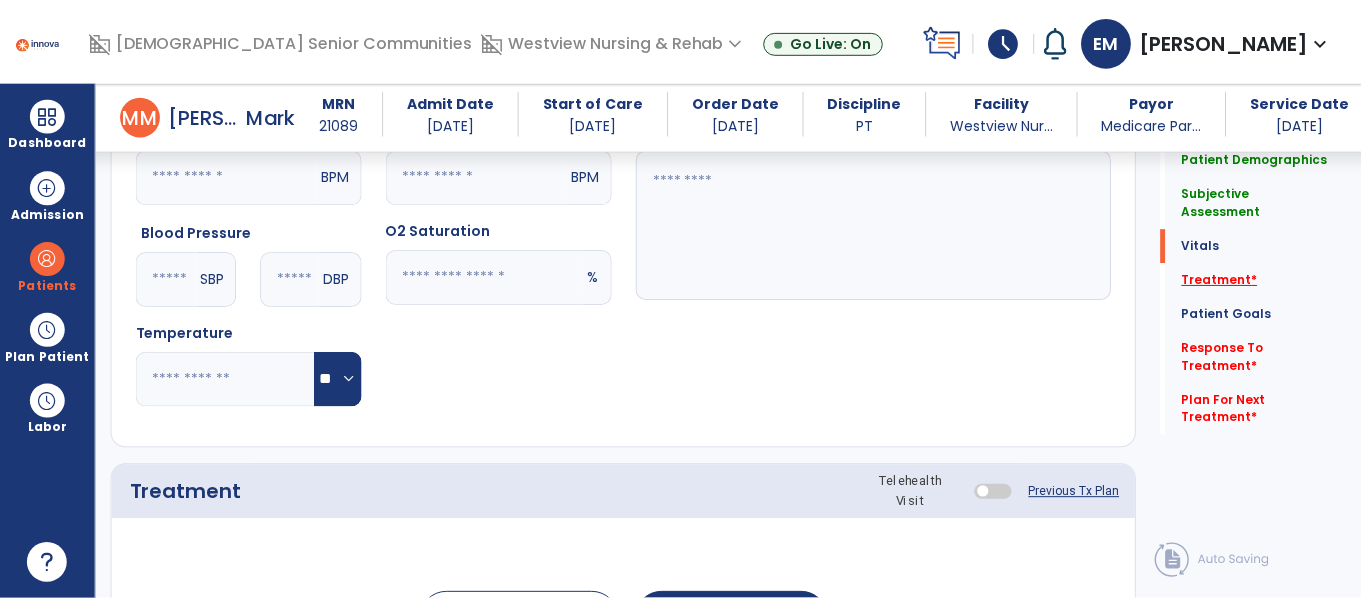 scroll, scrollTop: 1156, scrollLeft: 0, axis: vertical 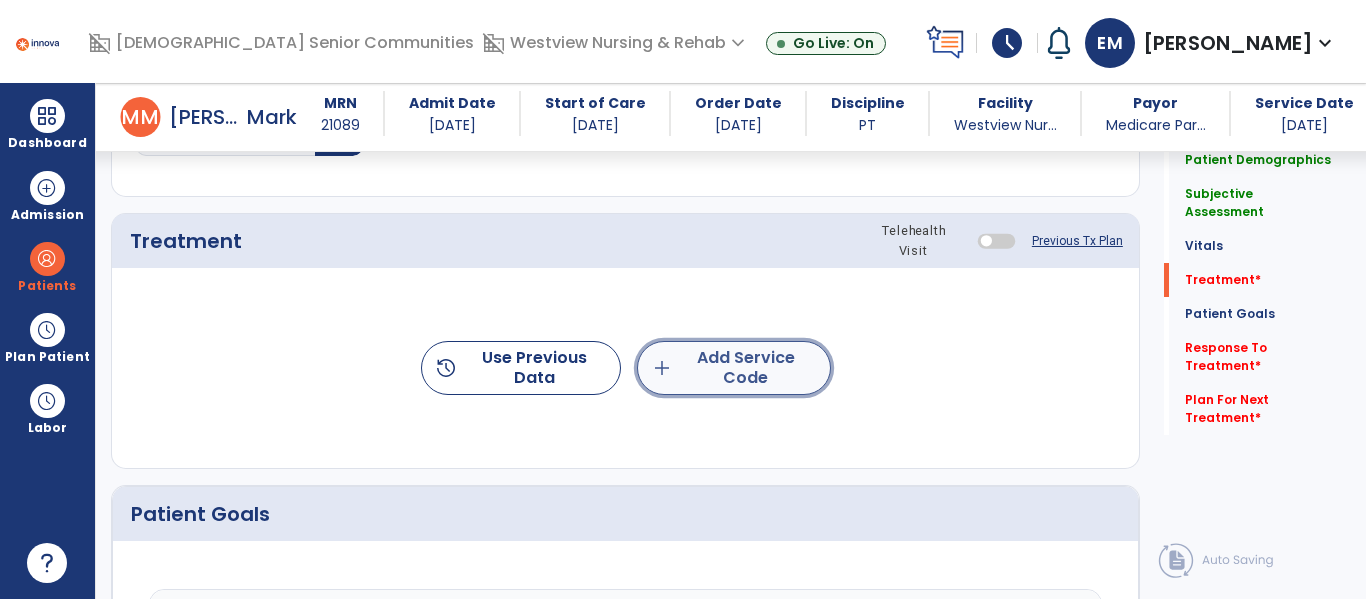 click on "add  Add Service Code" 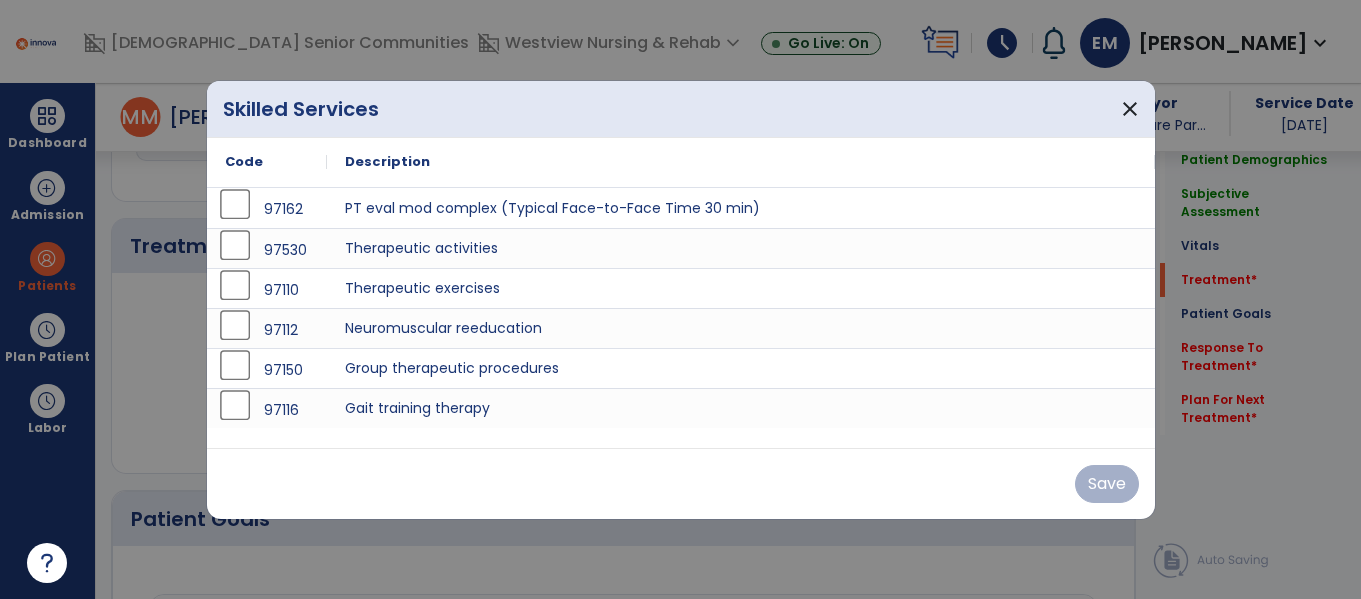 scroll, scrollTop: 1156, scrollLeft: 0, axis: vertical 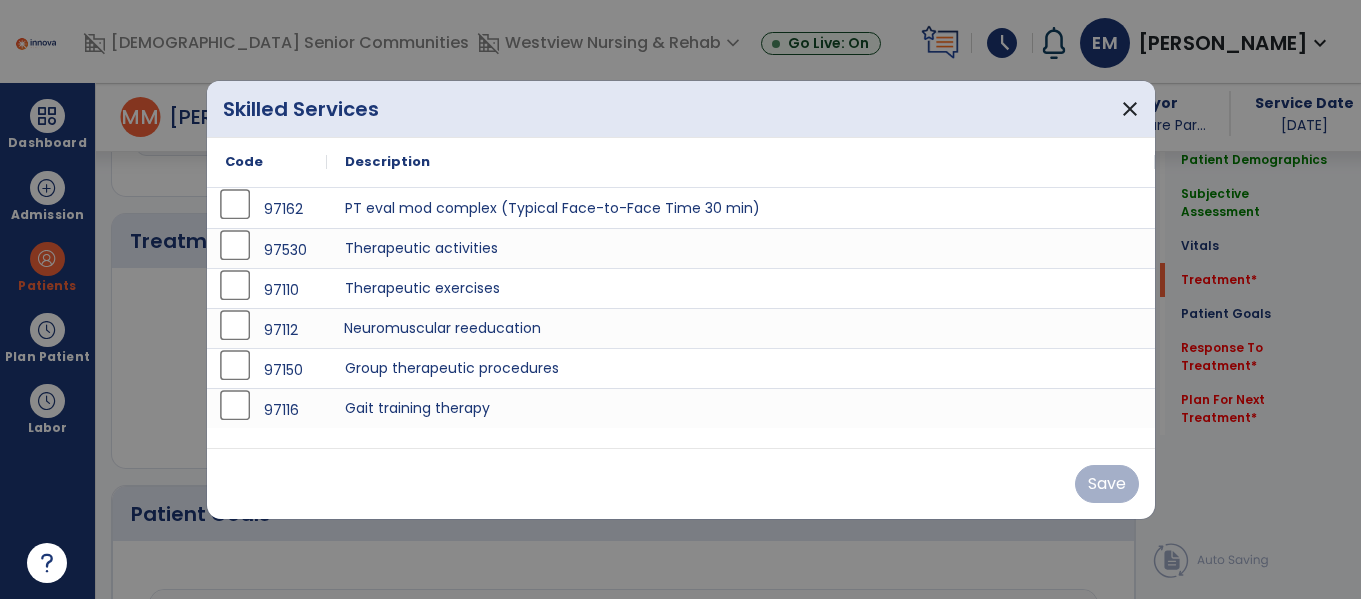 click on "Neuromuscular reeducation" at bounding box center [741, 328] 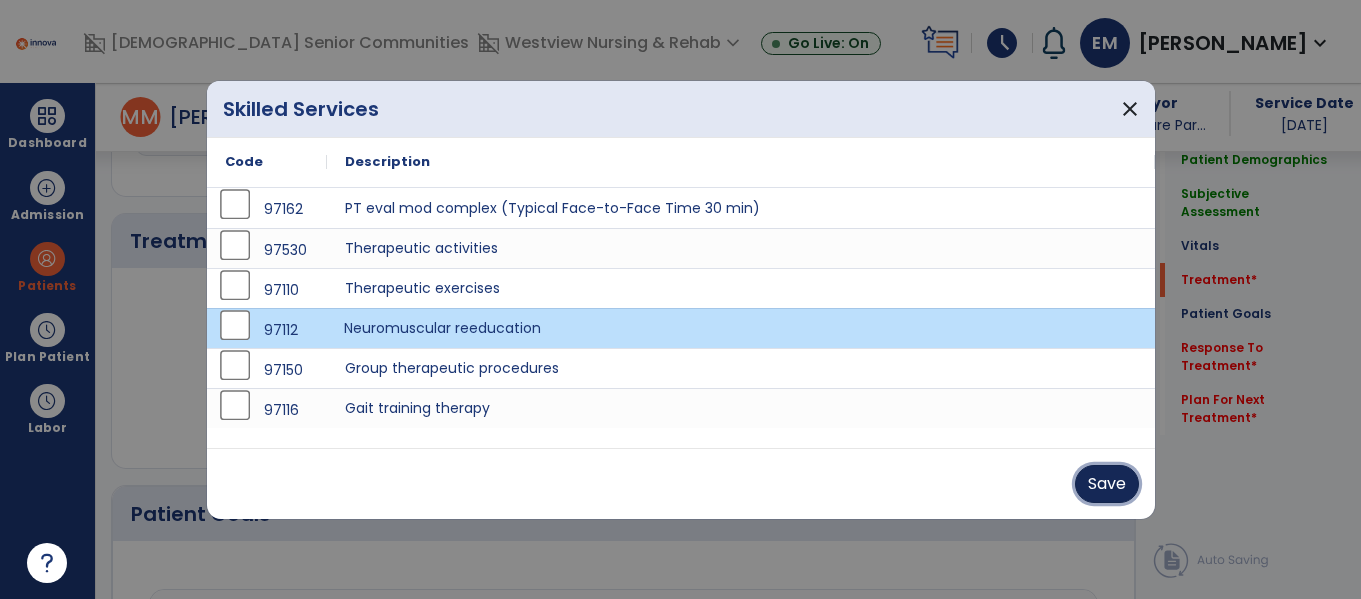 click on "Save" at bounding box center [1107, 484] 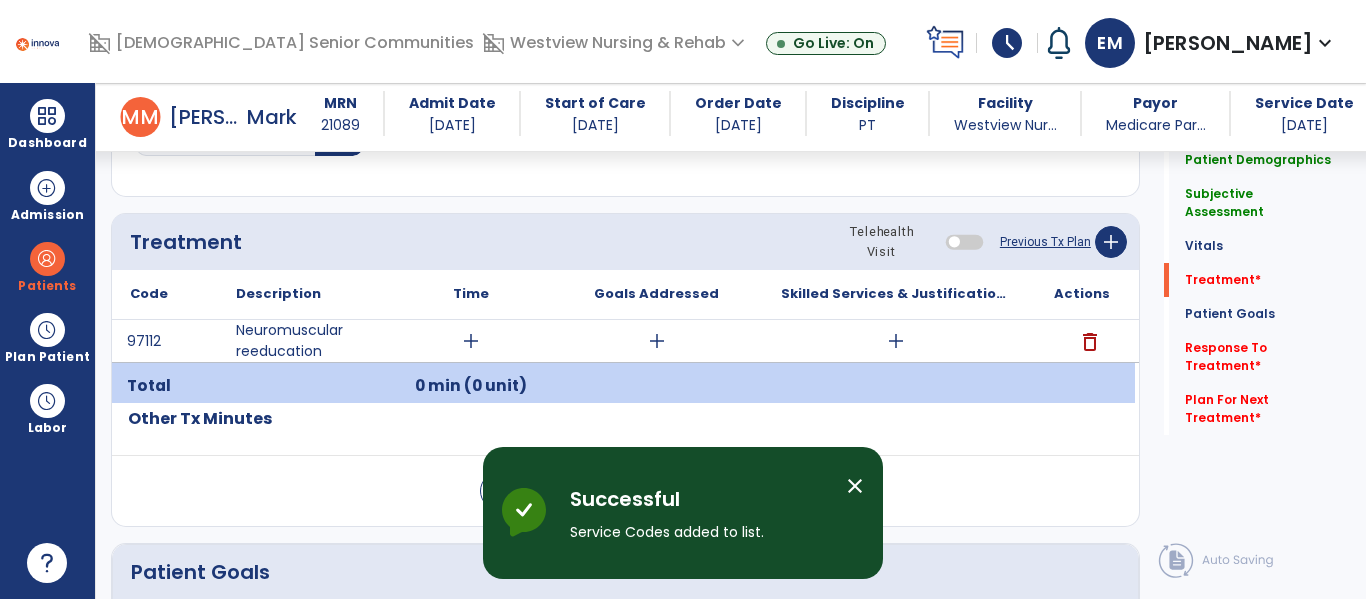 click on "add" at bounding box center [896, 341] 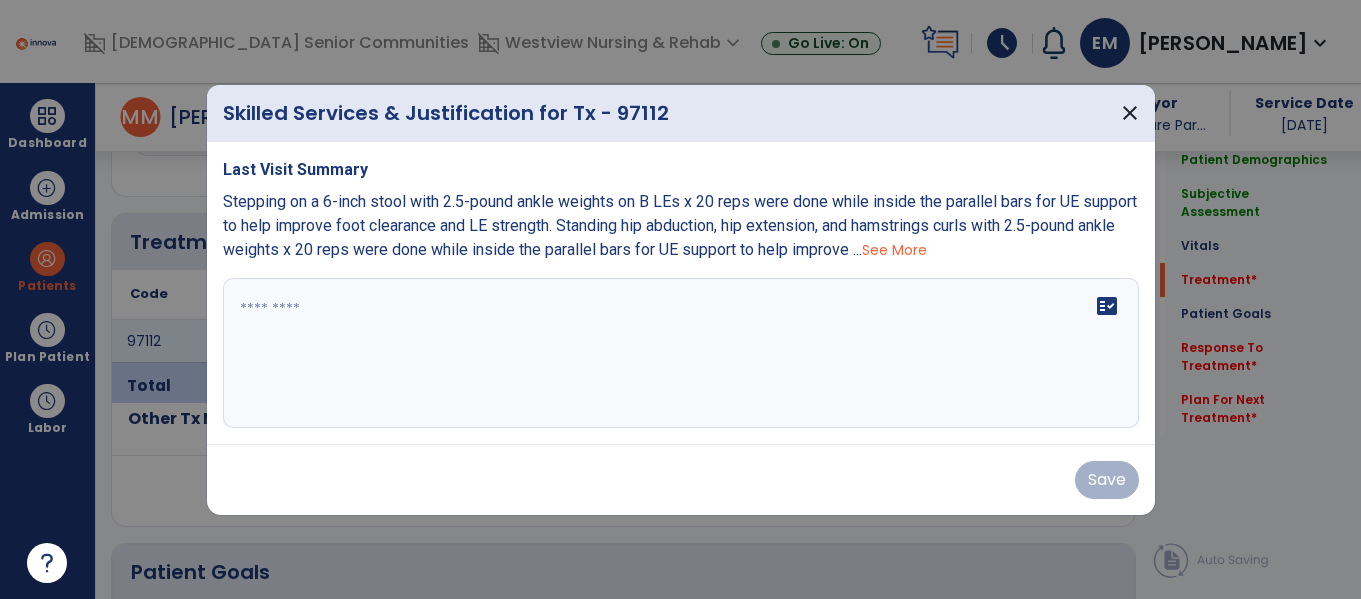 scroll, scrollTop: 1156, scrollLeft: 0, axis: vertical 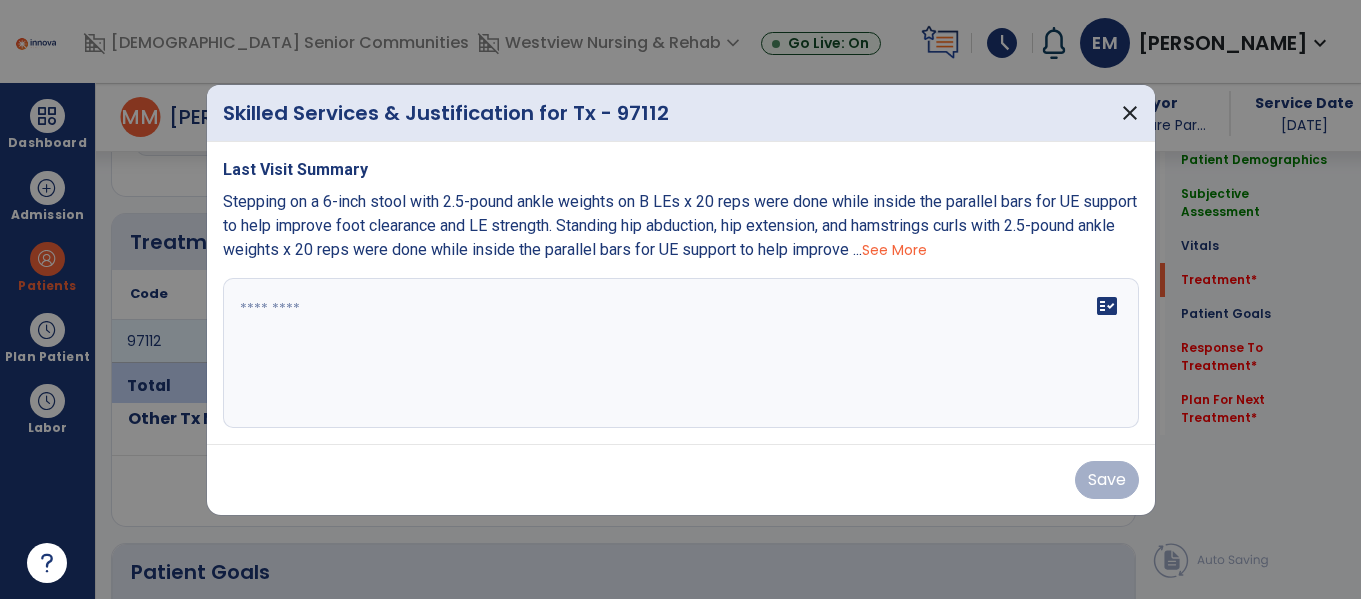 click on "fact_check" at bounding box center [681, 353] 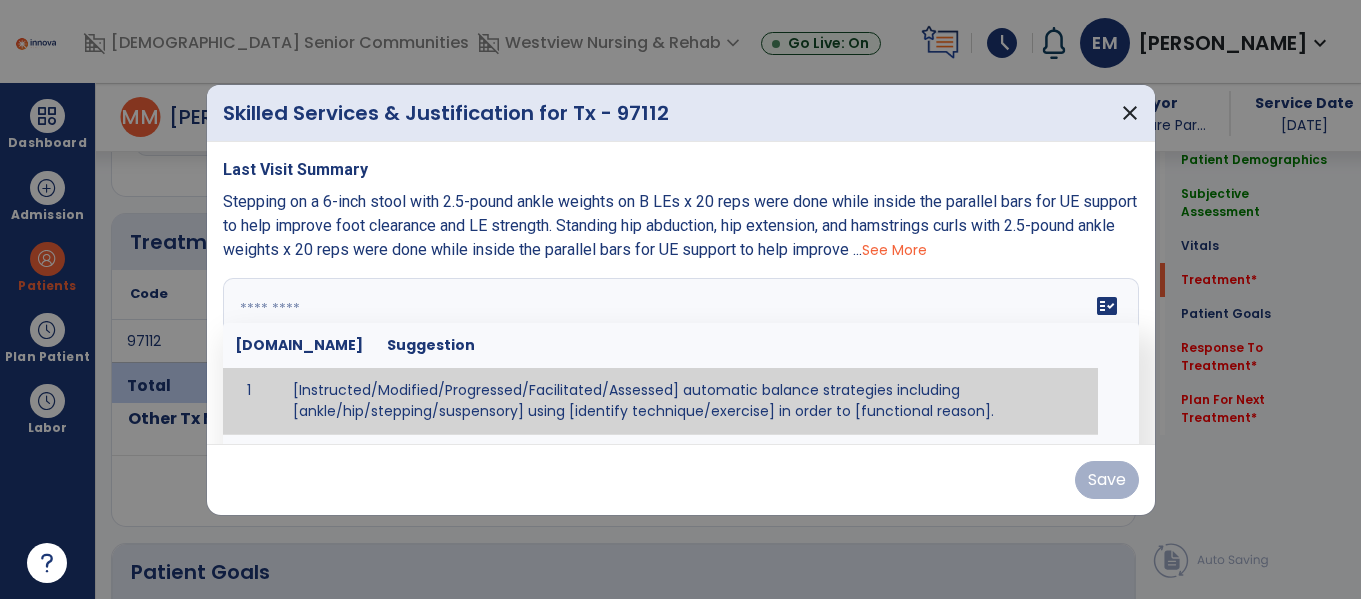 paste on "**********" 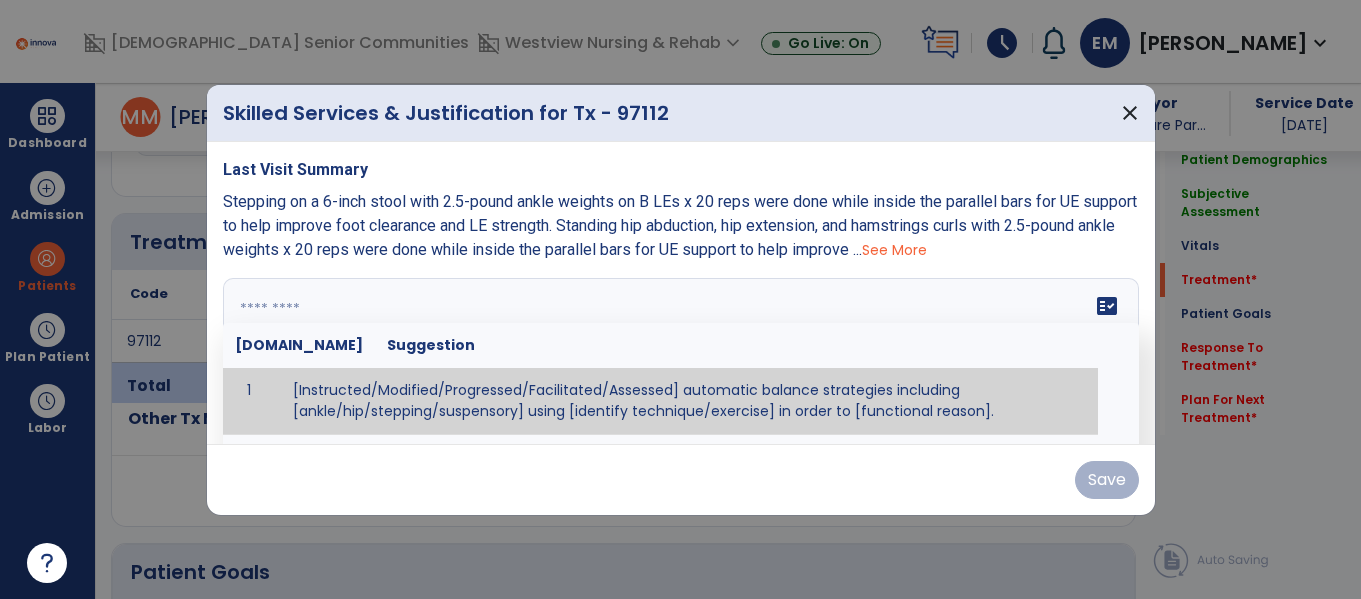 type on "**********" 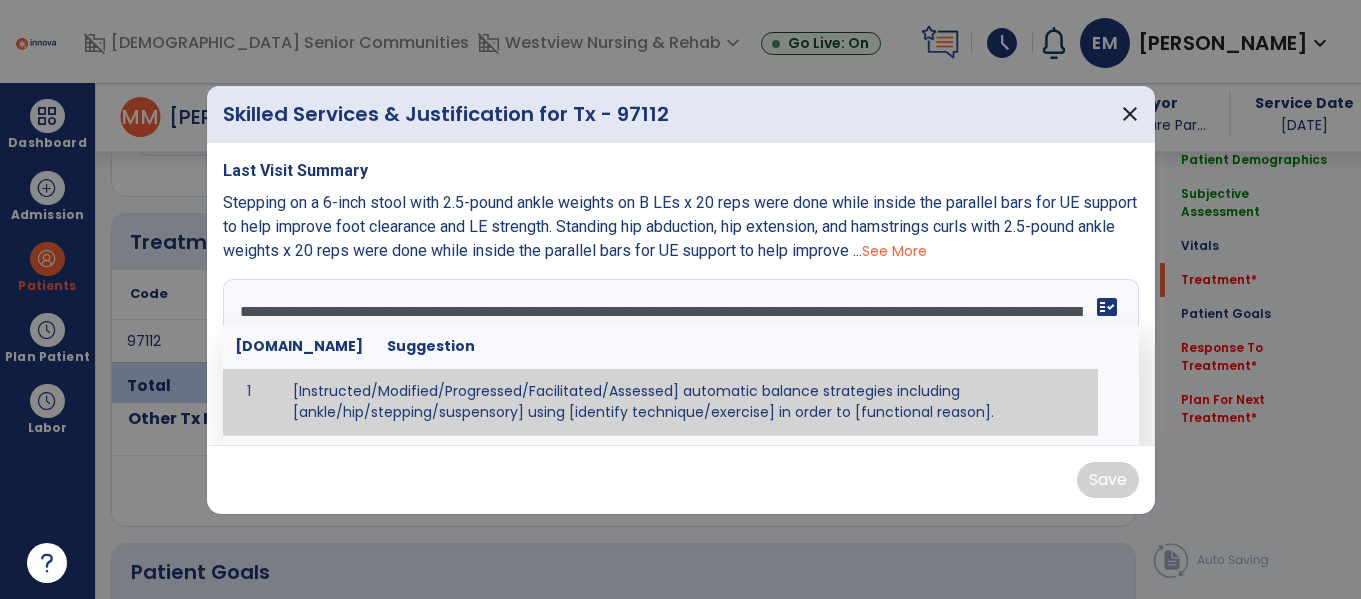 scroll, scrollTop: 16, scrollLeft: 0, axis: vertical 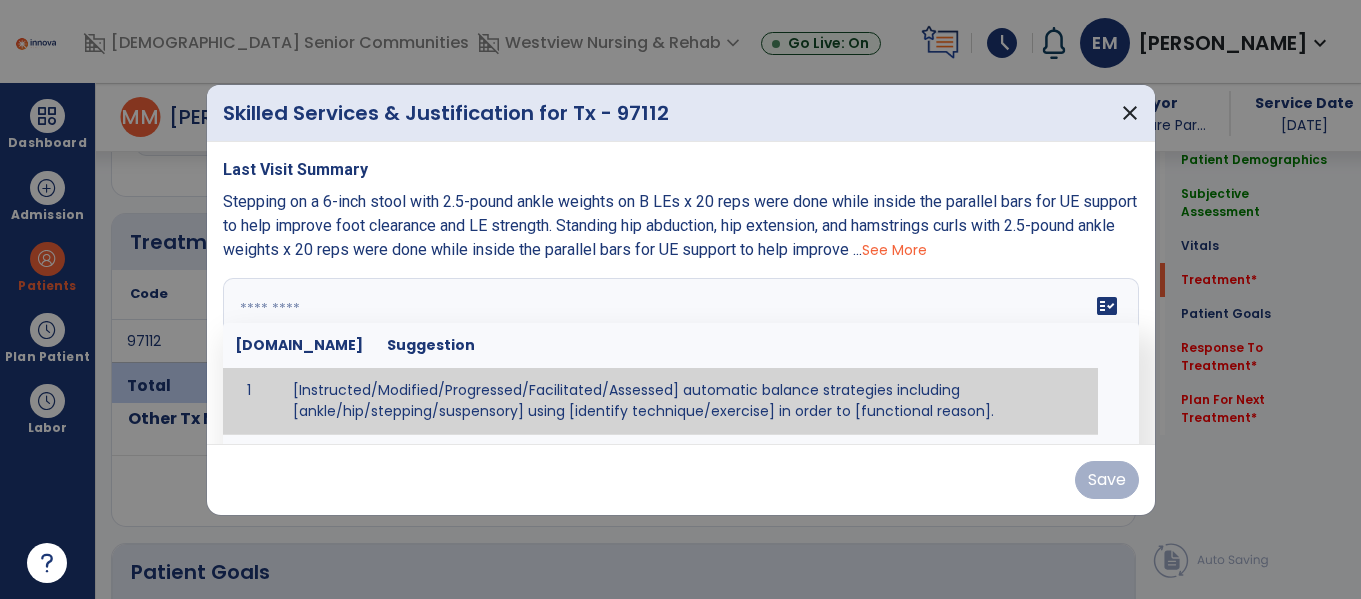 paste on "**********" 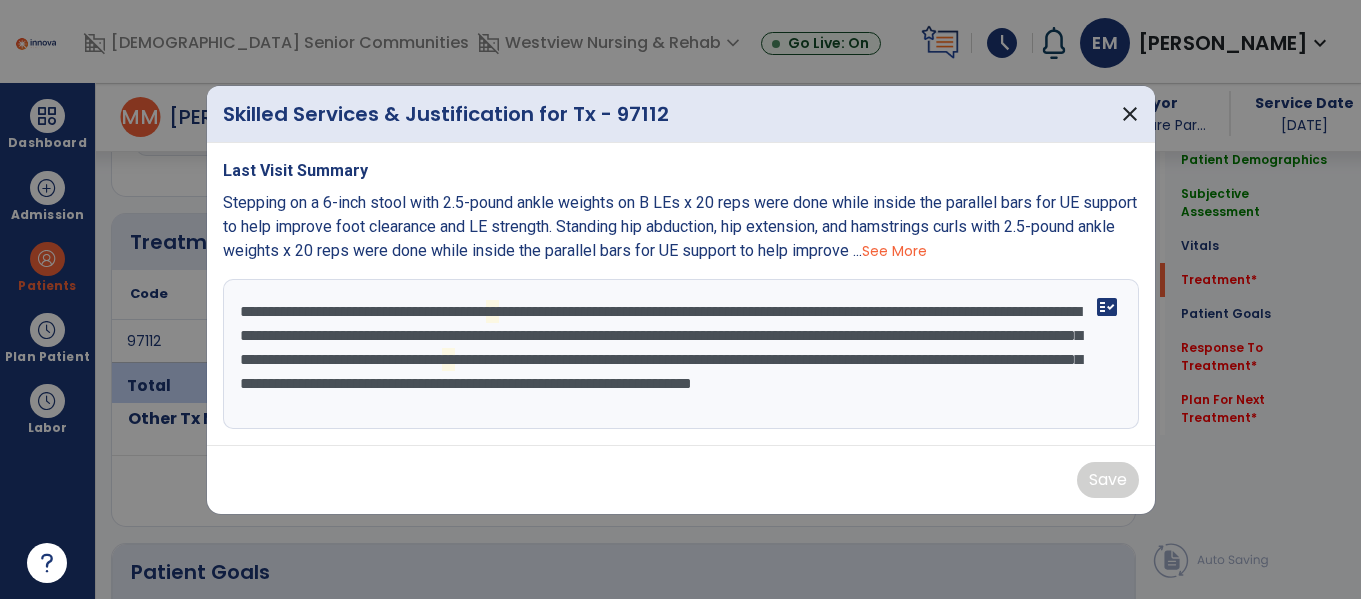 click on "**********" at bounding box center (681, 354) 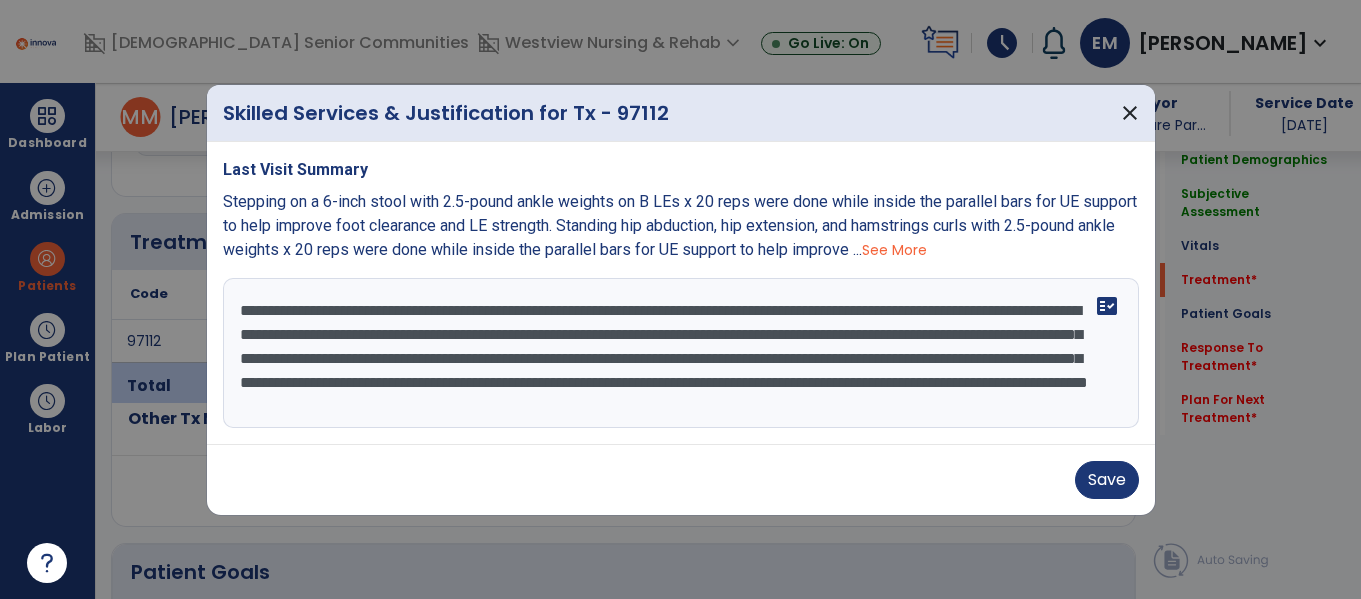 scroll, scrollTop: 16, scrollLeft: 0, axis: vertical 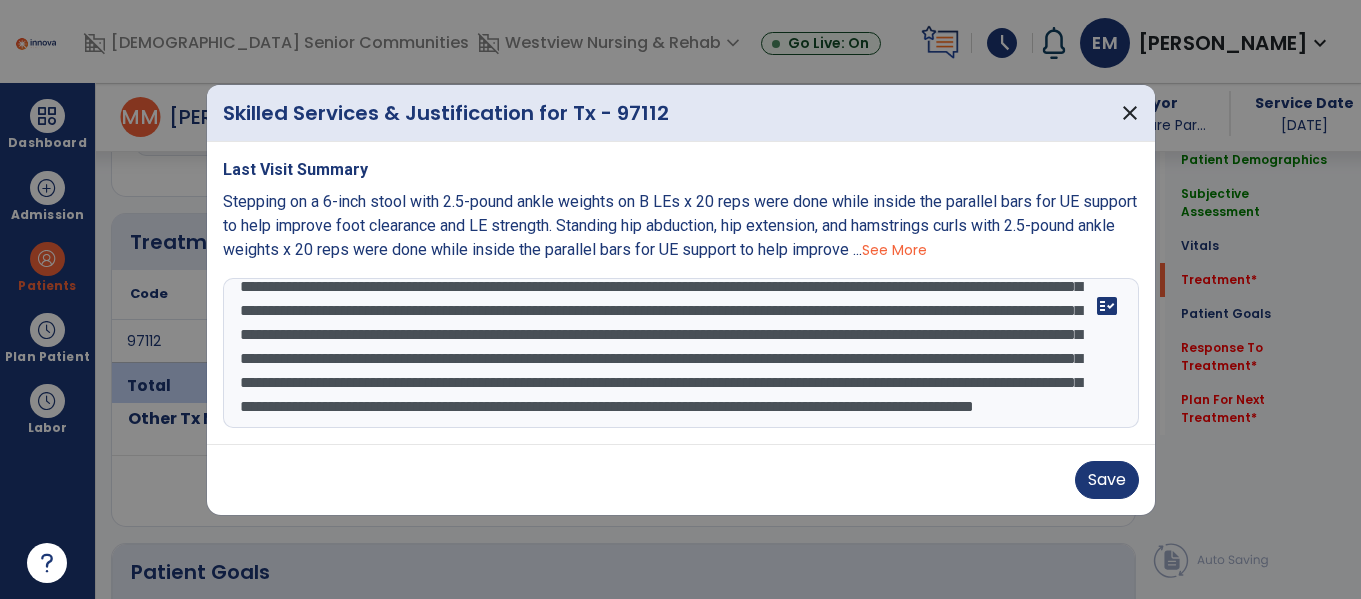 click on "**********" at bounding box center [681, 353] 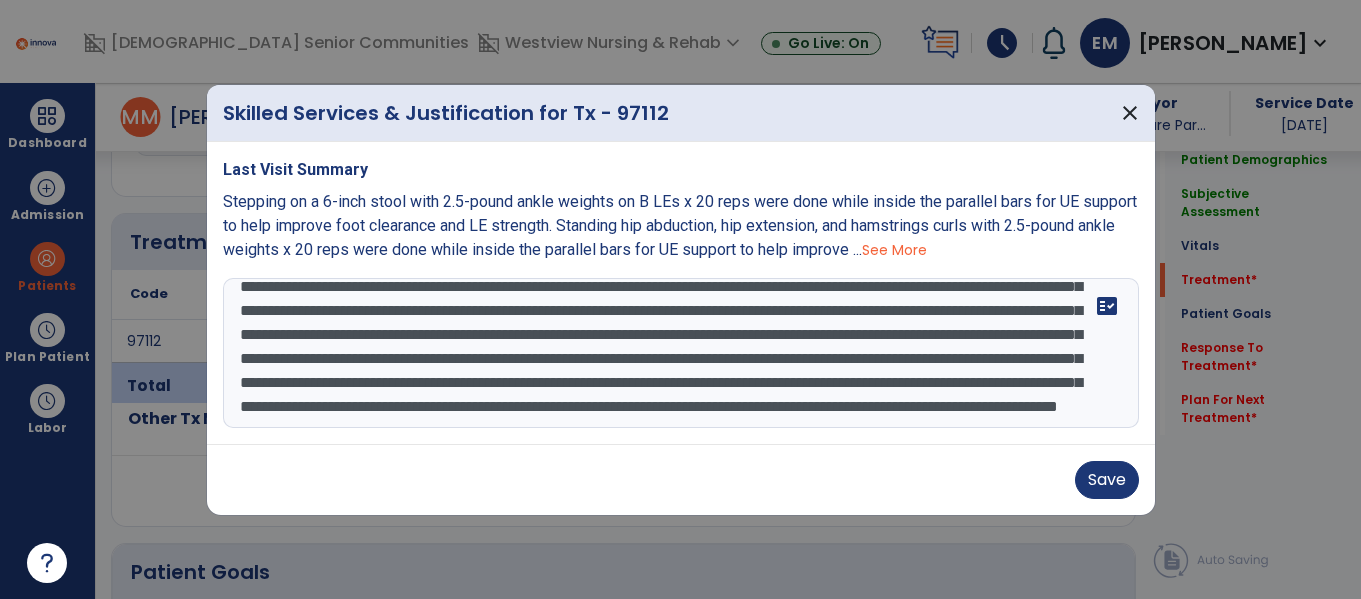 click on "**********" at bounding box center [681, 353] 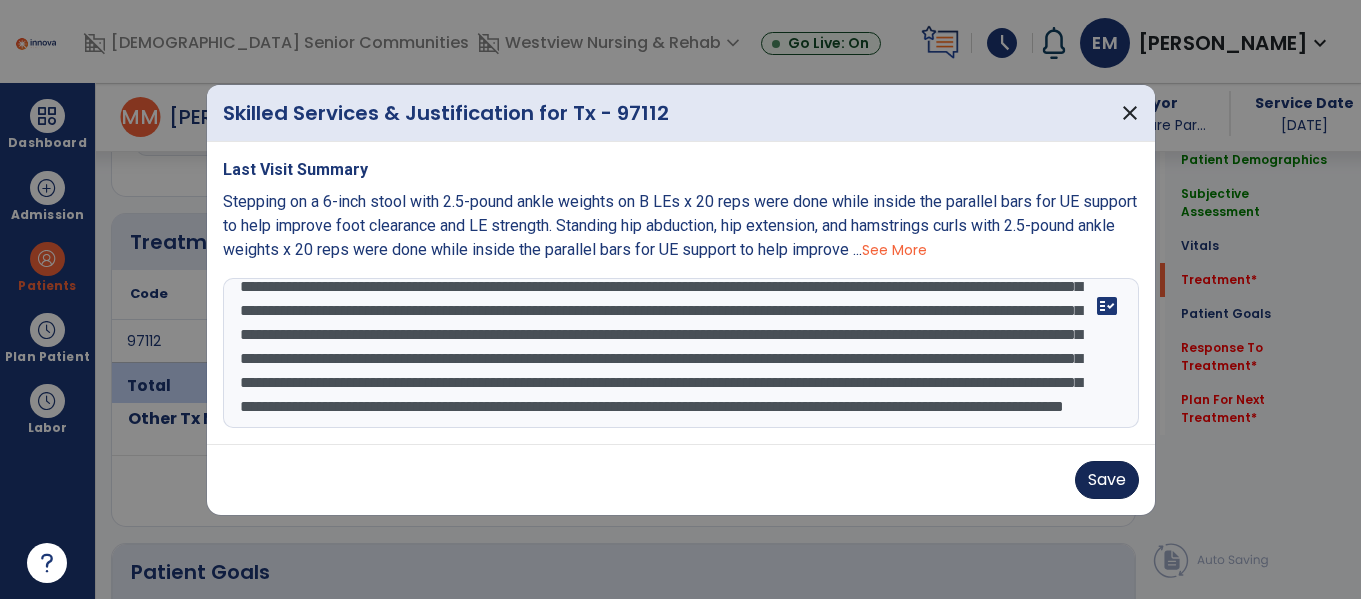 type on "**********" 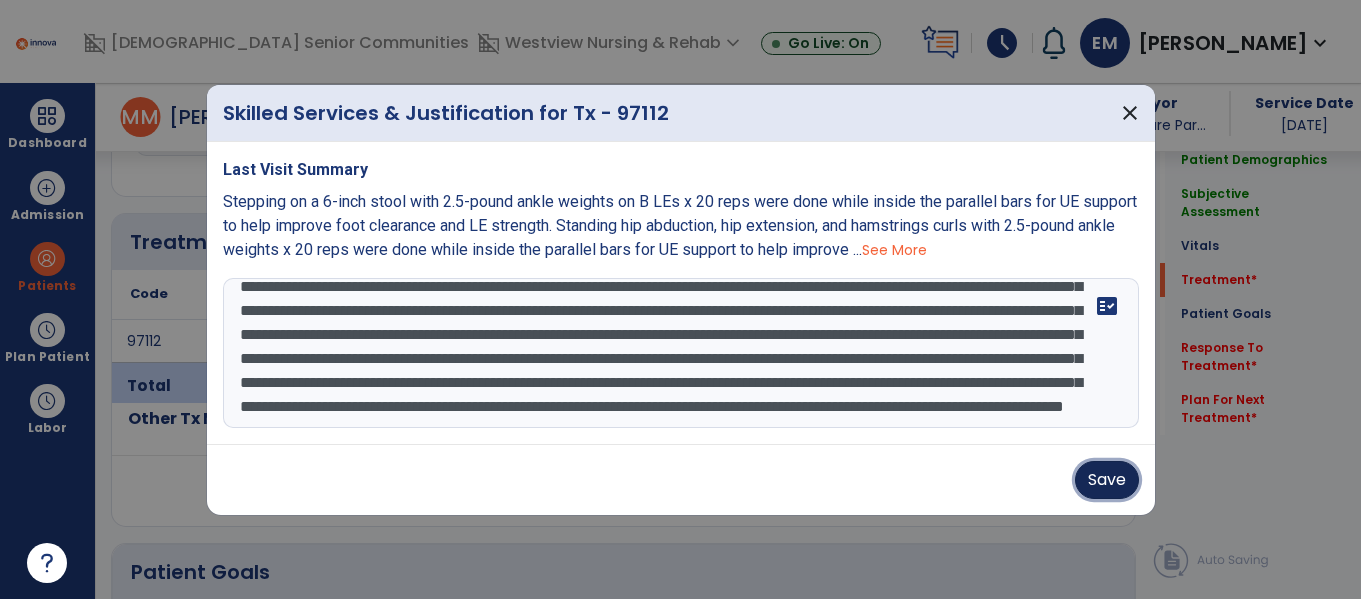 click on "Save" at bounding box center (1107, 480) 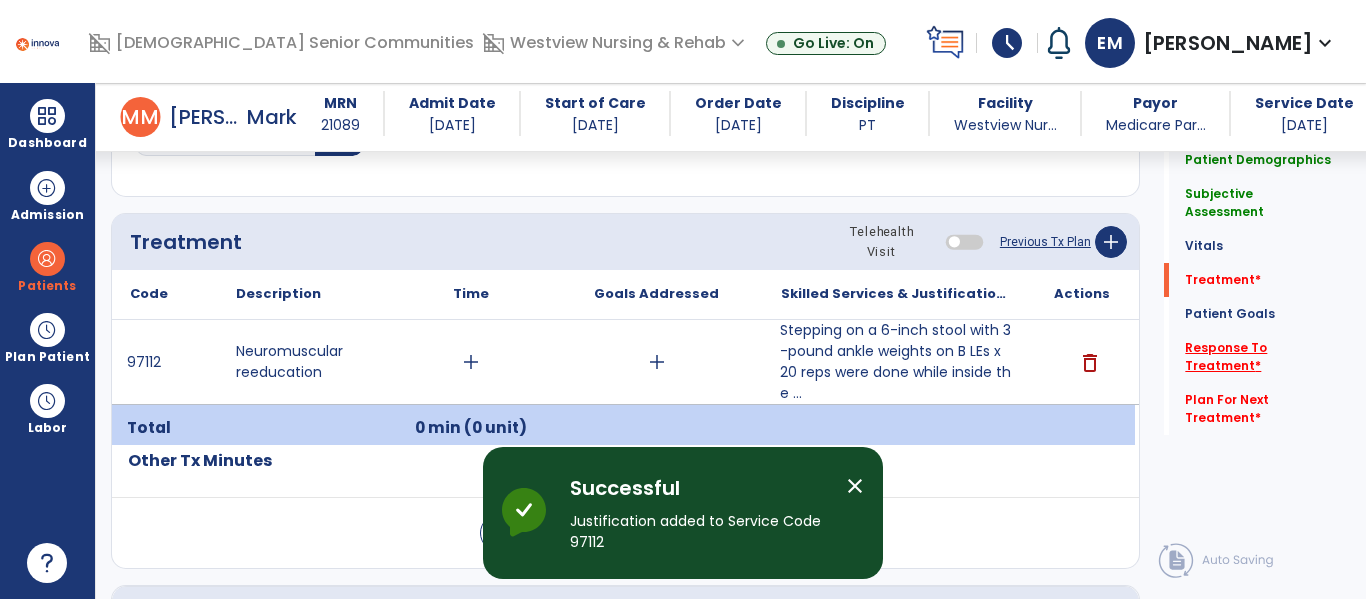 click on "Response To Treatment   *" 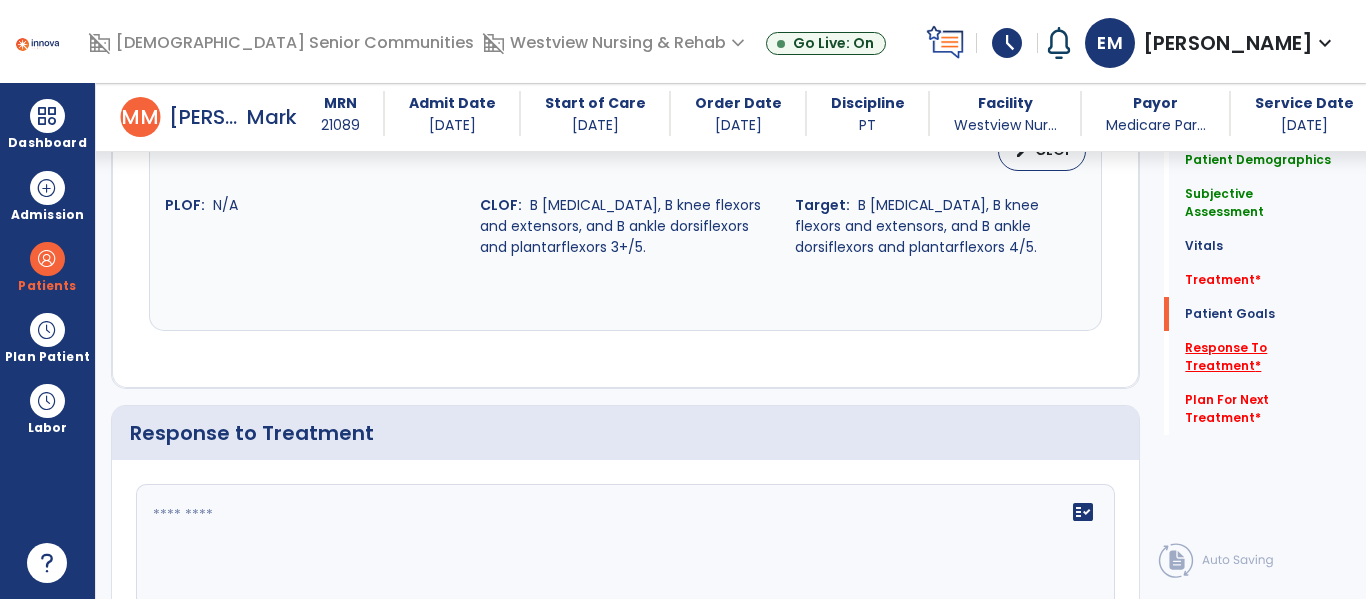 scroll, scrollTop: 2647, scrollLeft: 0, axis: vertical 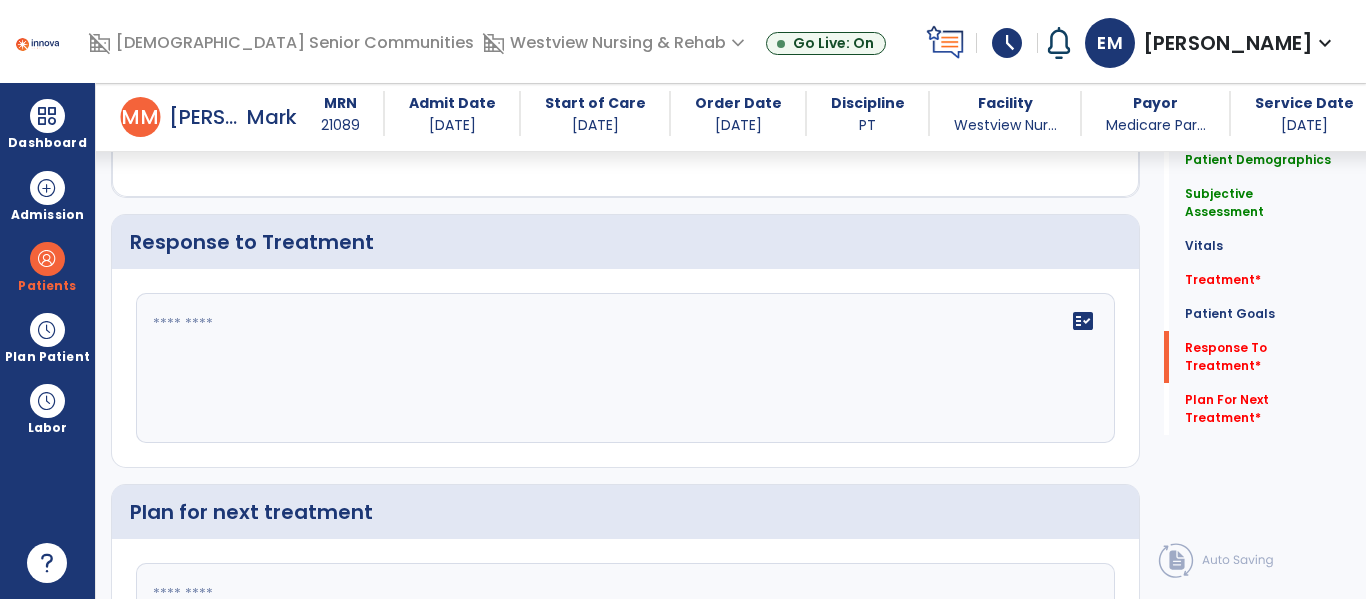 click on "fact_check" 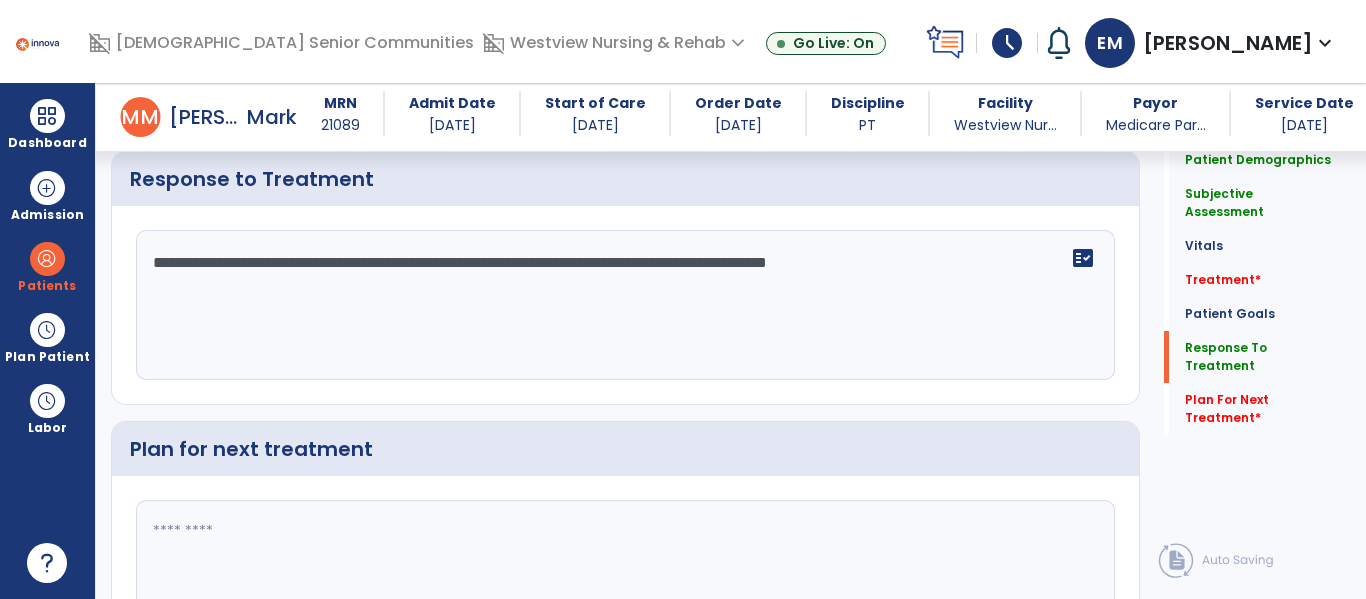 scroll, scrollTop: 2724, scrollLeft: 0, axis: vertical 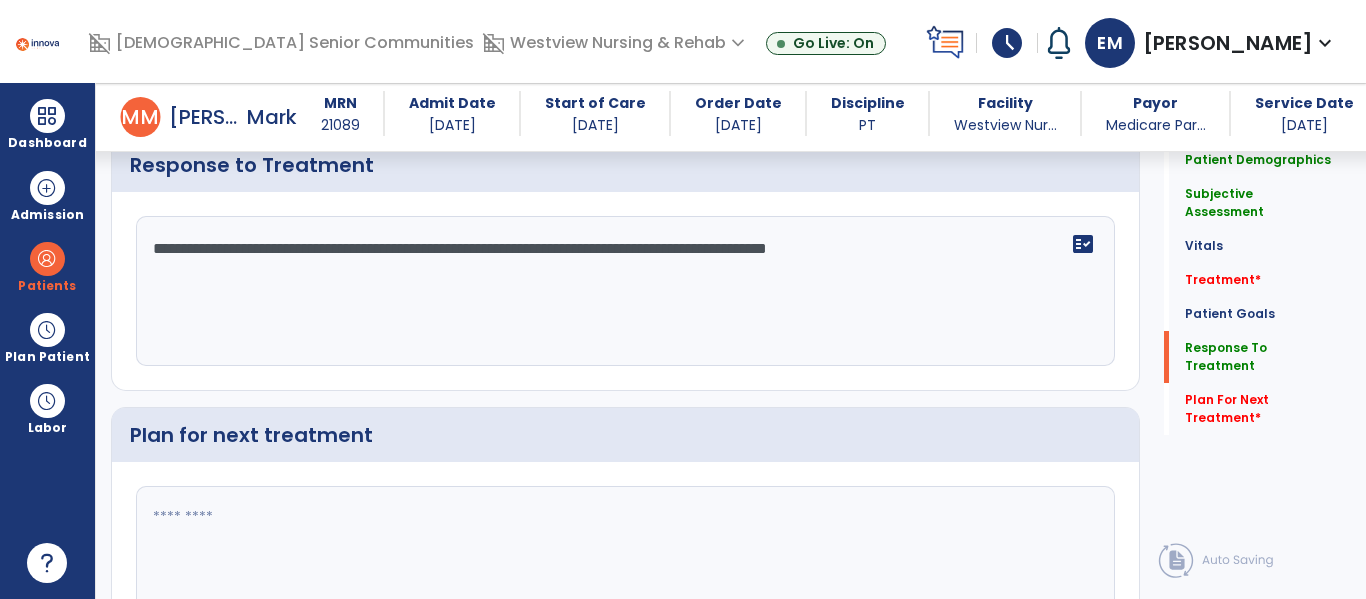 type on "**********" 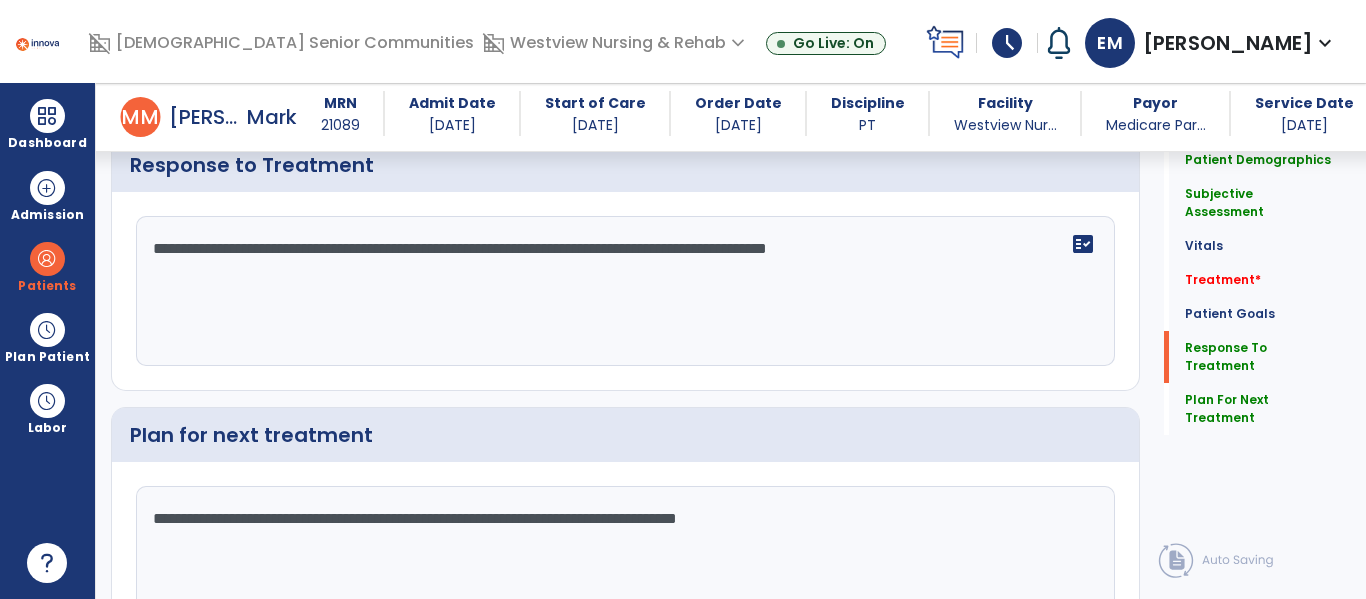 scroll, scrollTop: 2724, scrollLeft: 0, axis: vertical 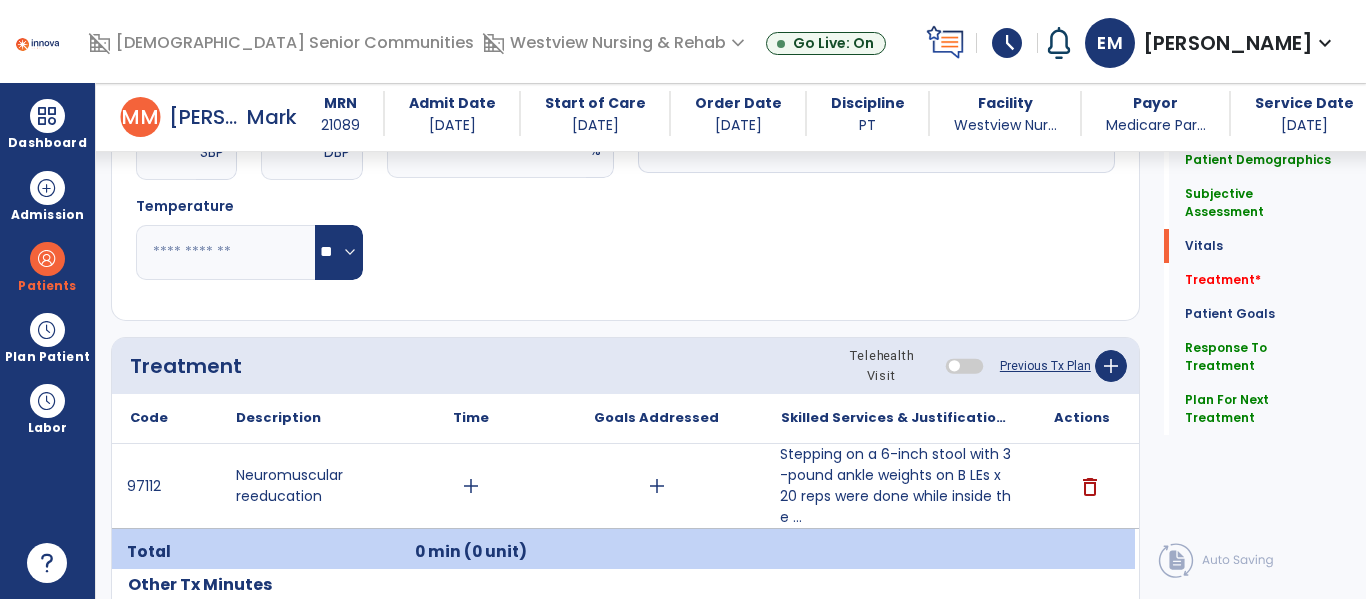 click on "Stepping on a 6-inch stool with 3-pound ankle weights on B LEs x 20 reps were done while inside the ..." at bounding box center (896, 486) 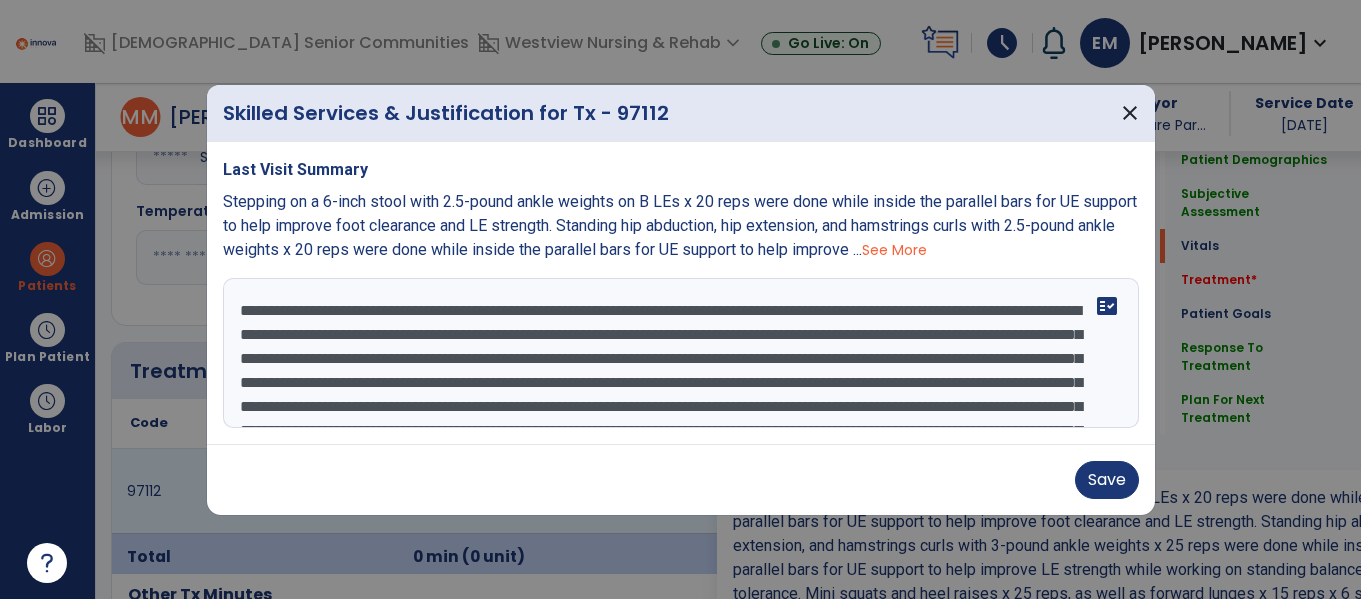 scroll, scrollTop: 1032, scrollLeft: 0, axis: vertical 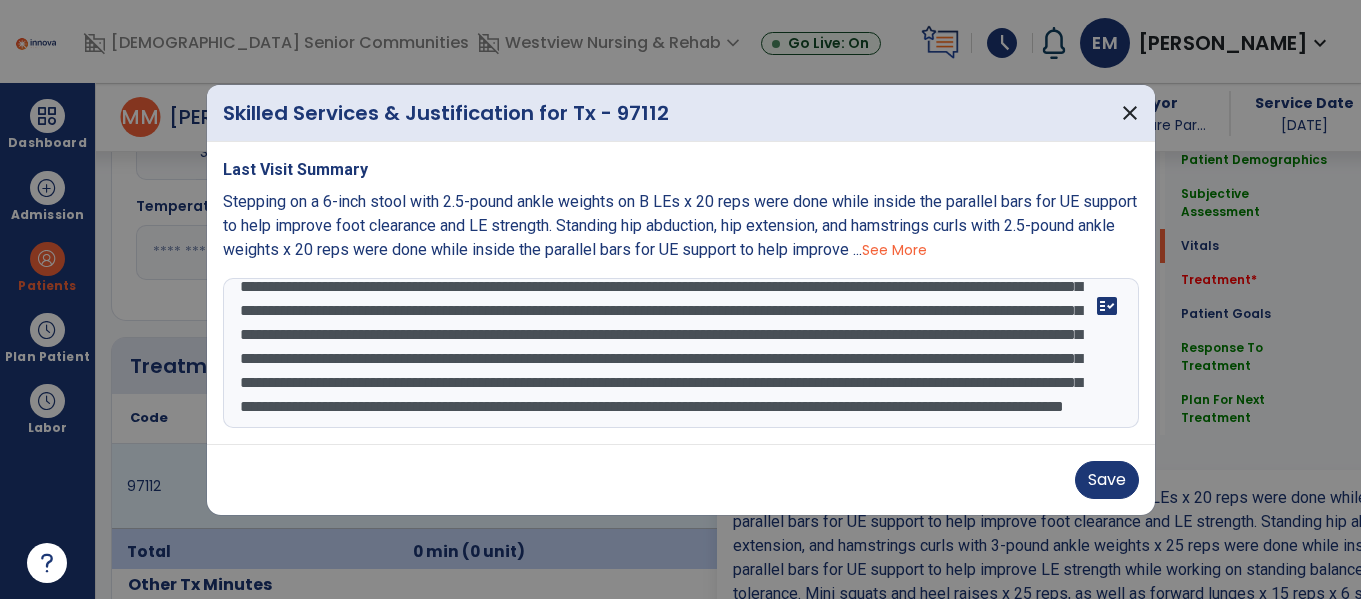click on "**********" at bounding box center (681, 353) 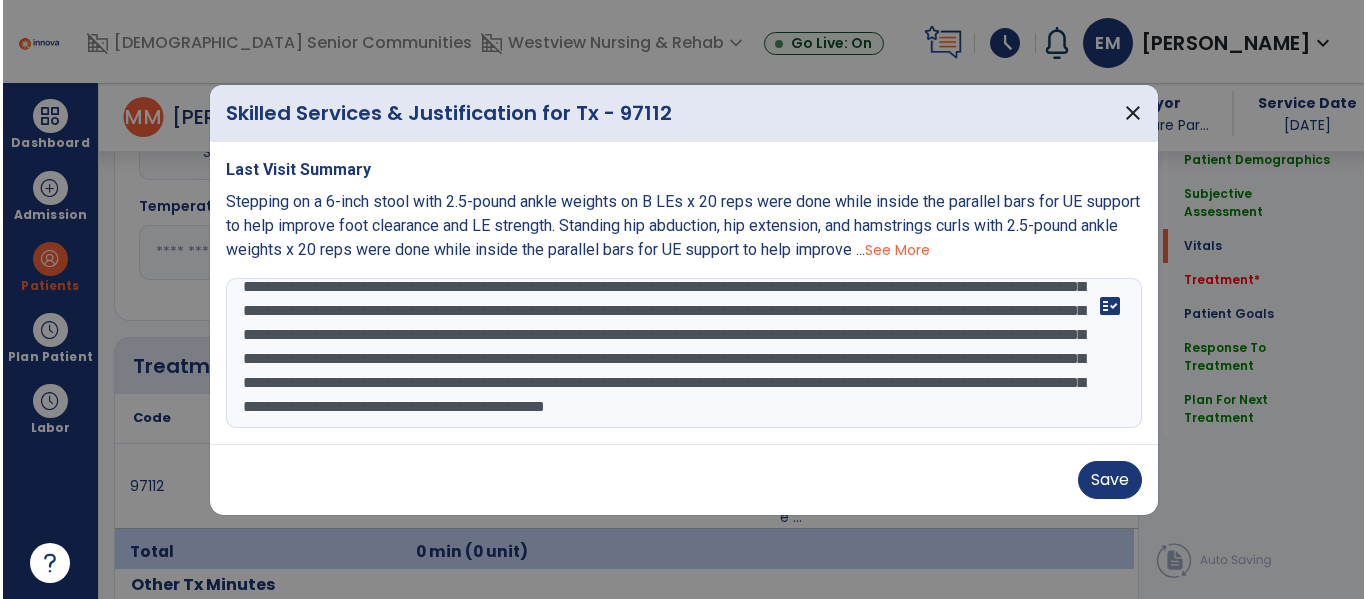scroll, scrollTop: 136, scrollLeft: 0, axis: vertical 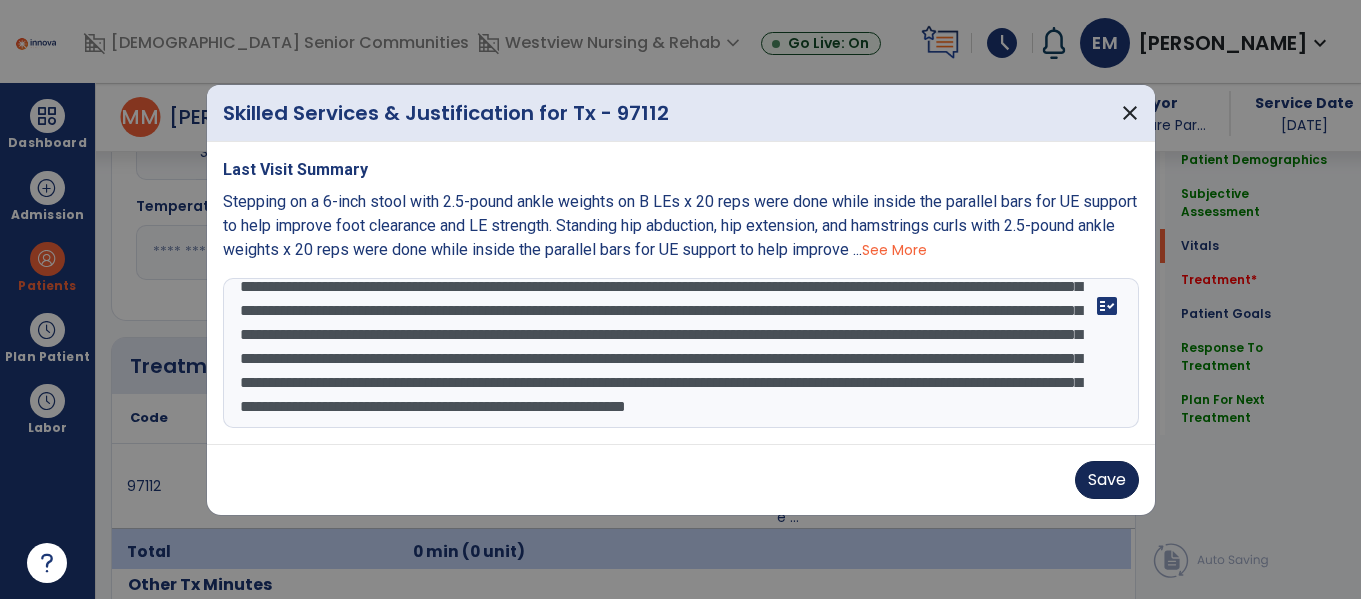 type on "**********" 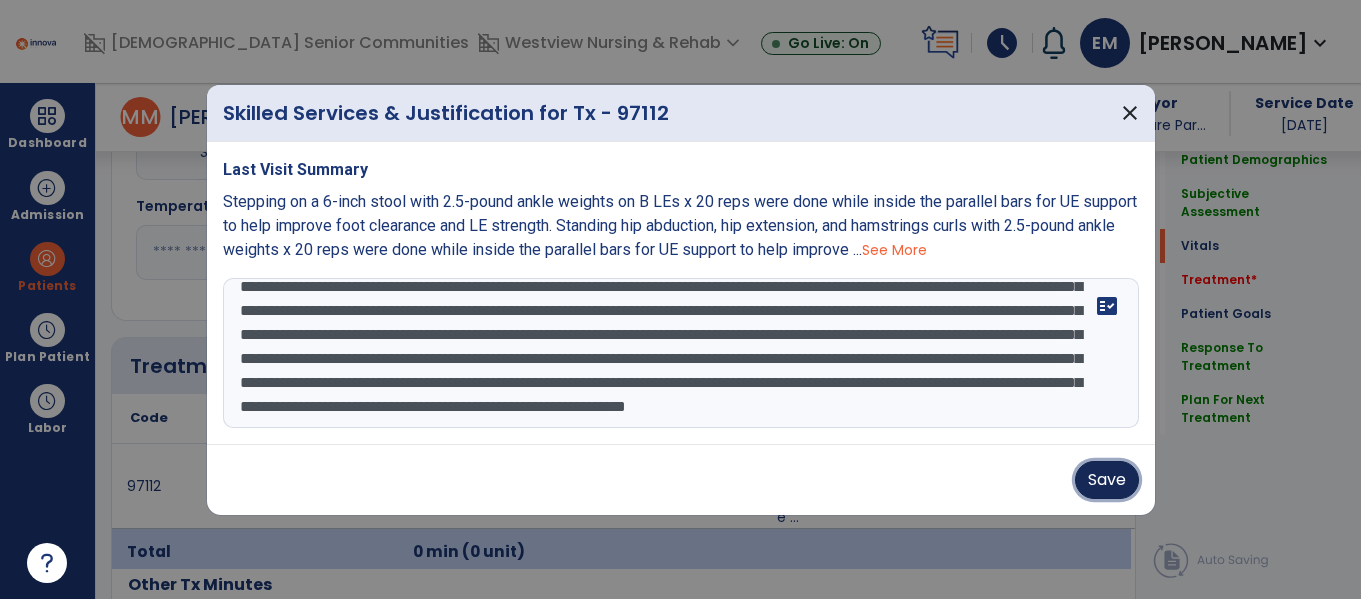 click on "Save" at bounding box center (1107, 480) 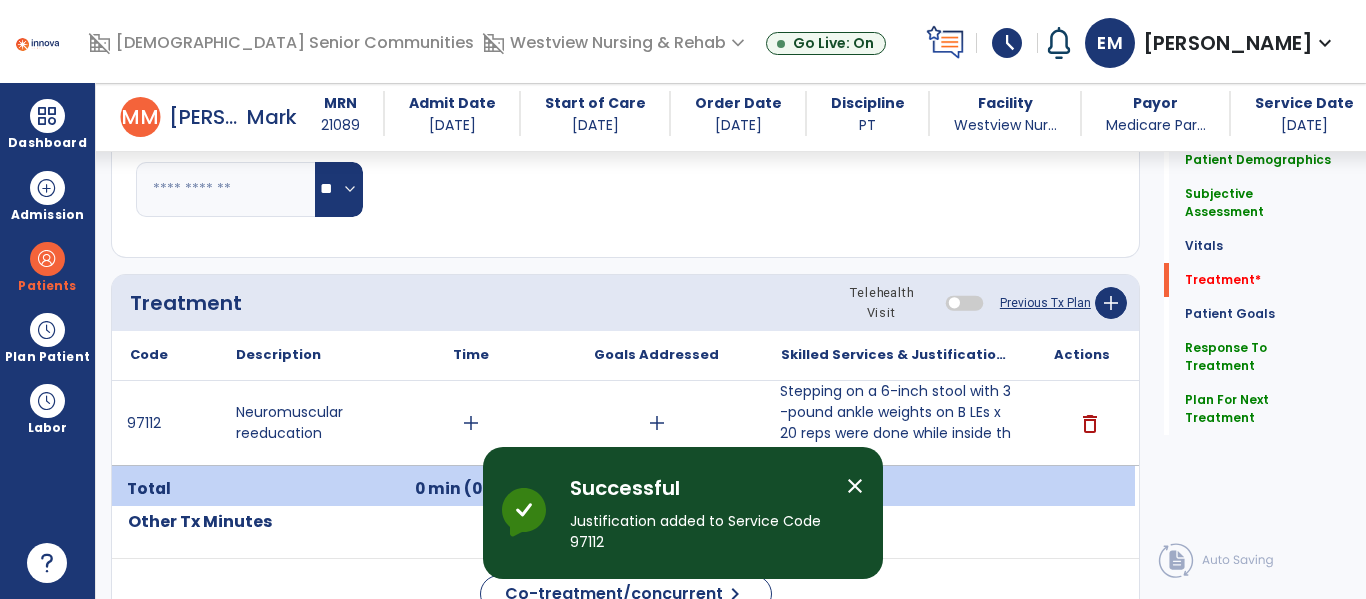 click on "add" at bounding box center [657, 423] 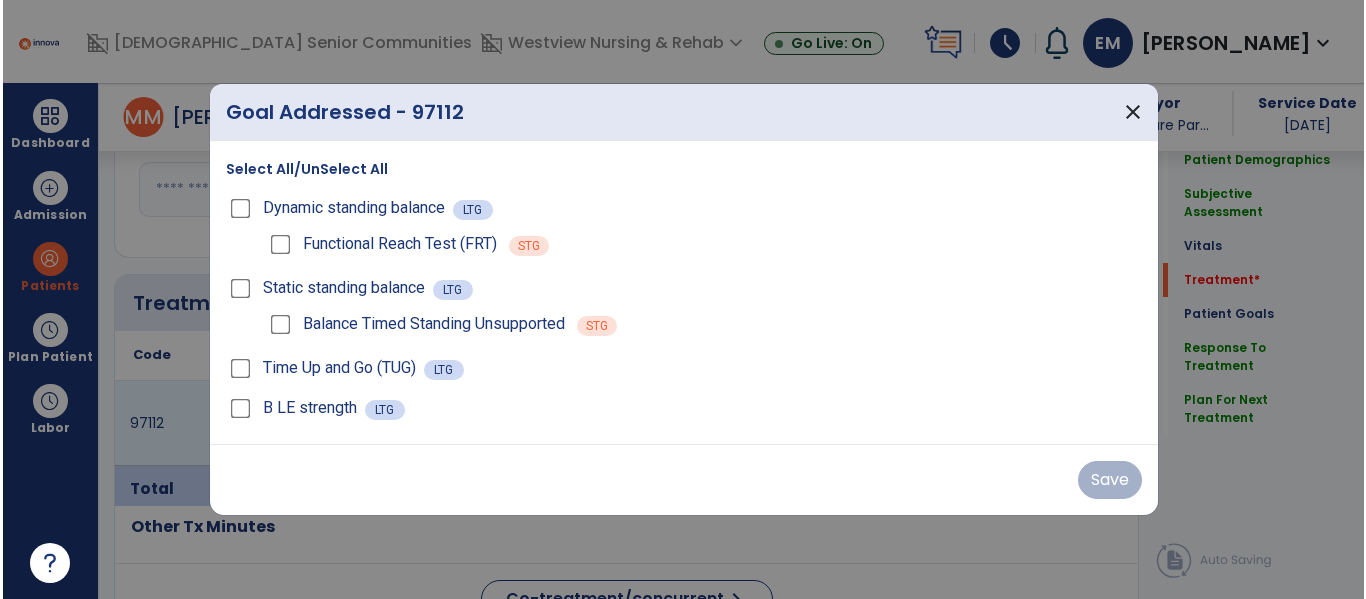 scroll, scrollTop: 1095, scrollLeft: 0, axis: vertical 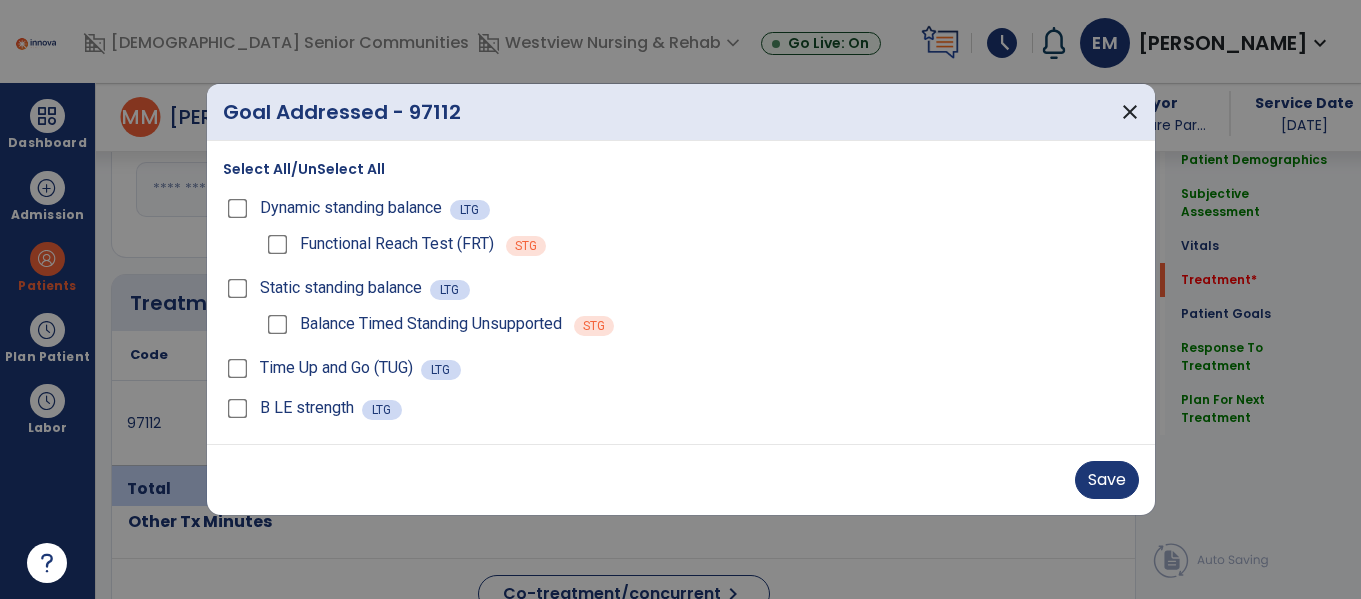 click on "Static standing balance  LTG" at bounding box center (681, 288) 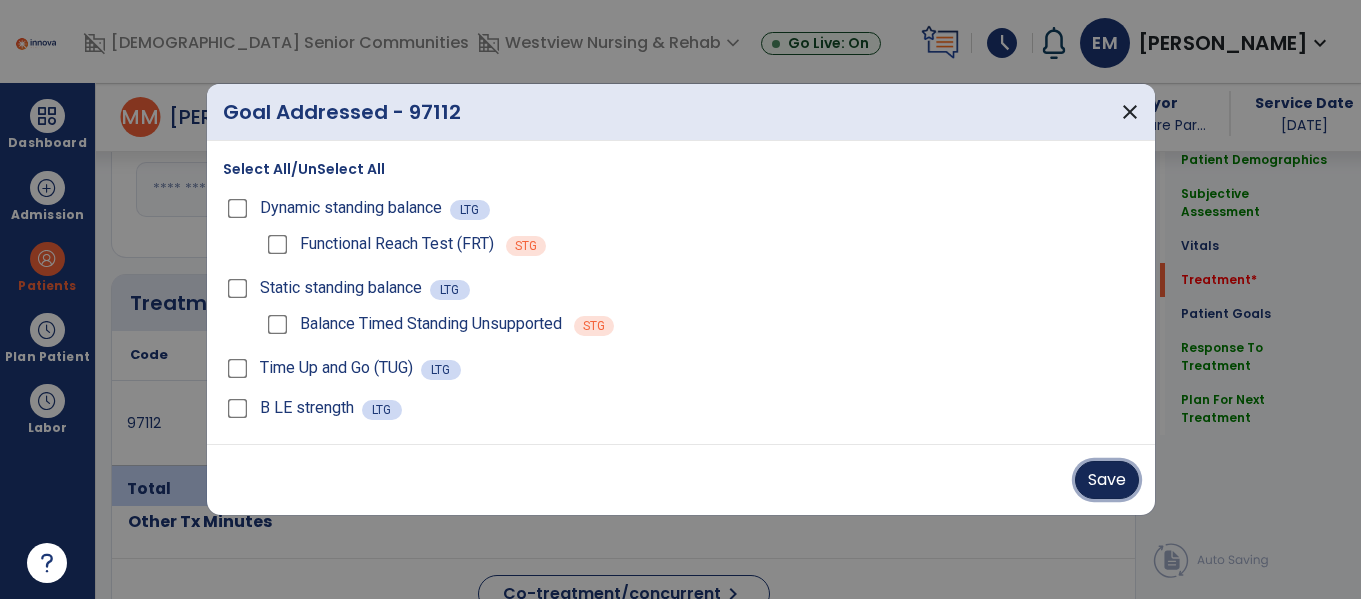 click on "Save" at bounding box center (1107, 480) 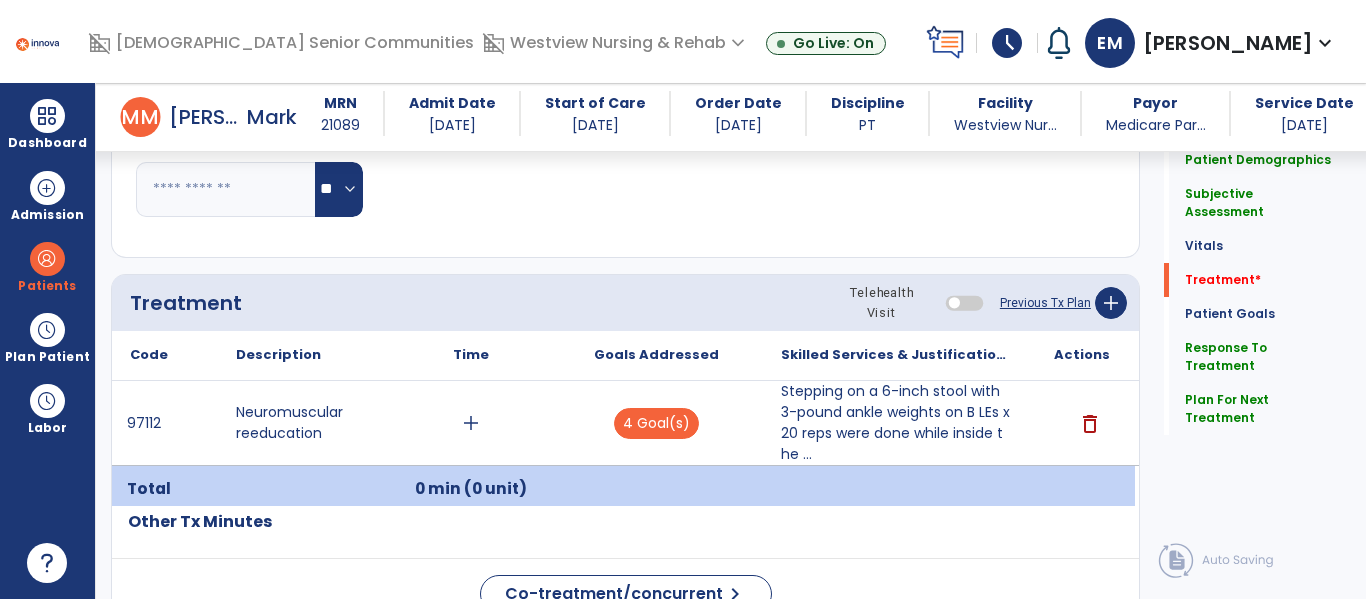 click on "add" at bounding box center [471, 423] 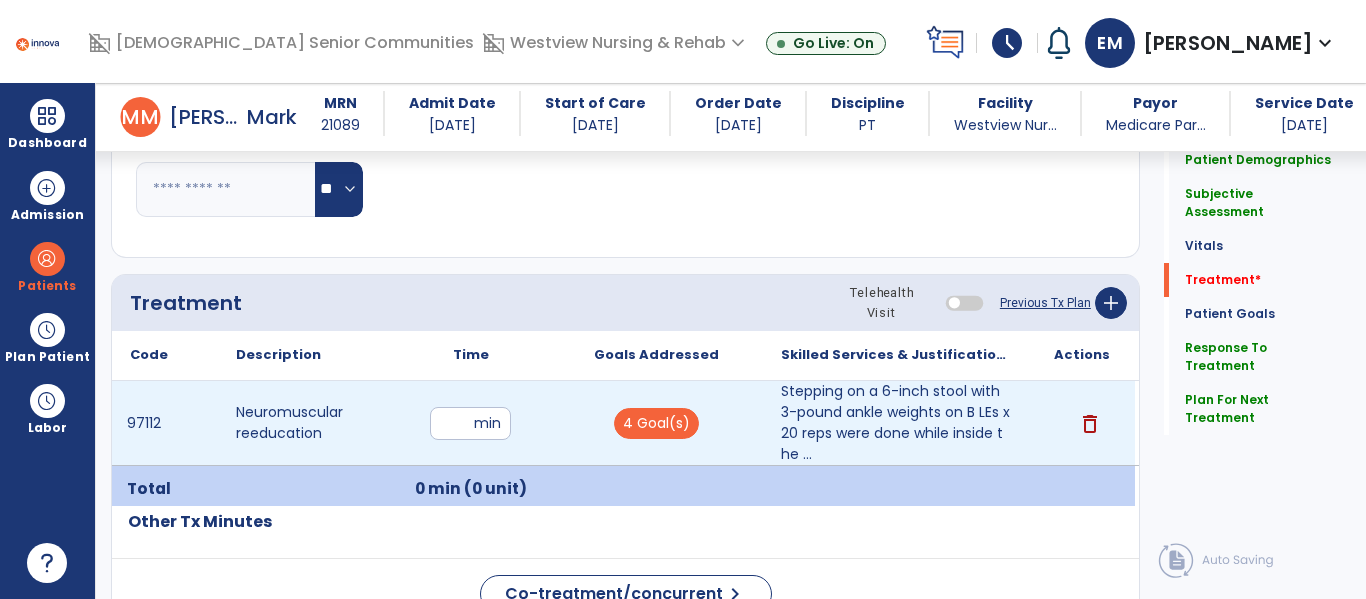 type on "**" 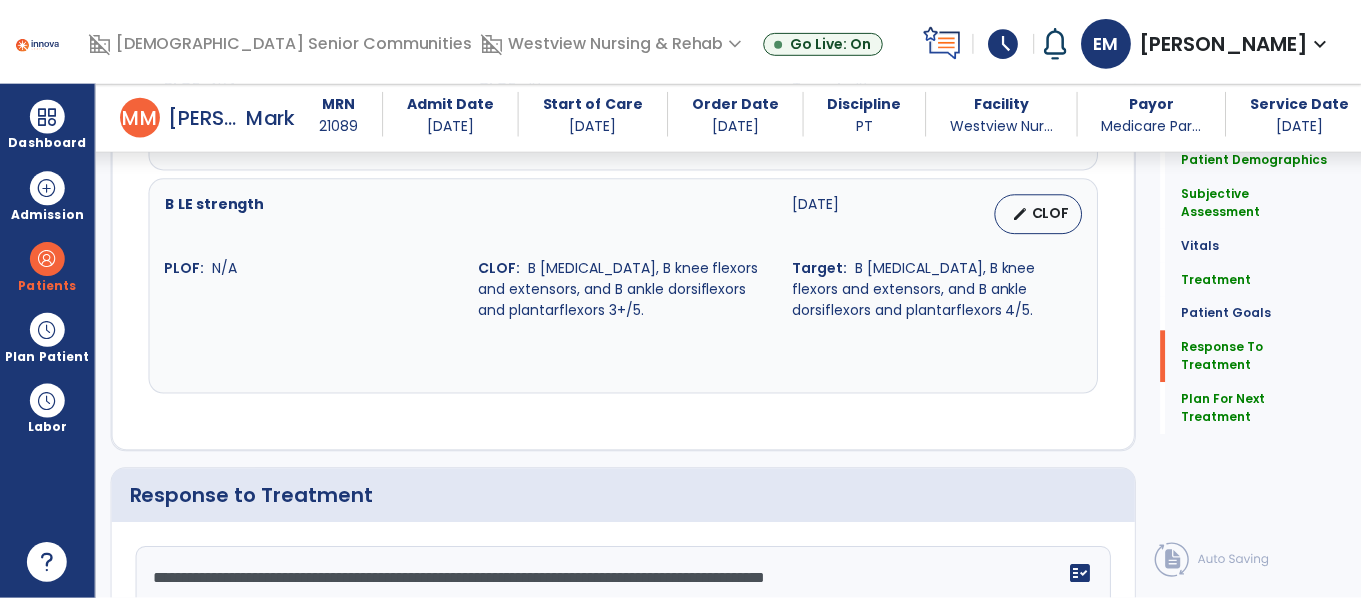 scroll, scrollTop: 2852, scrollLeft: 0, axis: vertical 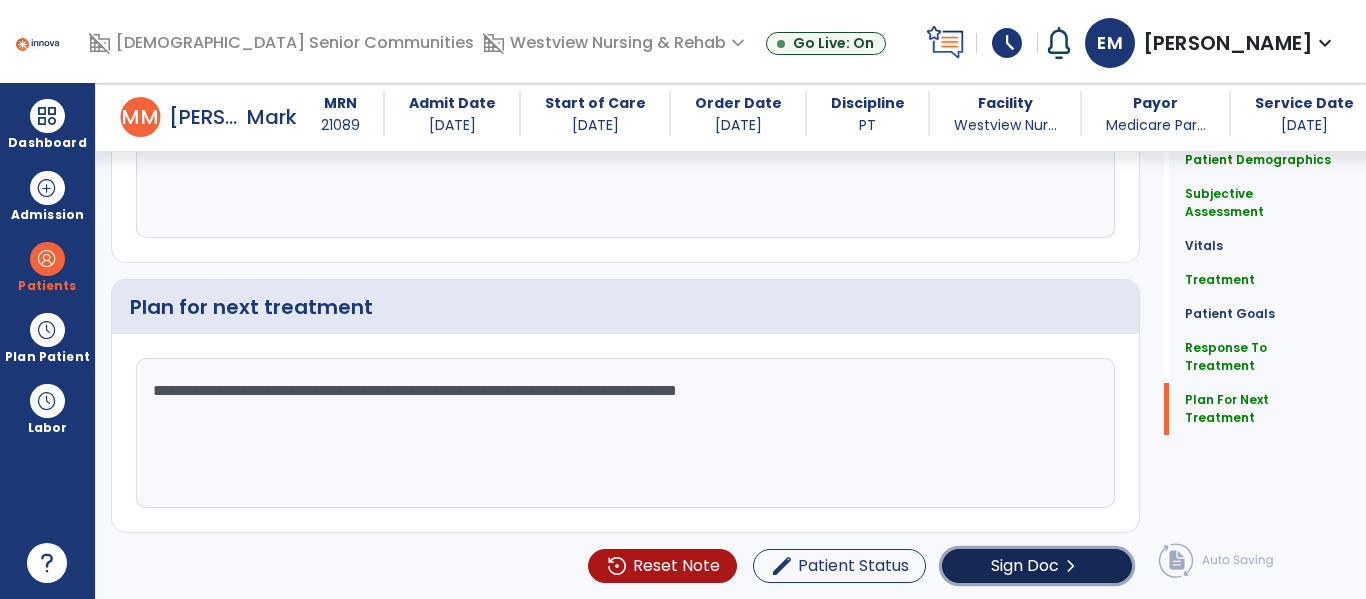 click on "chevron_right" 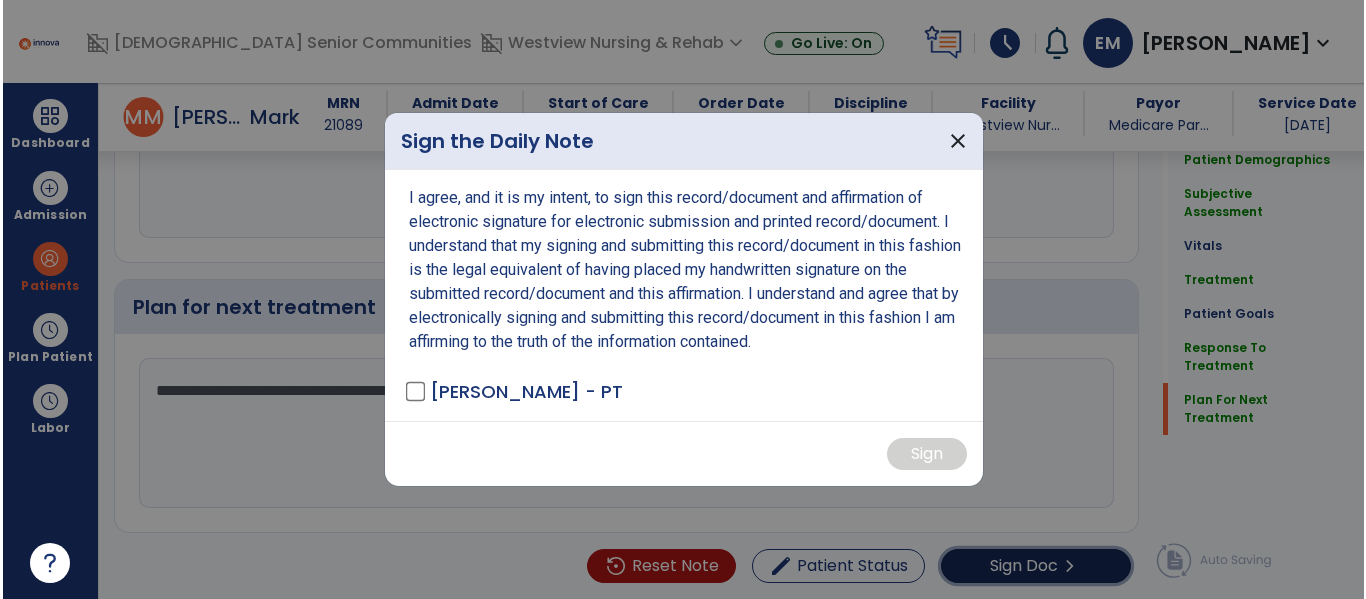 scroll, scrollTop: 2852, scrollLeft: 0, axis: vertical 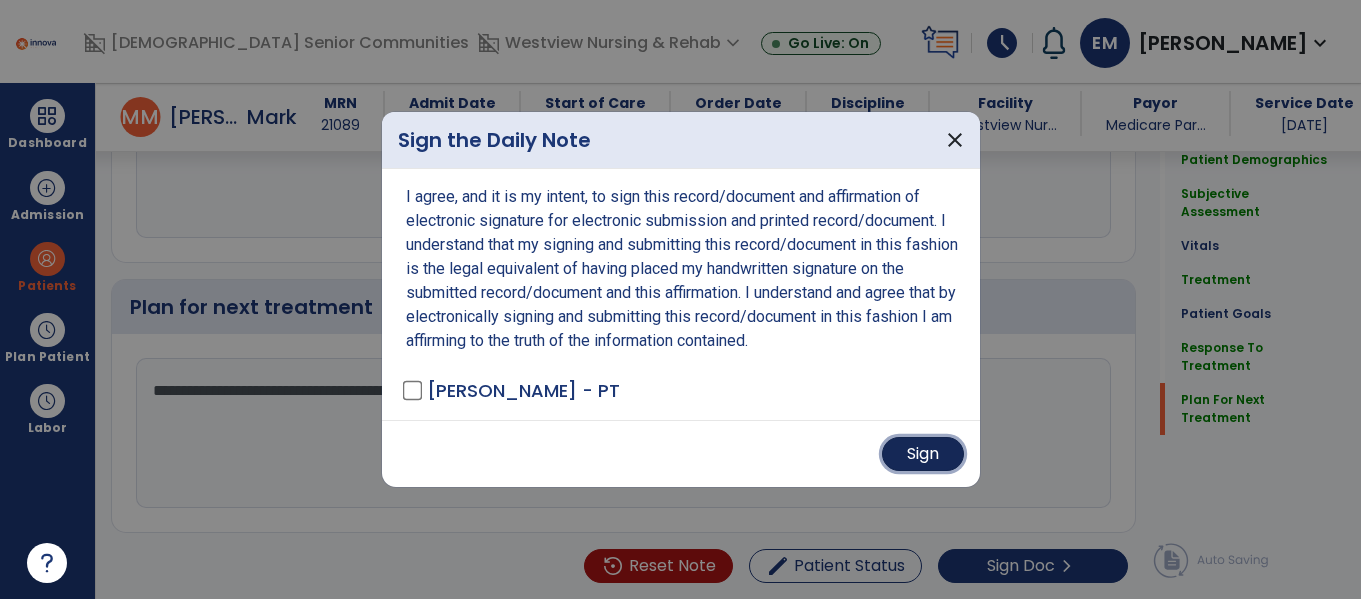 click on "Sign" at bounding box center [923, 454] 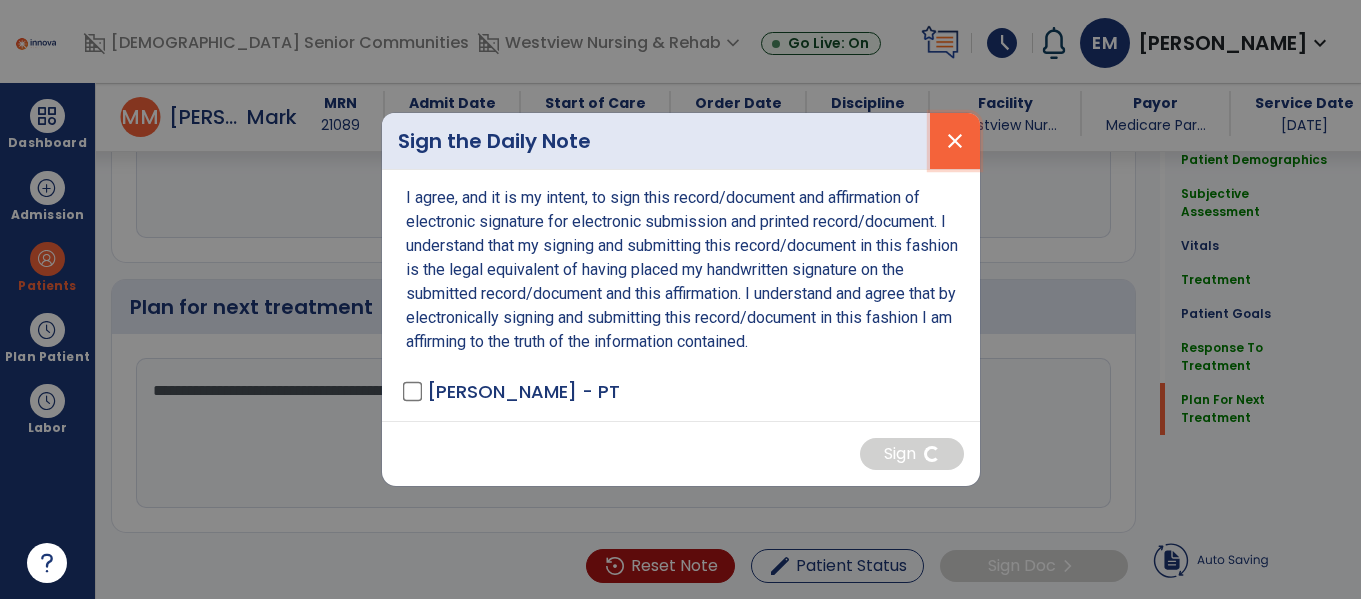 click on "close" at bounding box center [955, 141] 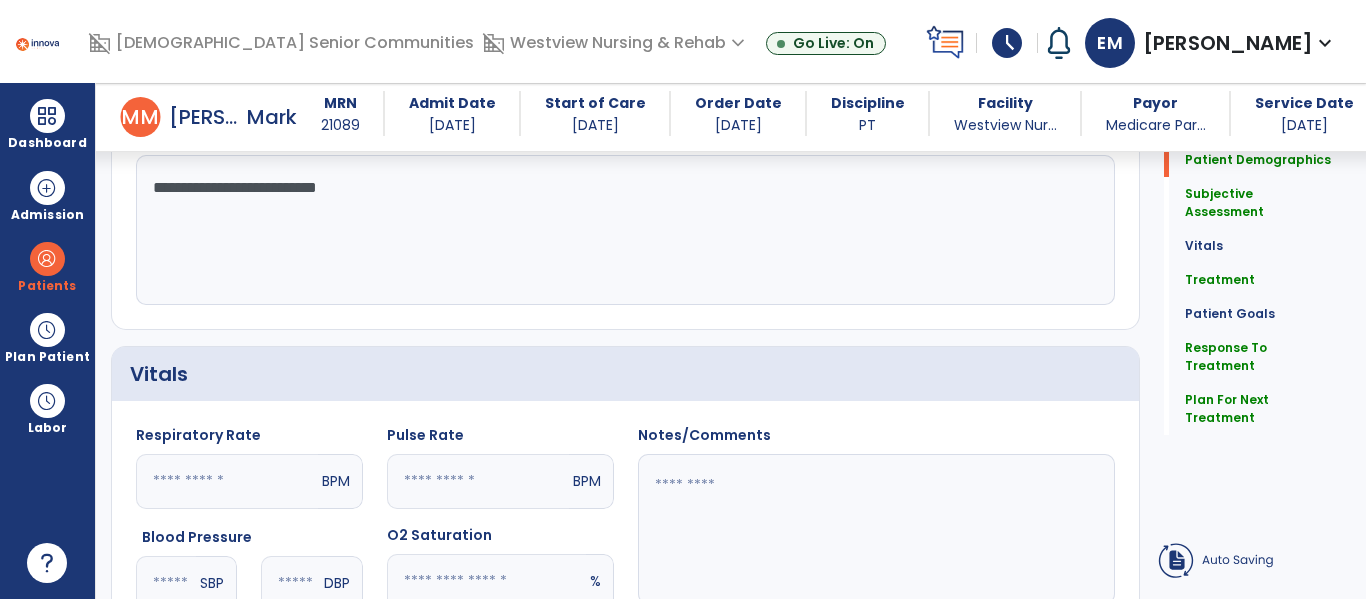 scroll, scrollTop: 0, scrollLeft: 0, axis: both 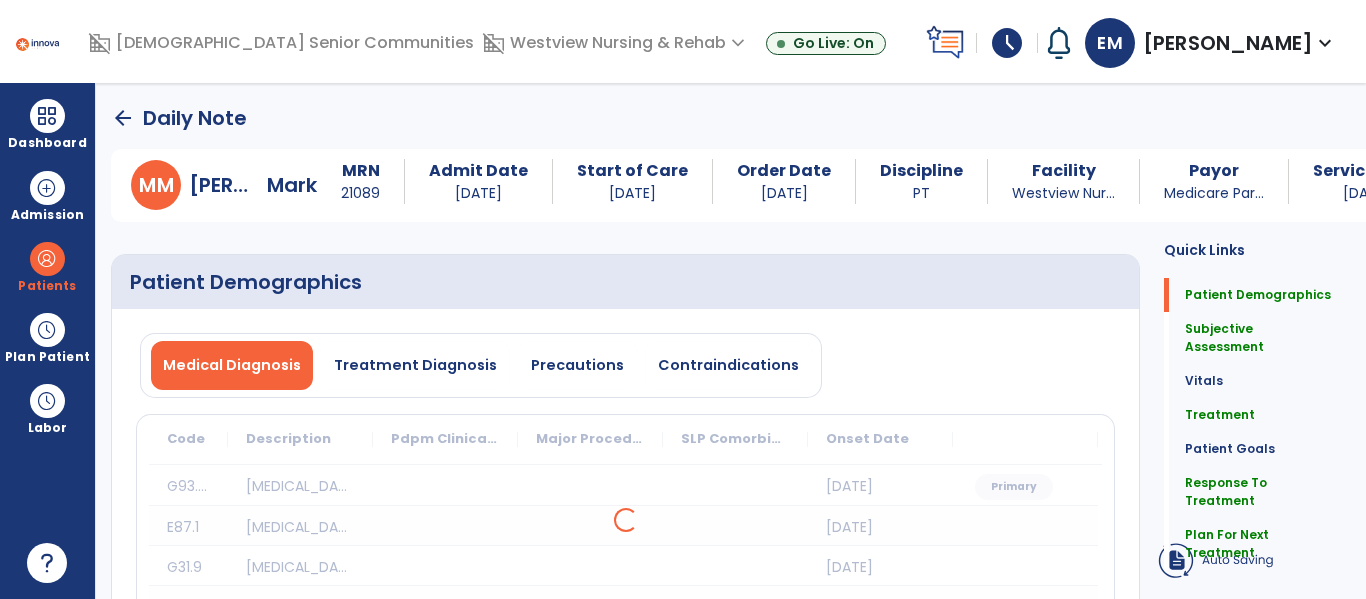 click on "arrow_back" 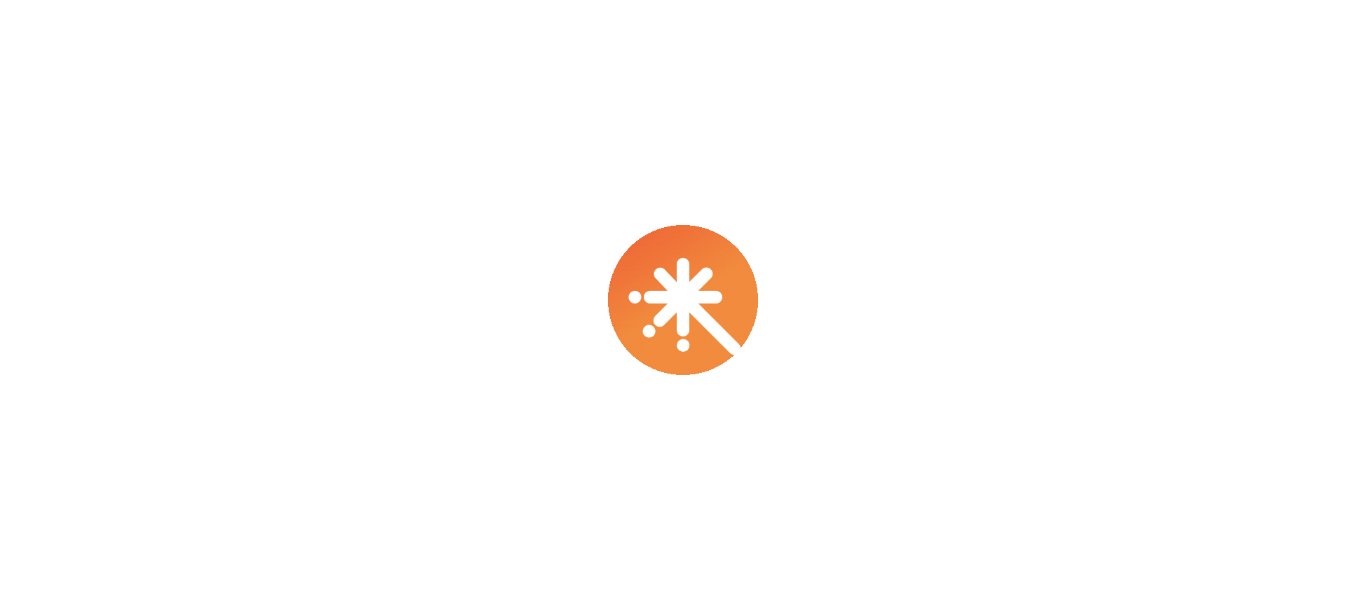 scroll, scrollTop: 0, scrollLeft: 0, axis: both 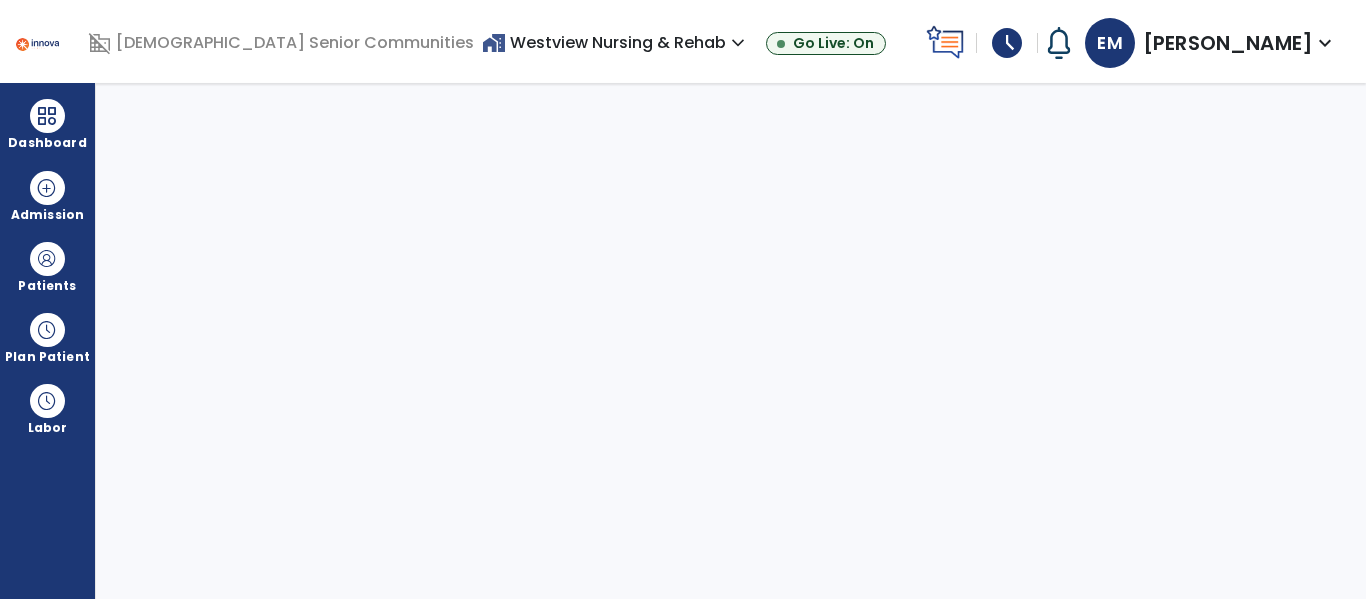 select on "****" 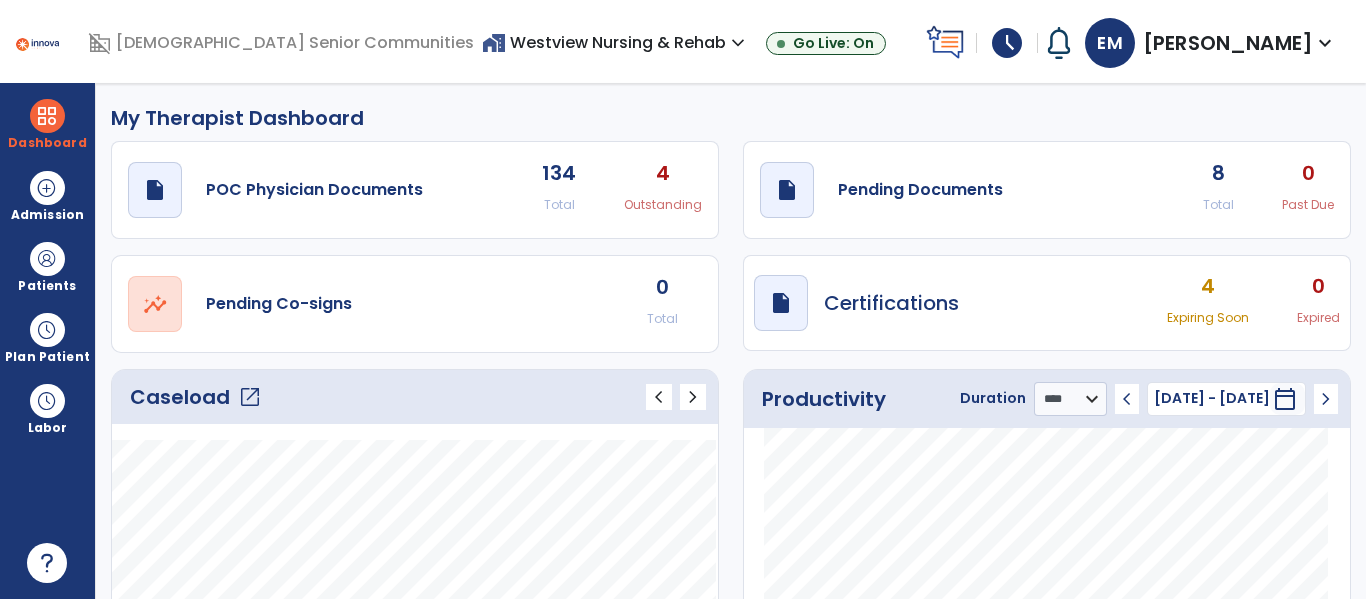 click on "open_in_new" 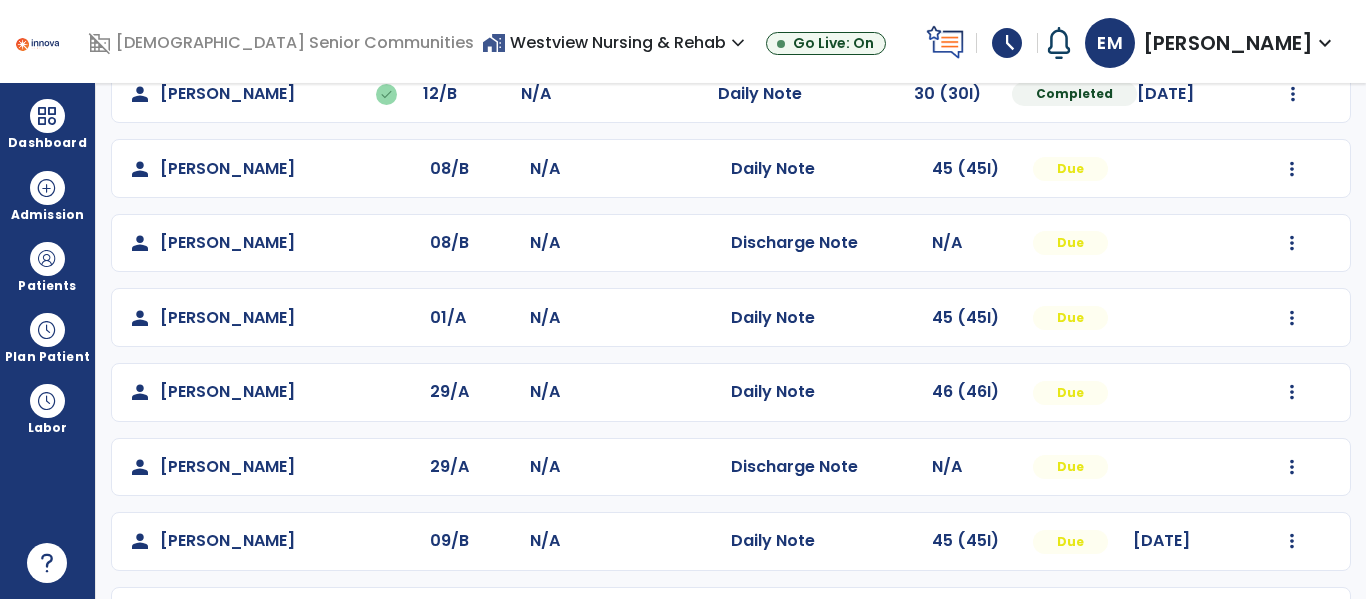 scroll, scrollTop: 0, scrollLeft: 0, axis: both 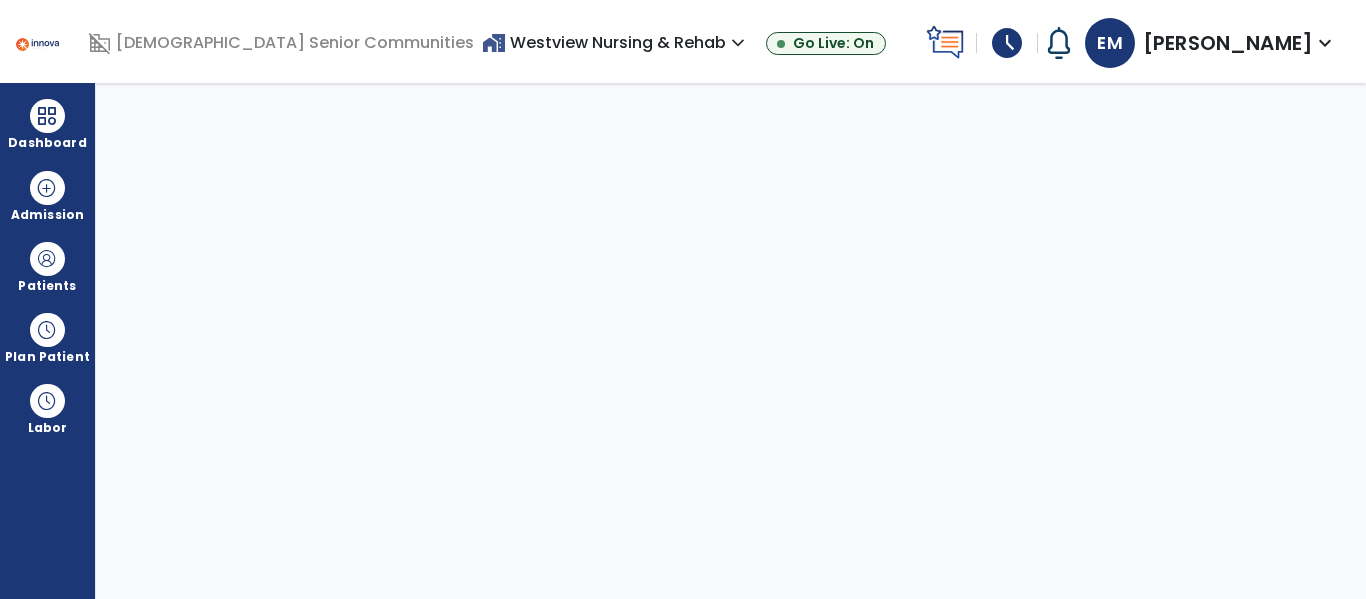 select on "****" 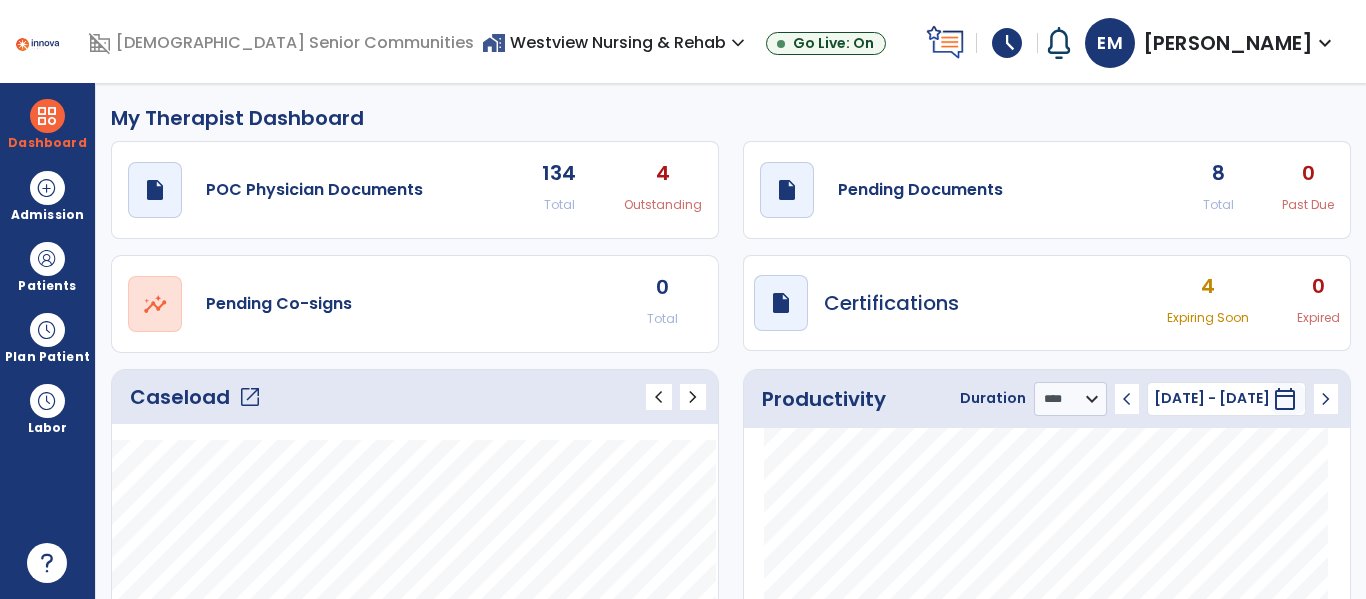 click on "open_in_new" 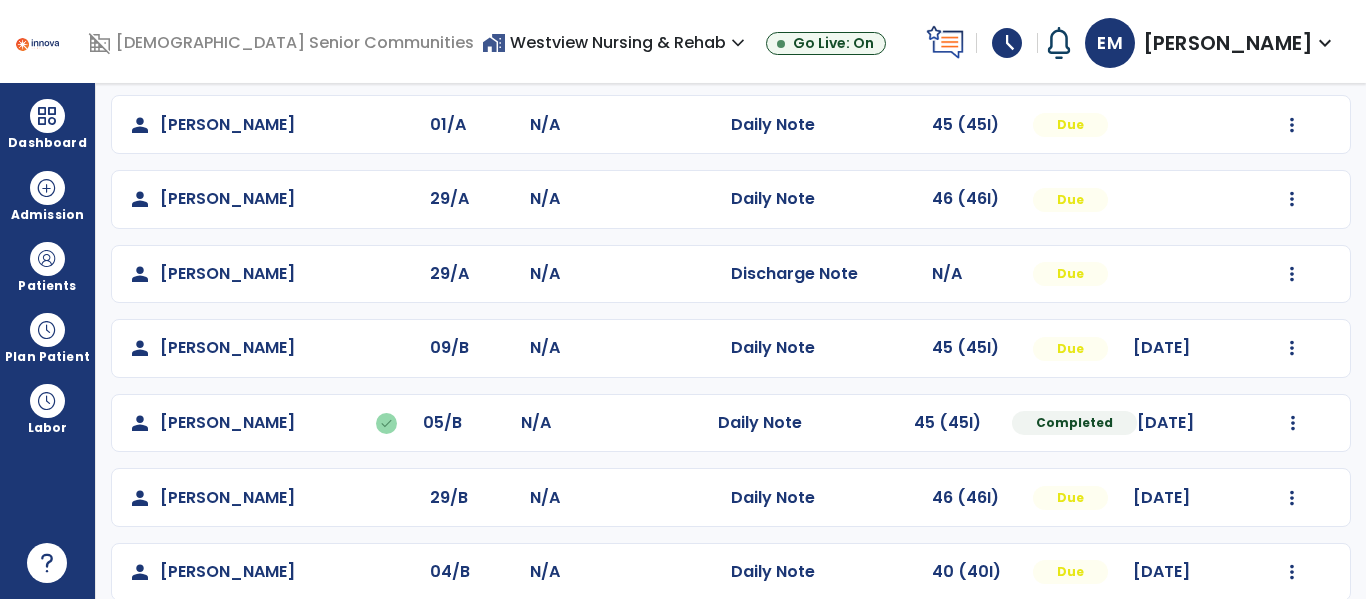 scroll, scrollTop: 413, scrollLeft: 0, axis: vertical 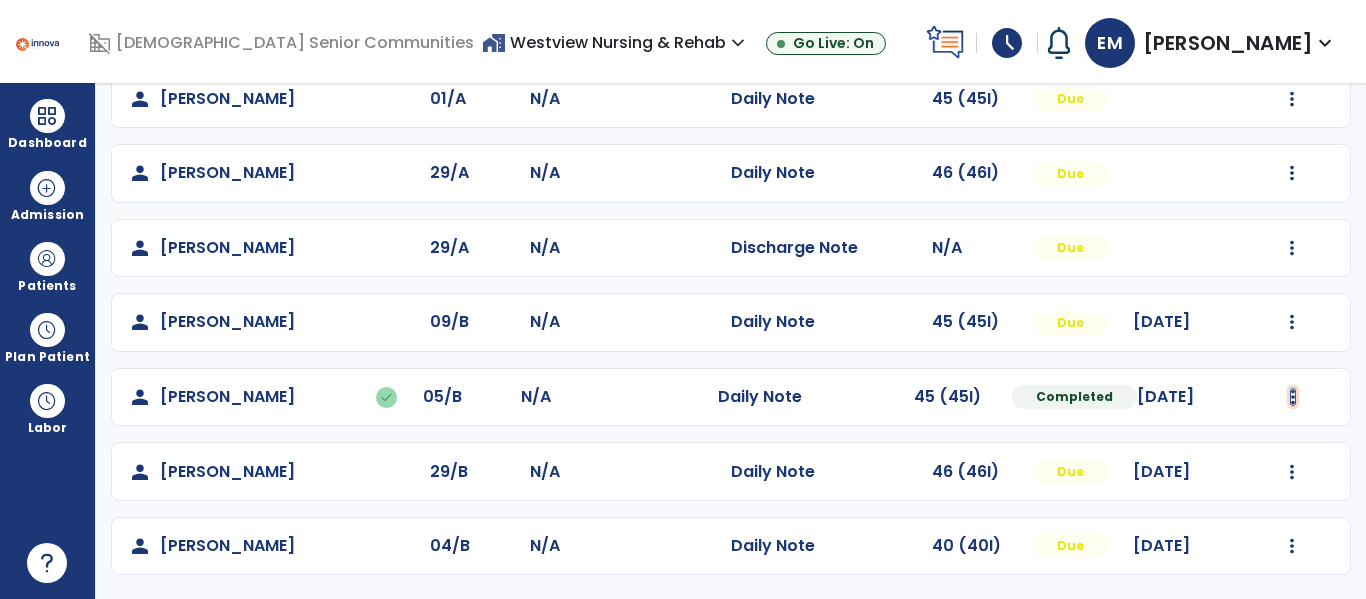 click at bounding box center (1293, -125) 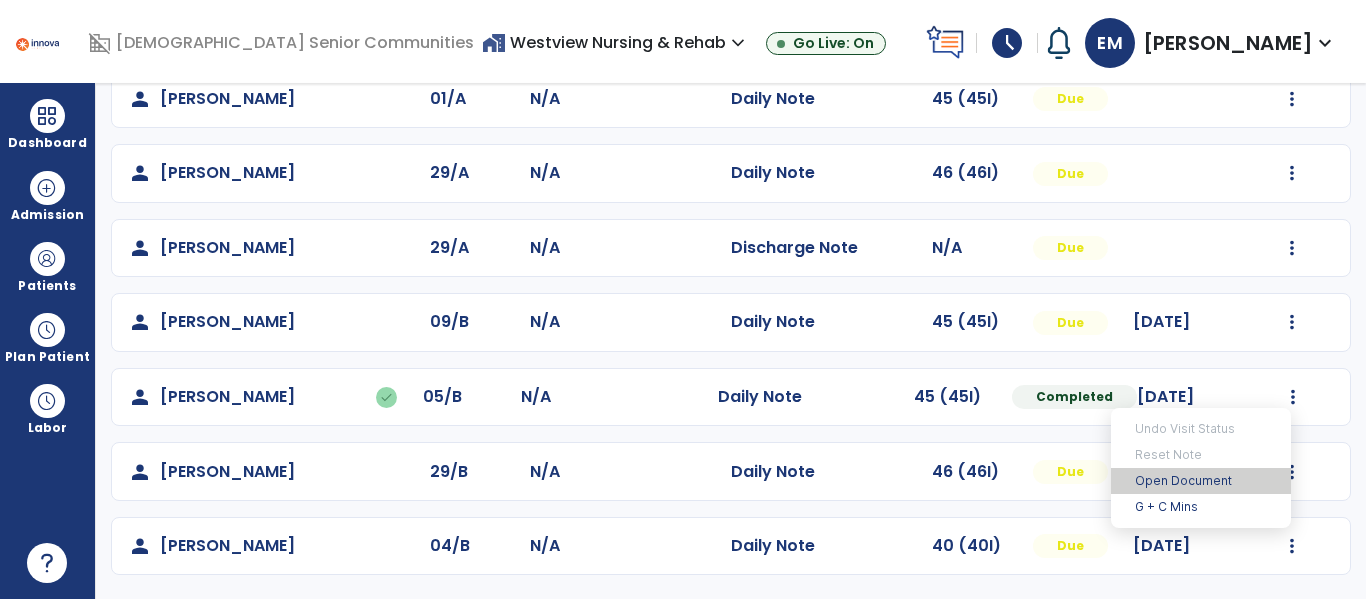 click on "Open Document" at bounding box center [1201, 481] 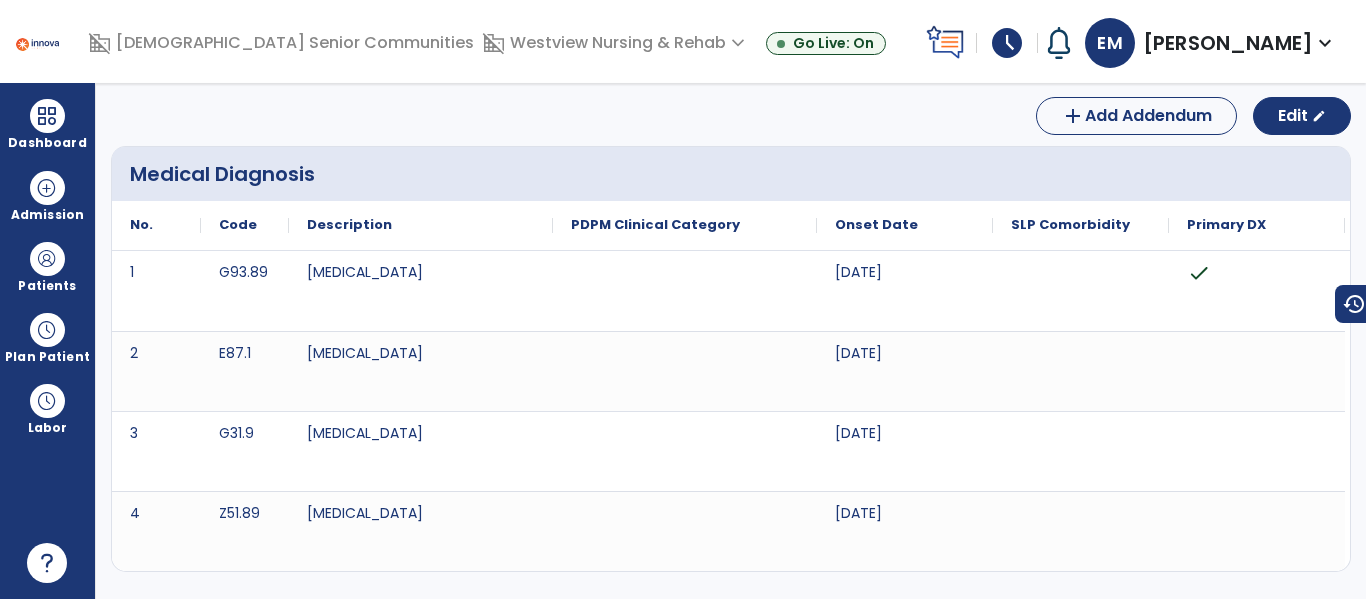 scroll, scrollTop: 0, scrollLeft: 0, axis: both 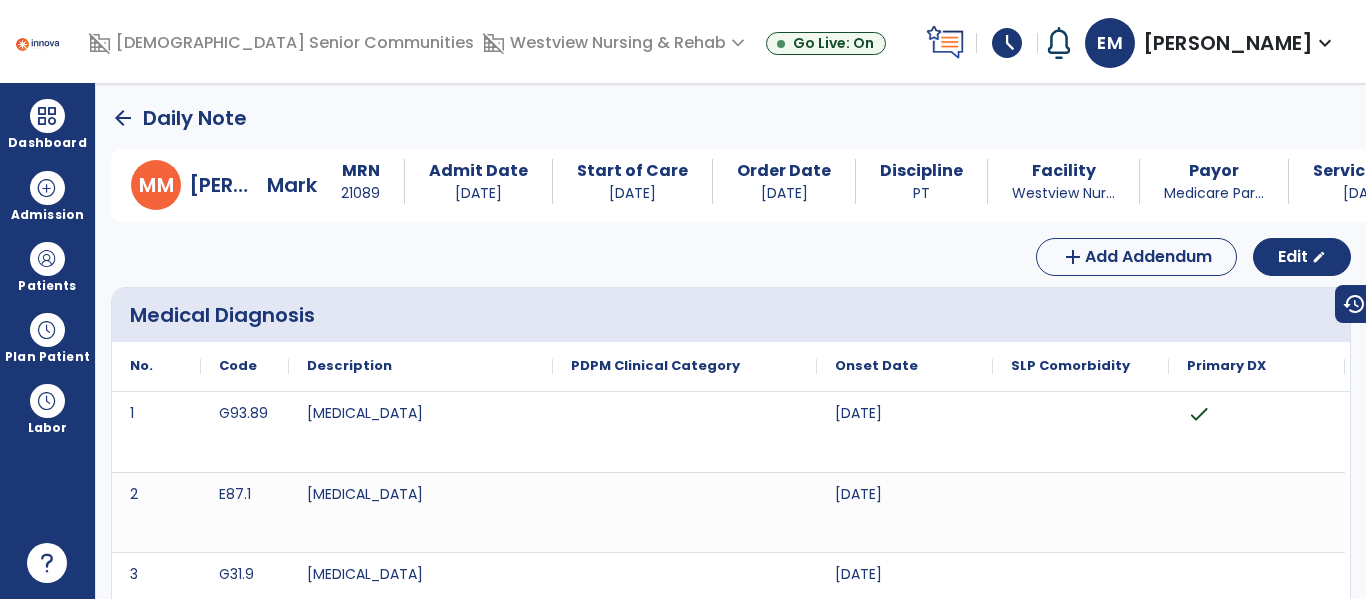 click on "arrow_back" 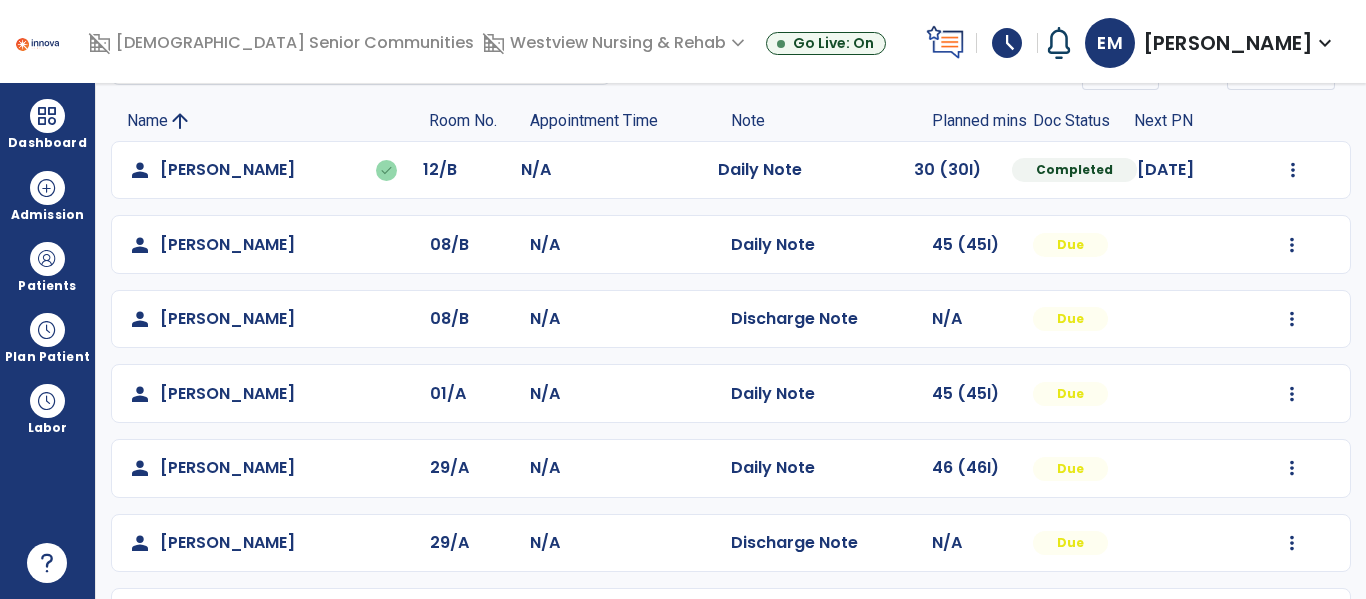 scroll, scrollTop: 119, scrollLeft: 0, axis: vertical 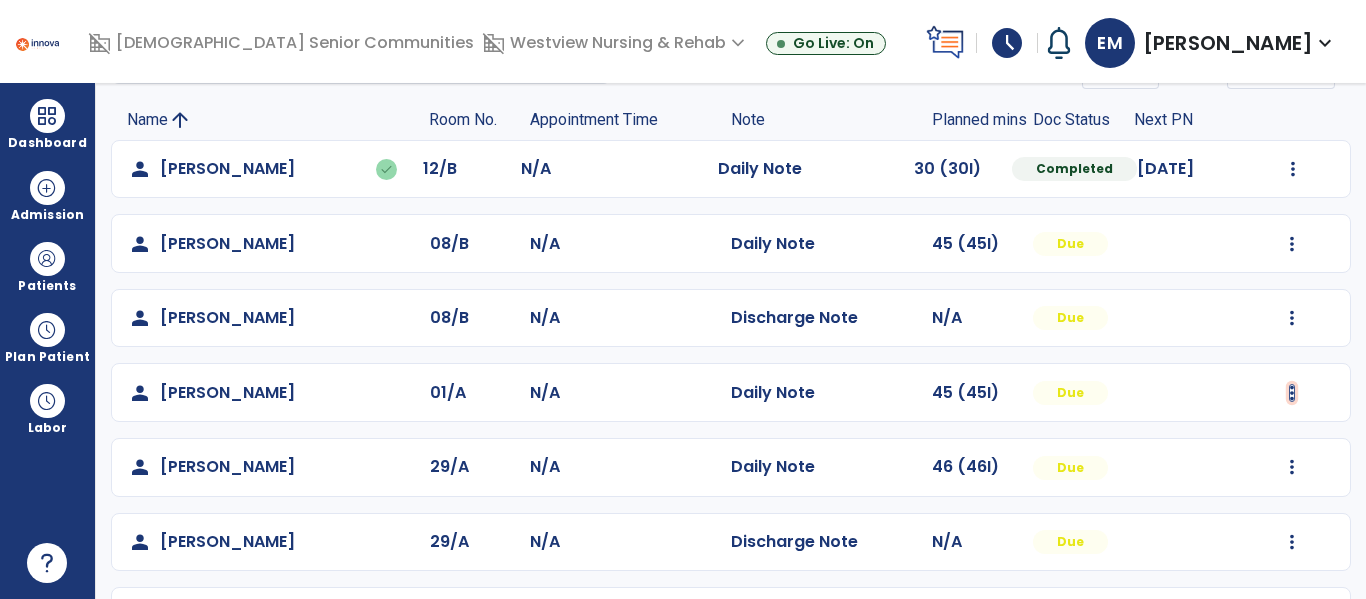 click at bounding box center (1293, 169) 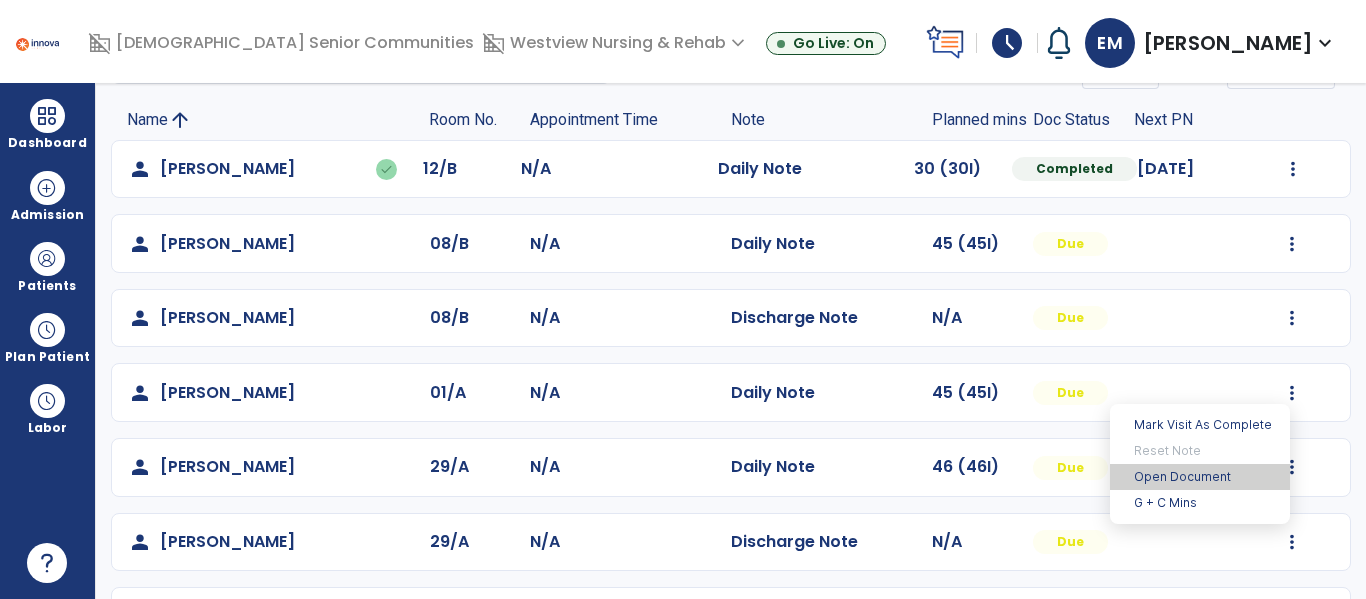 click on "Open Document" at bounding box center [1200, 477] 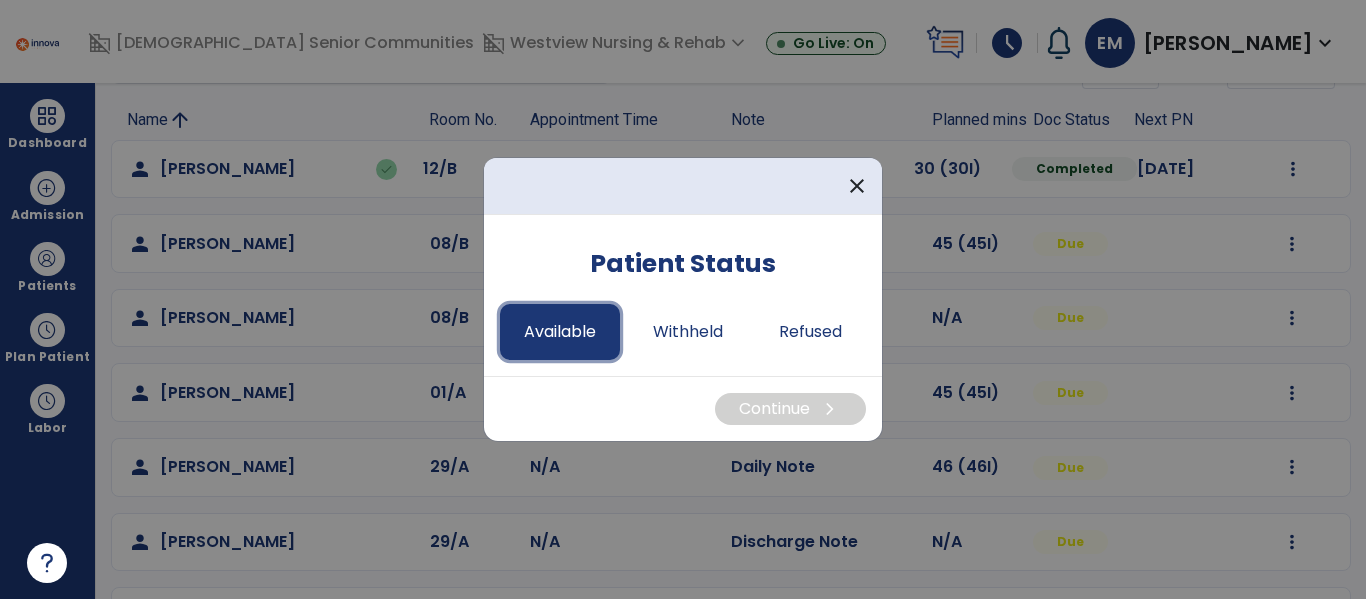 click on "Available" at bounding box center [560, 332] 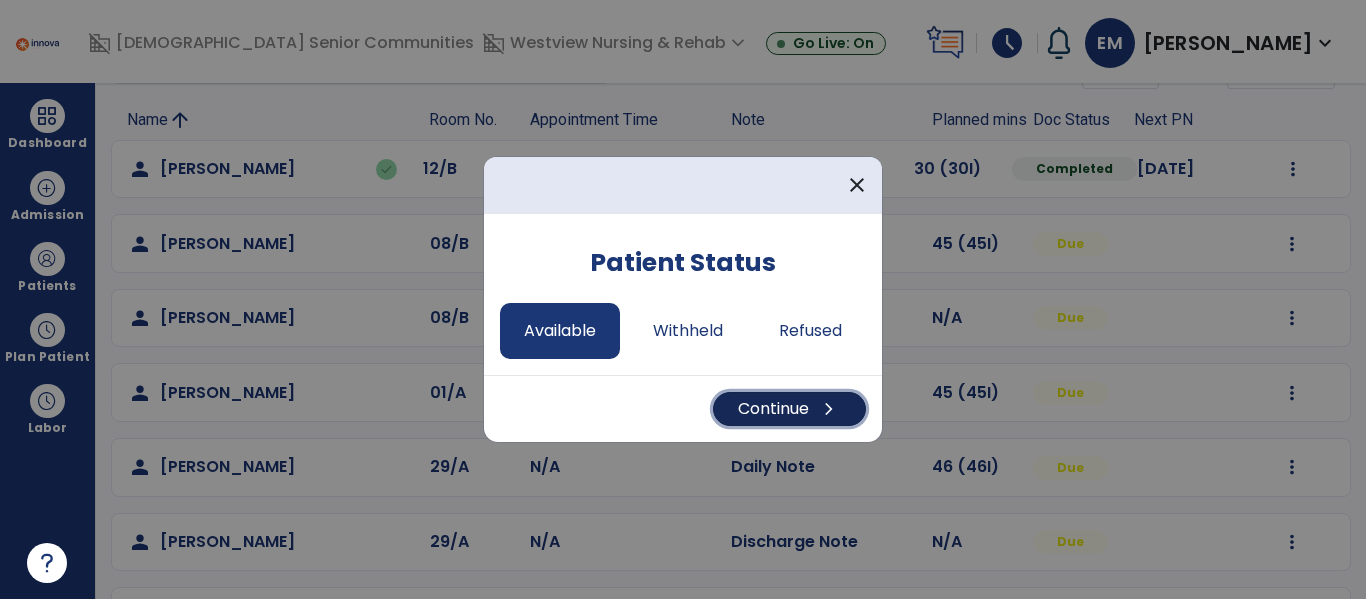click on "Continue   chevron_right" at bounding box center [789, 409] 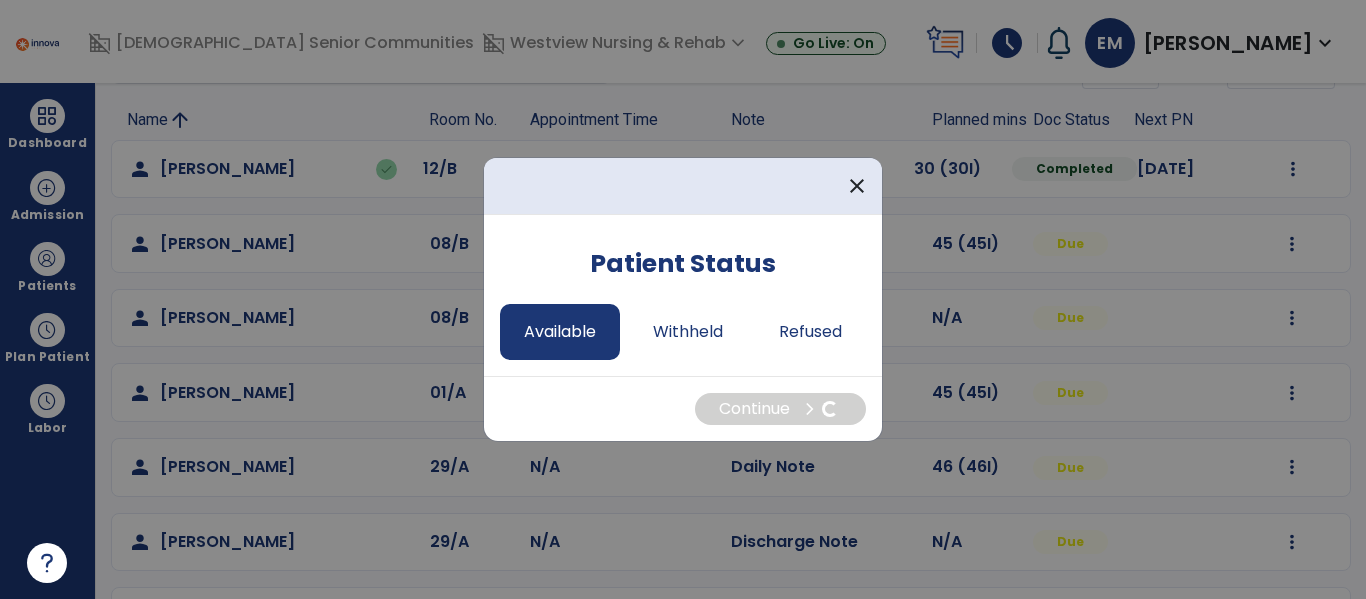 select on "*" 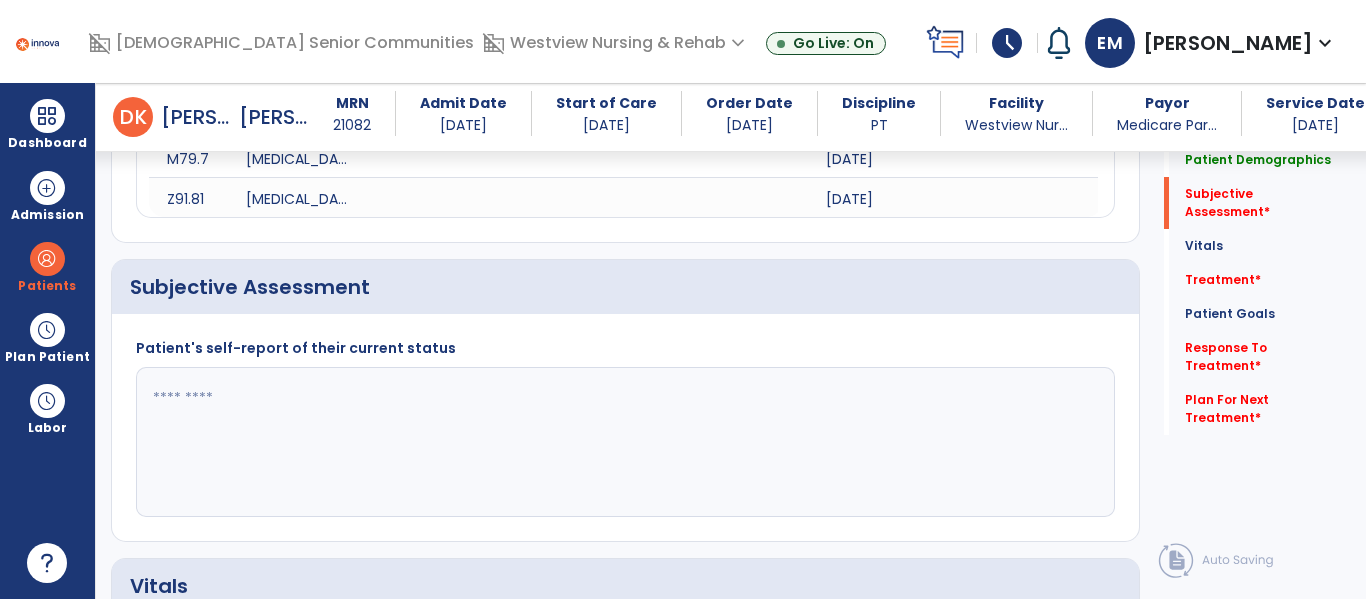 scroll, scrollTop: 406, scrollLeft: 0, axis: vertical 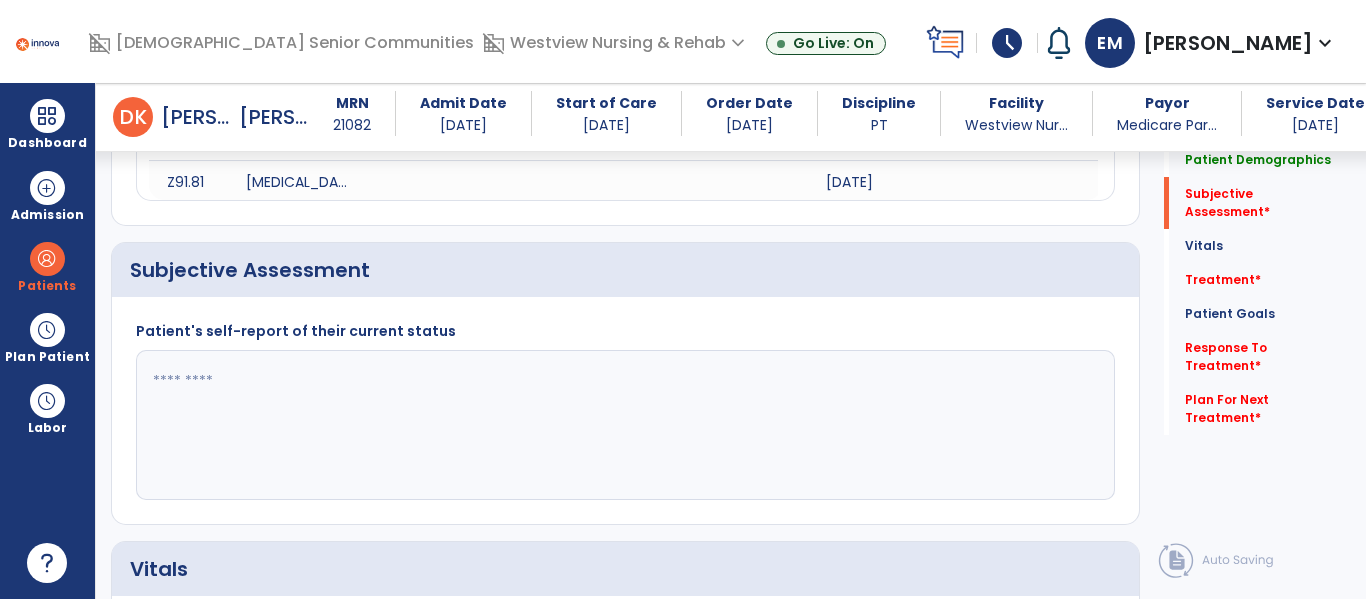 click 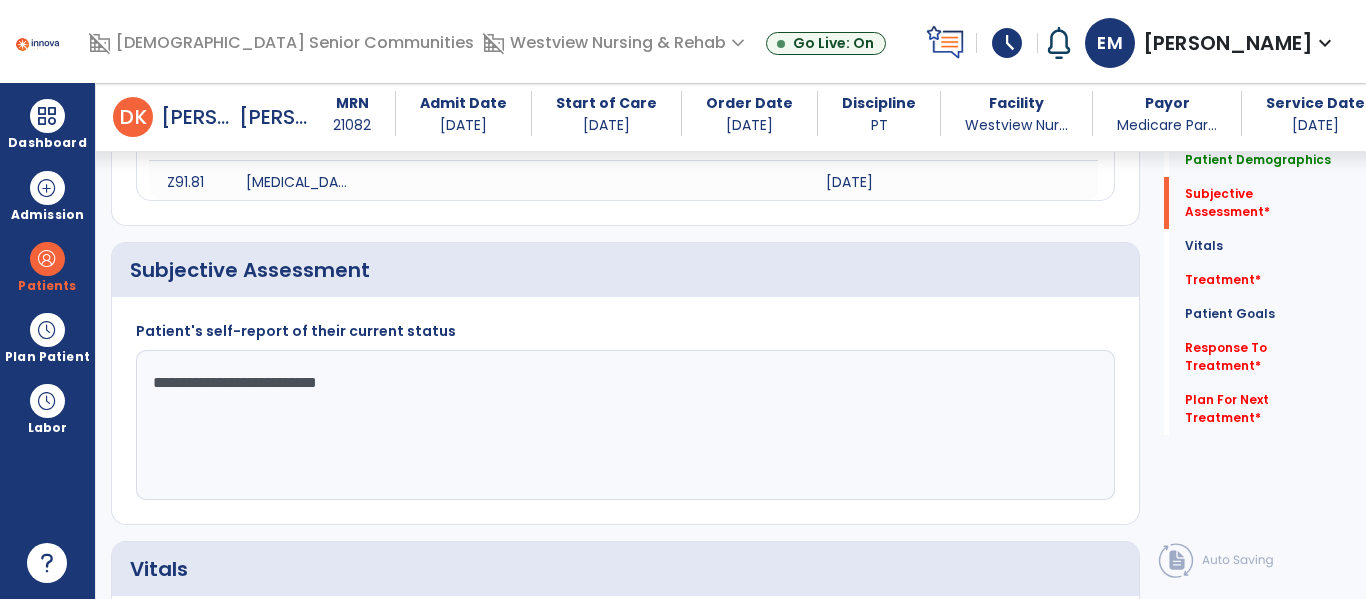 type on "**********" 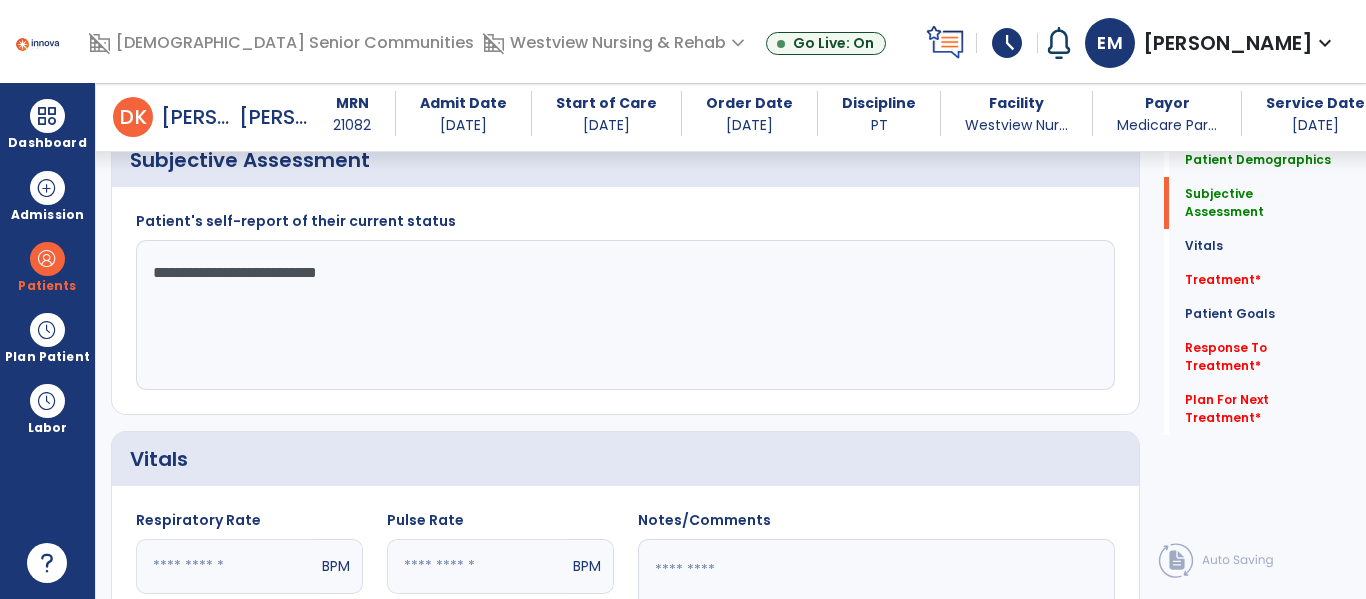 scroll, scrollTop: 486, scrollLeft: 0, axis: vertical 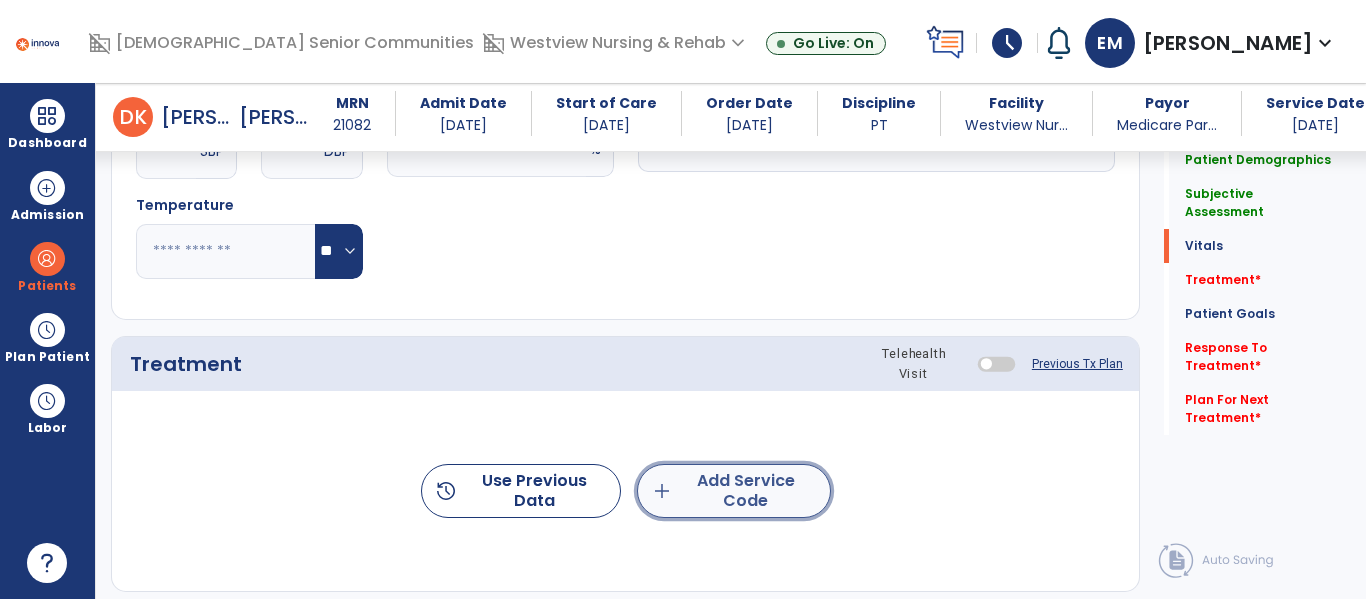 click on "add  Add Service Code" 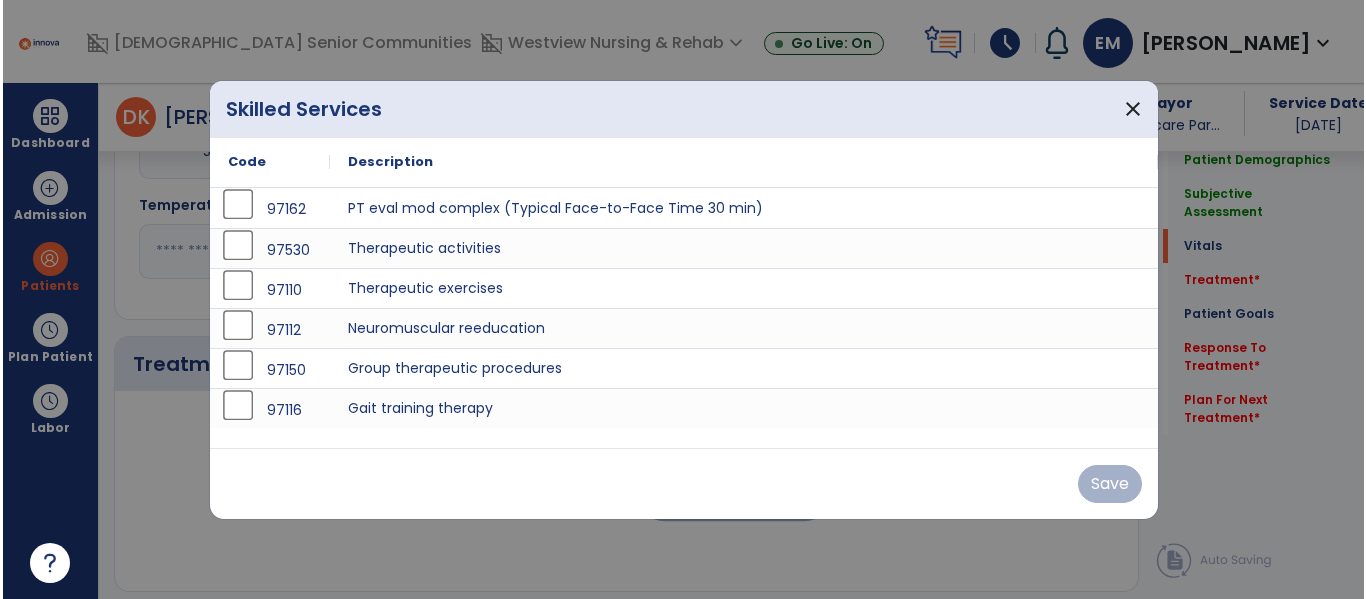 scroll, scrollTop: 1033, scrollLeft: 0, axis: vertical 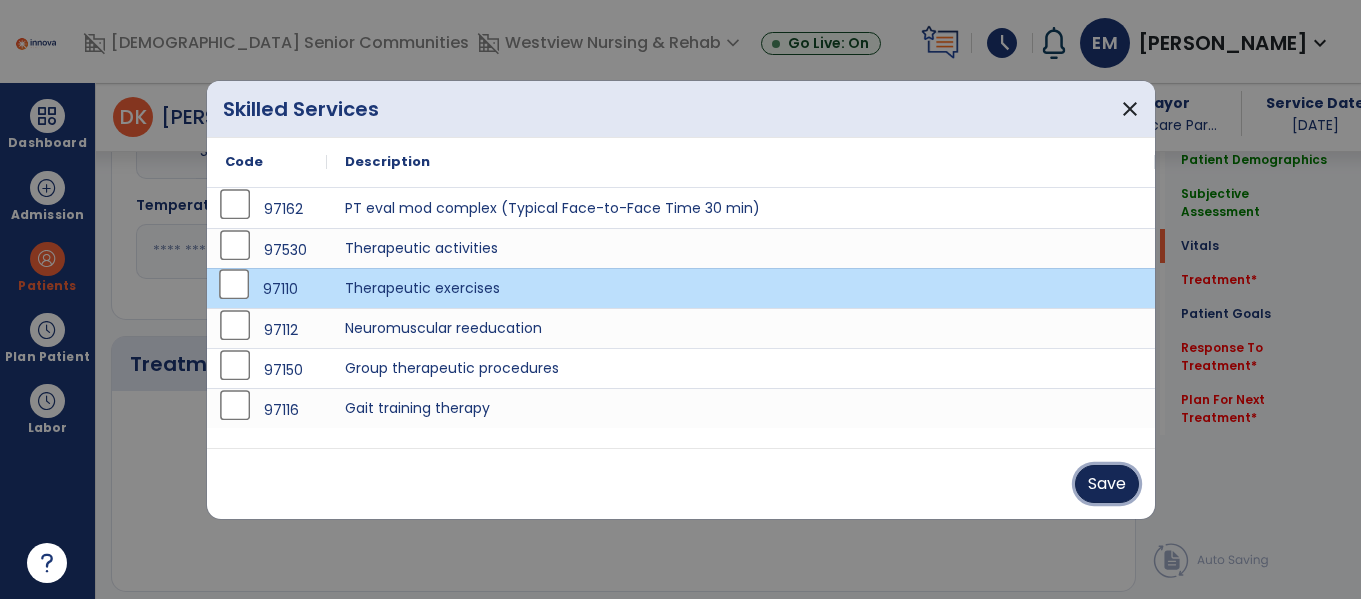 click on "Save" at bounding box center [1107, 484] 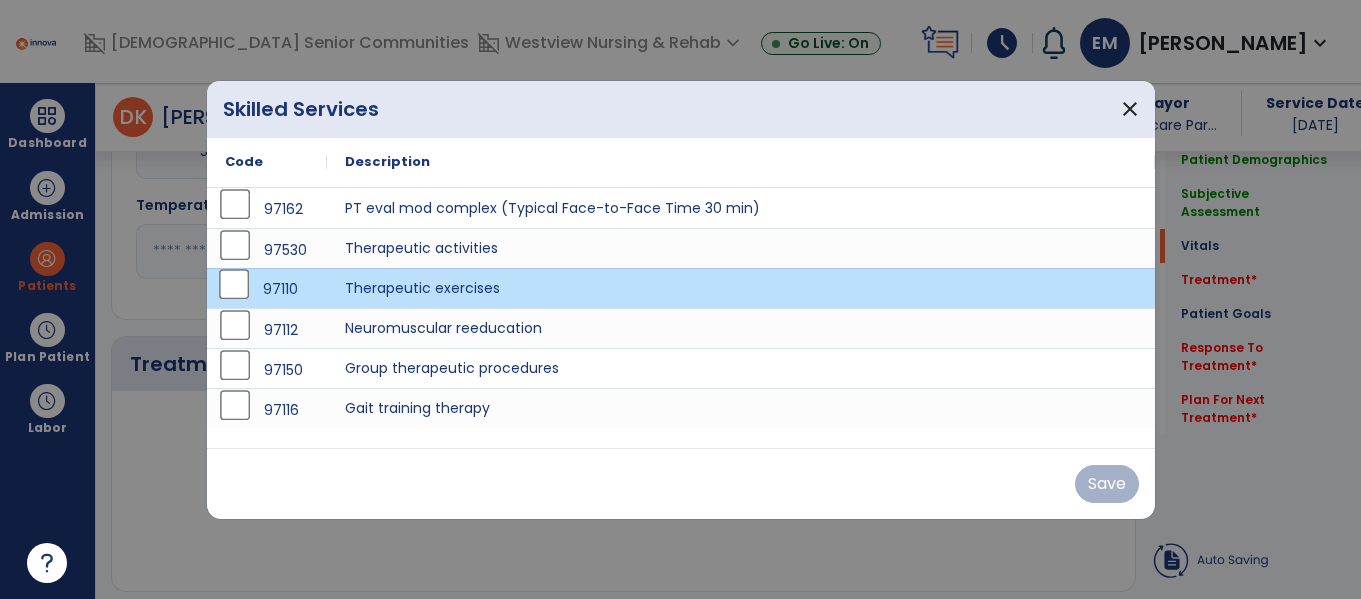 click on "Save" at bounding box center [681, 483] 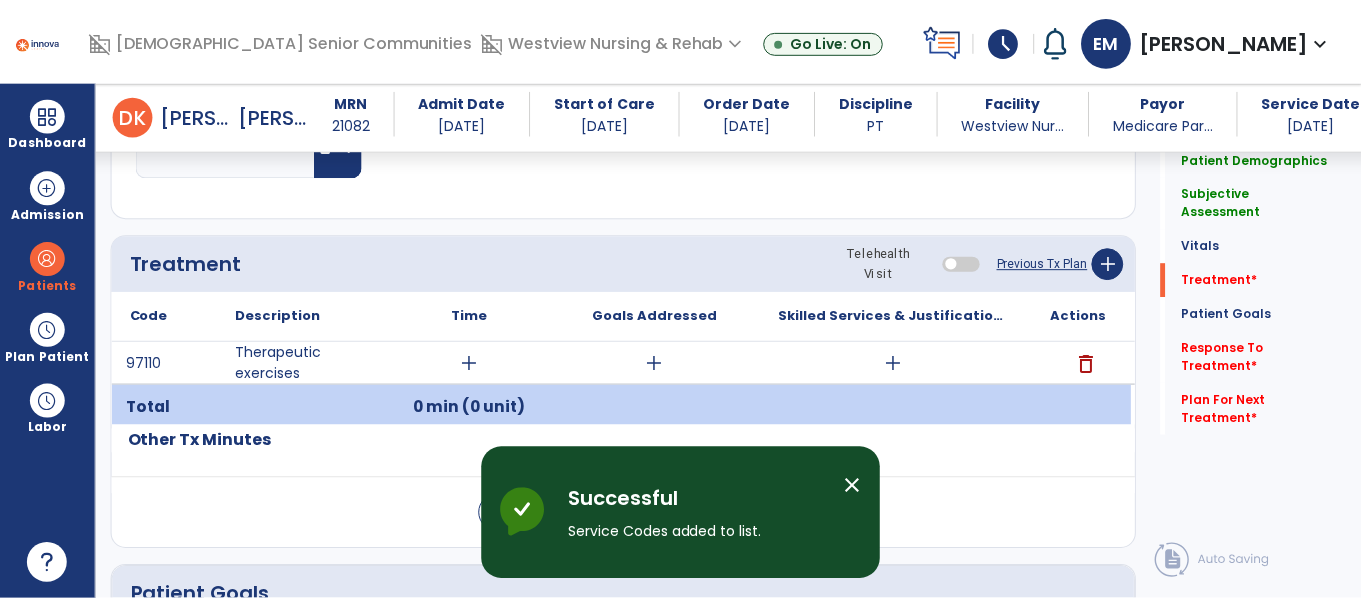 scroll, scrollTop: 1146, scrollLeft: 0, axis: vertical 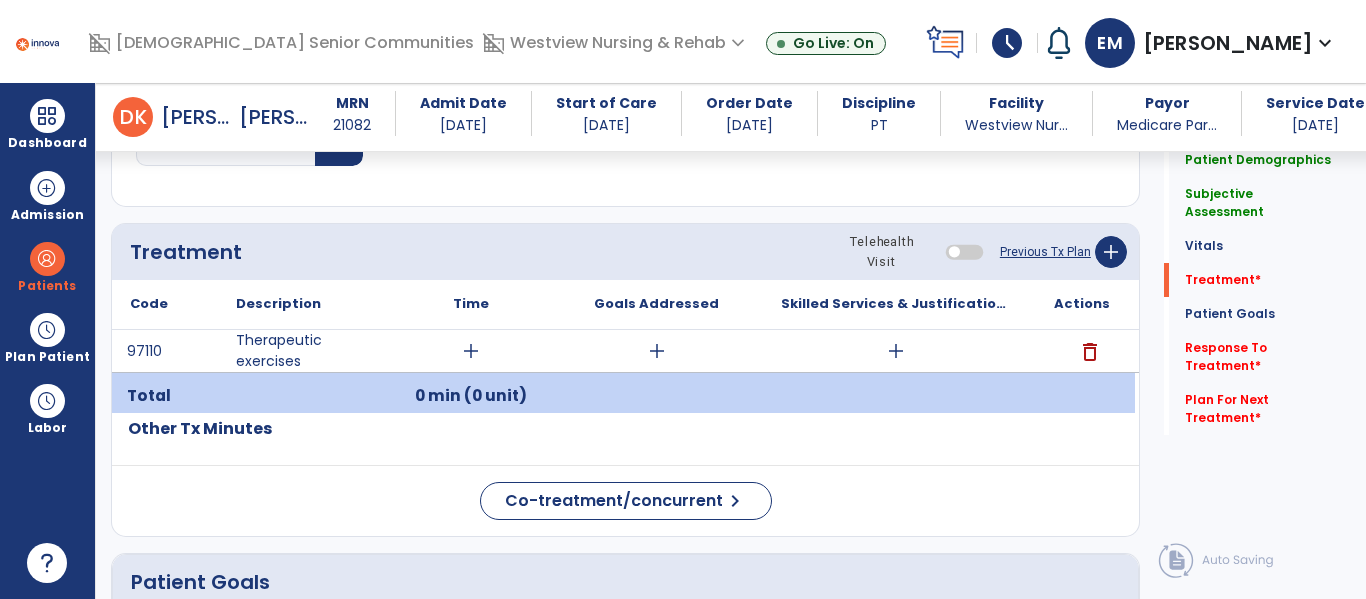 click on "add" at bounding box center (896, 351) 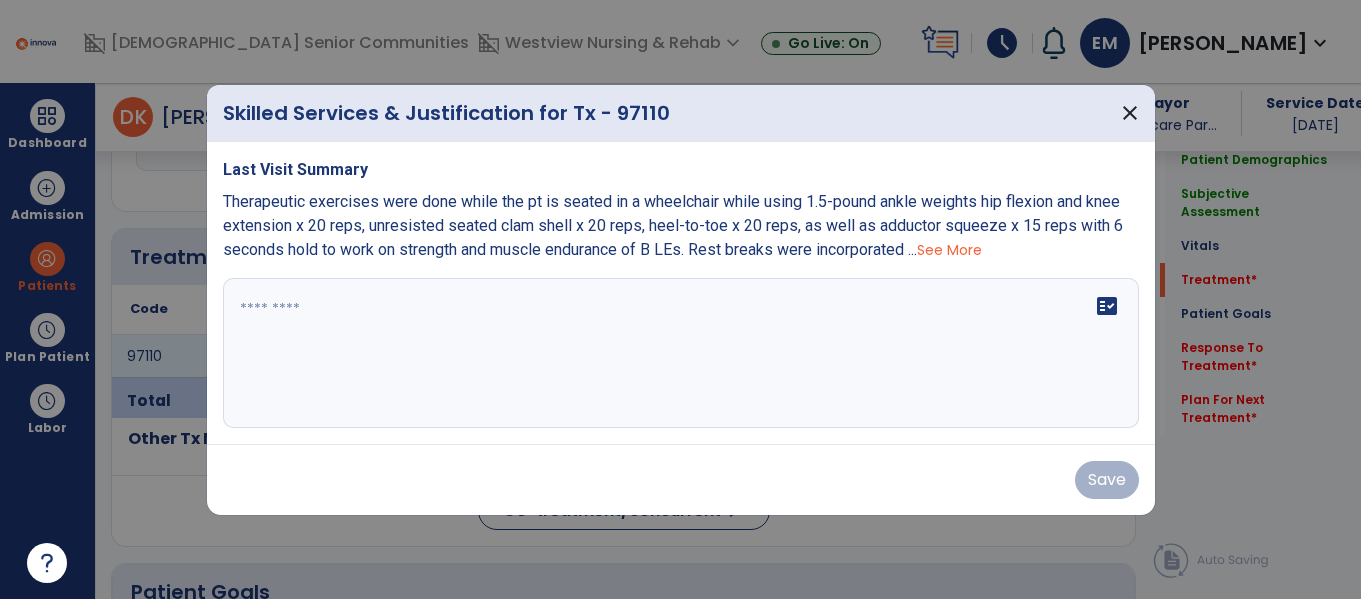 scroll, scrollTop: 1146, scrollLeft: 0, axis: vertical 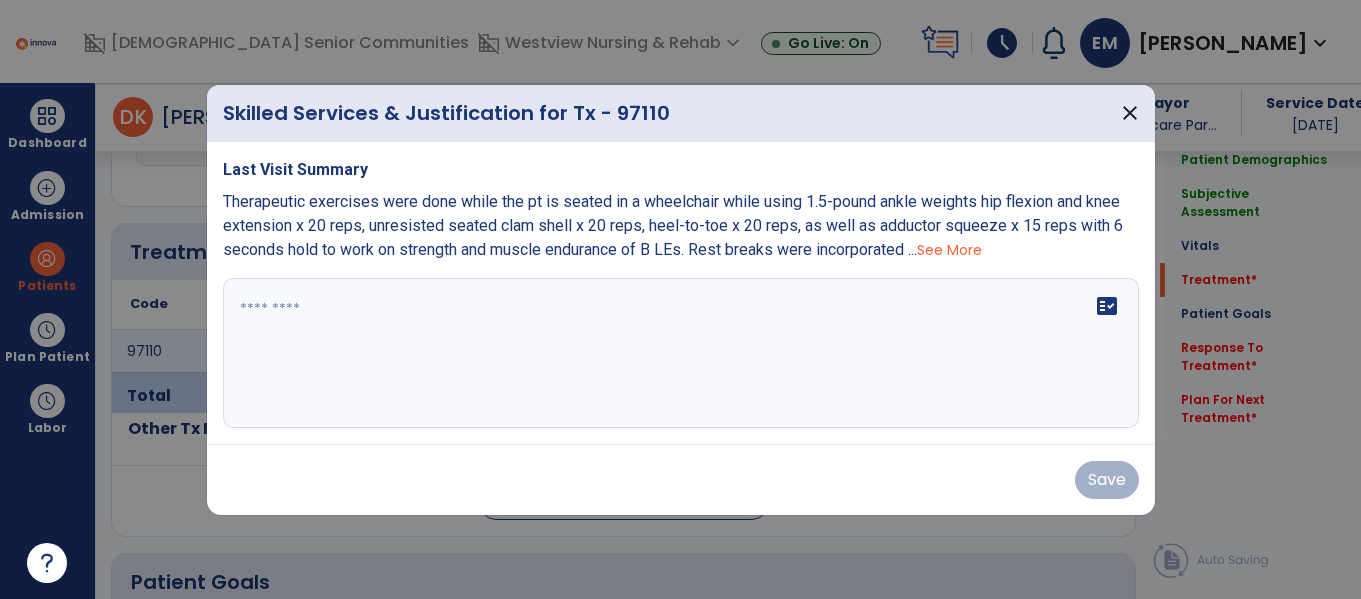 click at bounding box center (681, 353) 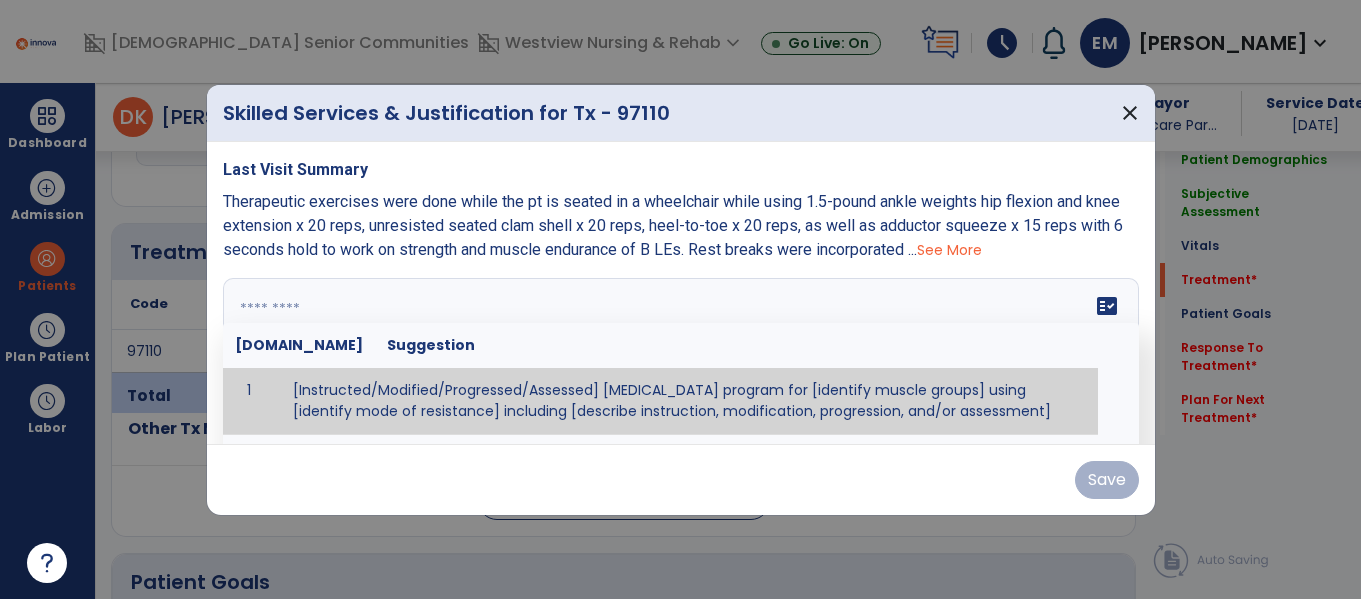paste on "**********" 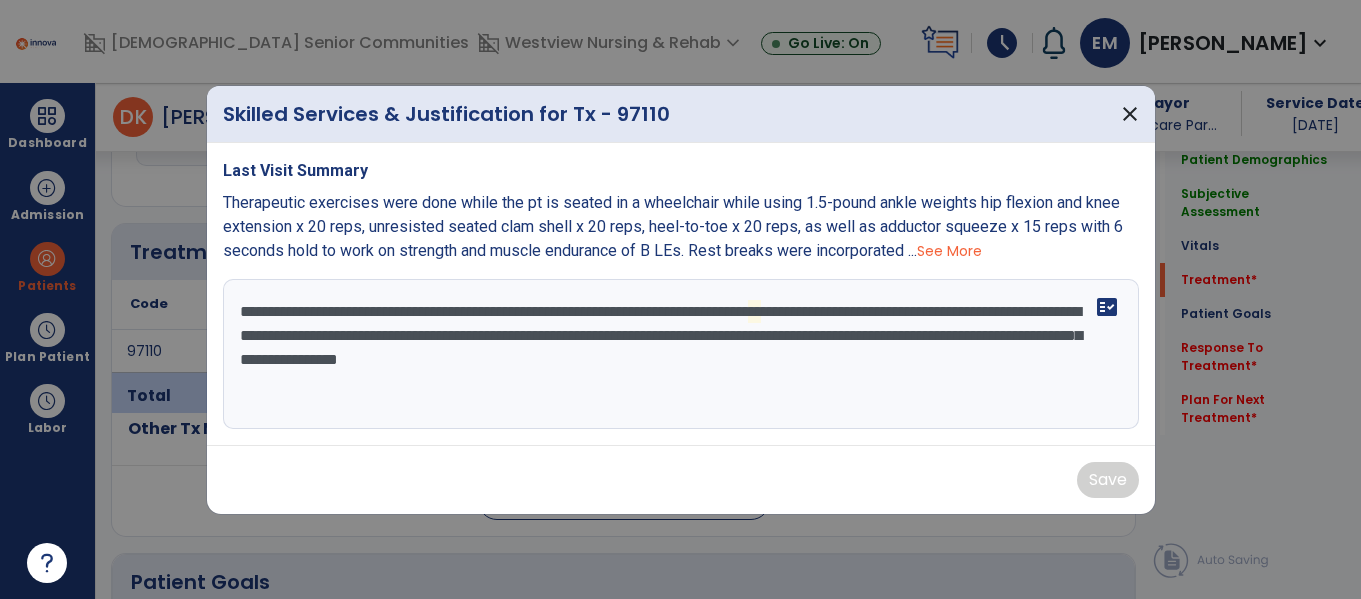 click on "**********" at bounding box center (681, 354) 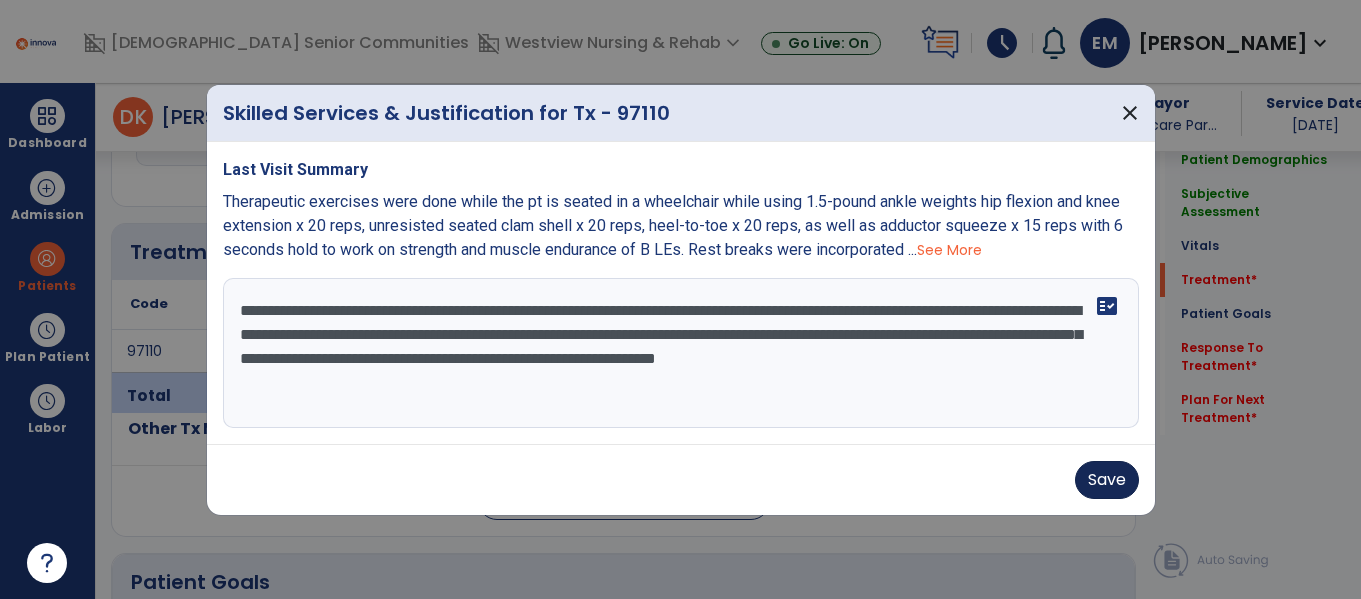 type on "**********" 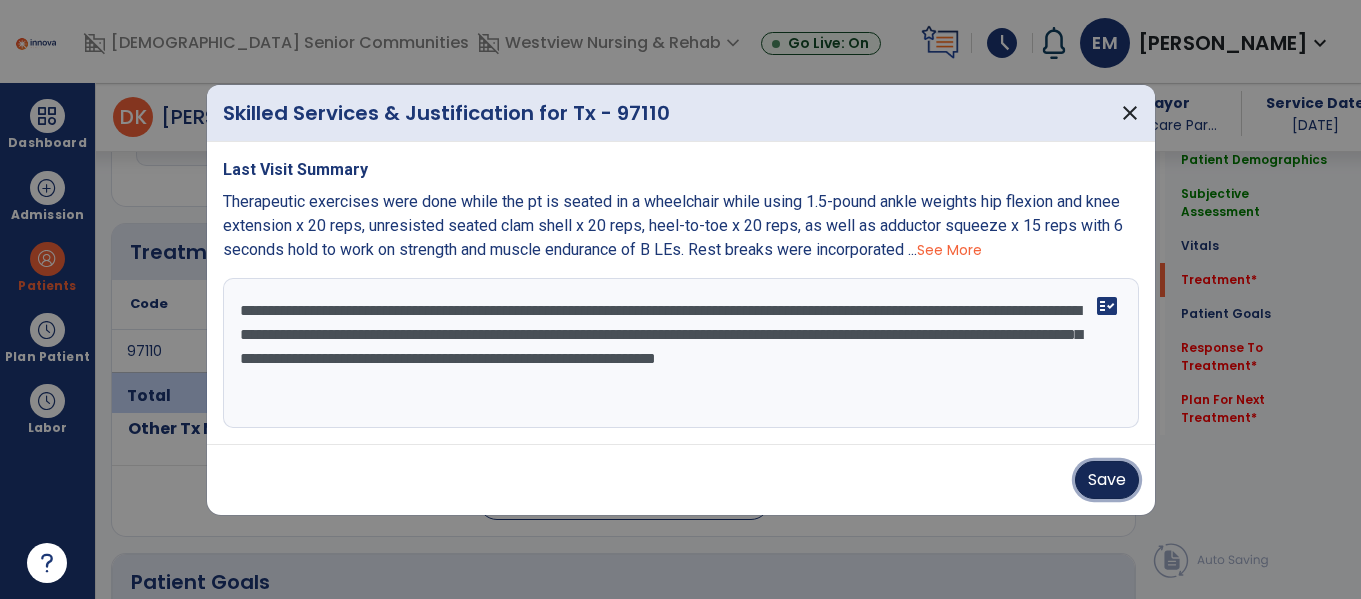 click on "Save" at bounding box center (1107, 480) 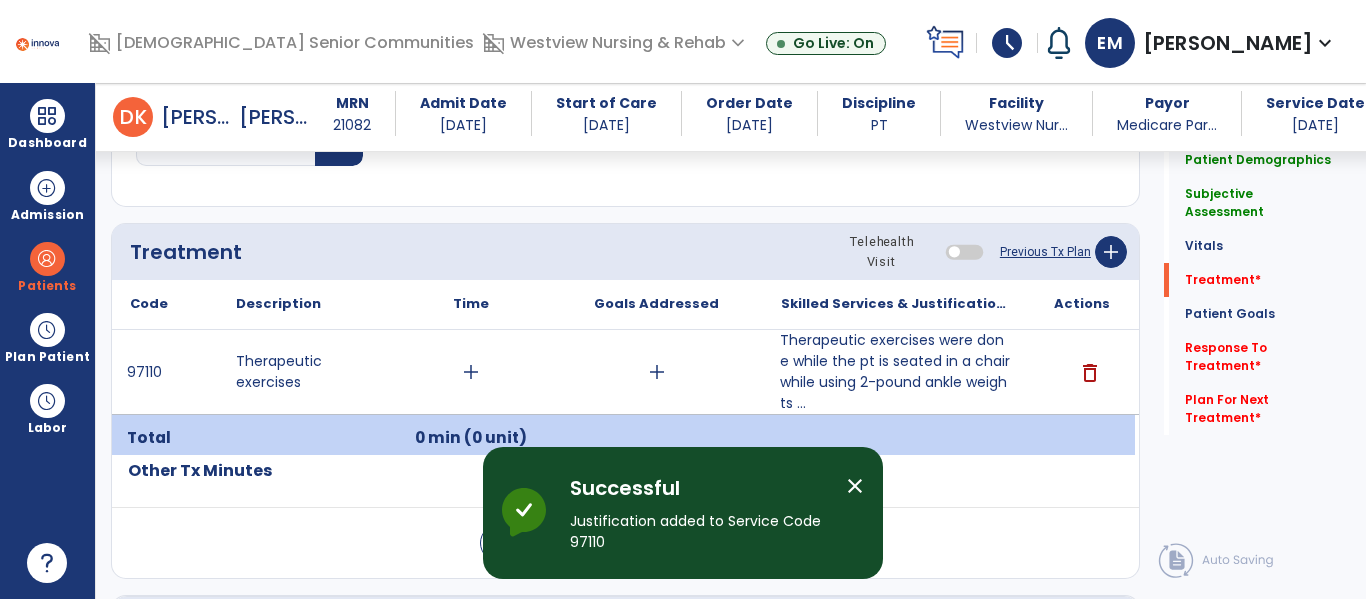 click on "add" at bounding box center [657, 372] 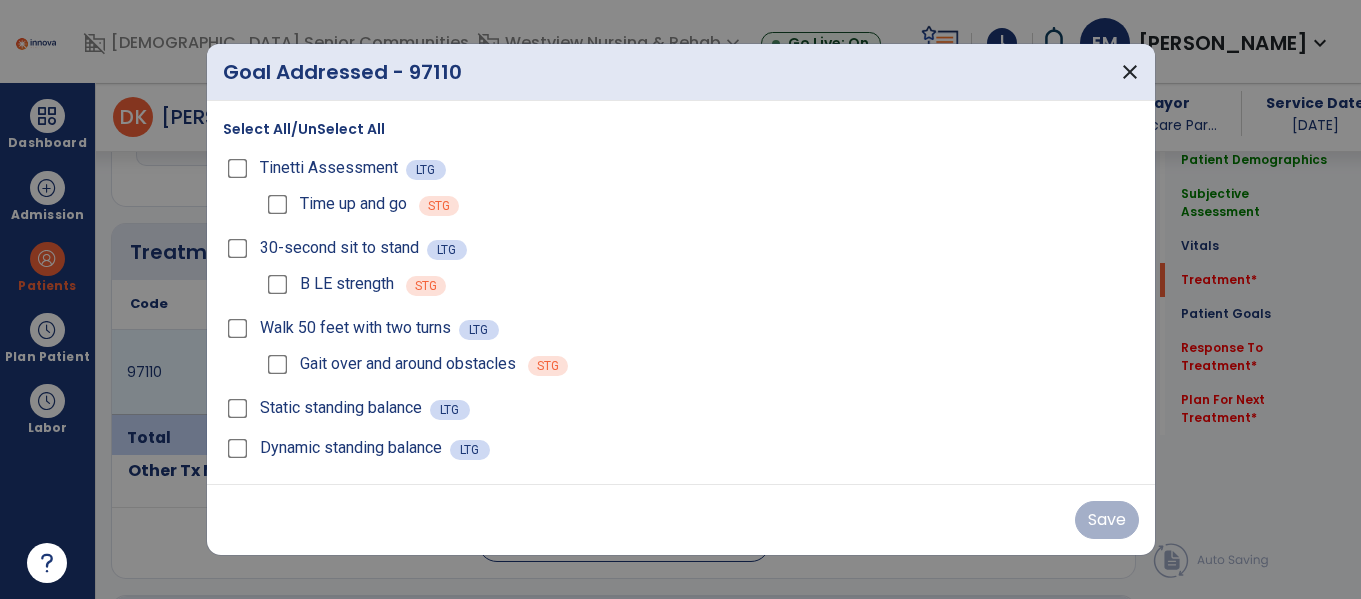 scroll, scrollTop: 1146, scrollLeft: 0, axis: vertical 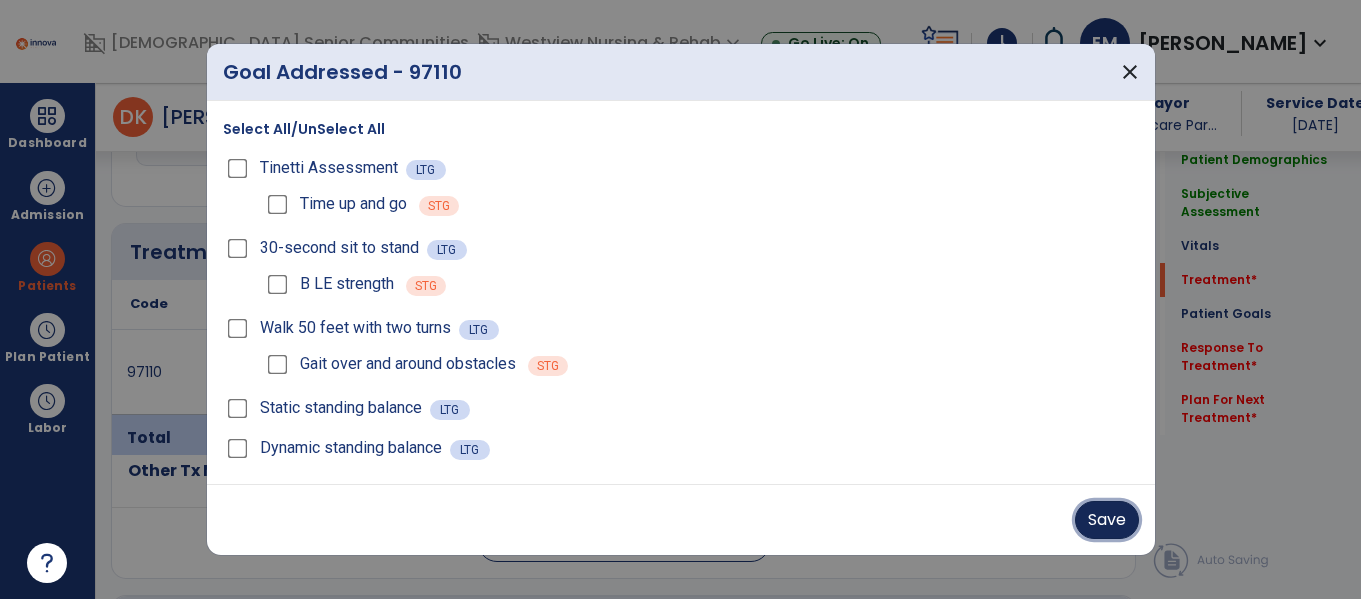 click on "Save" at bounding box center (1107, 520) 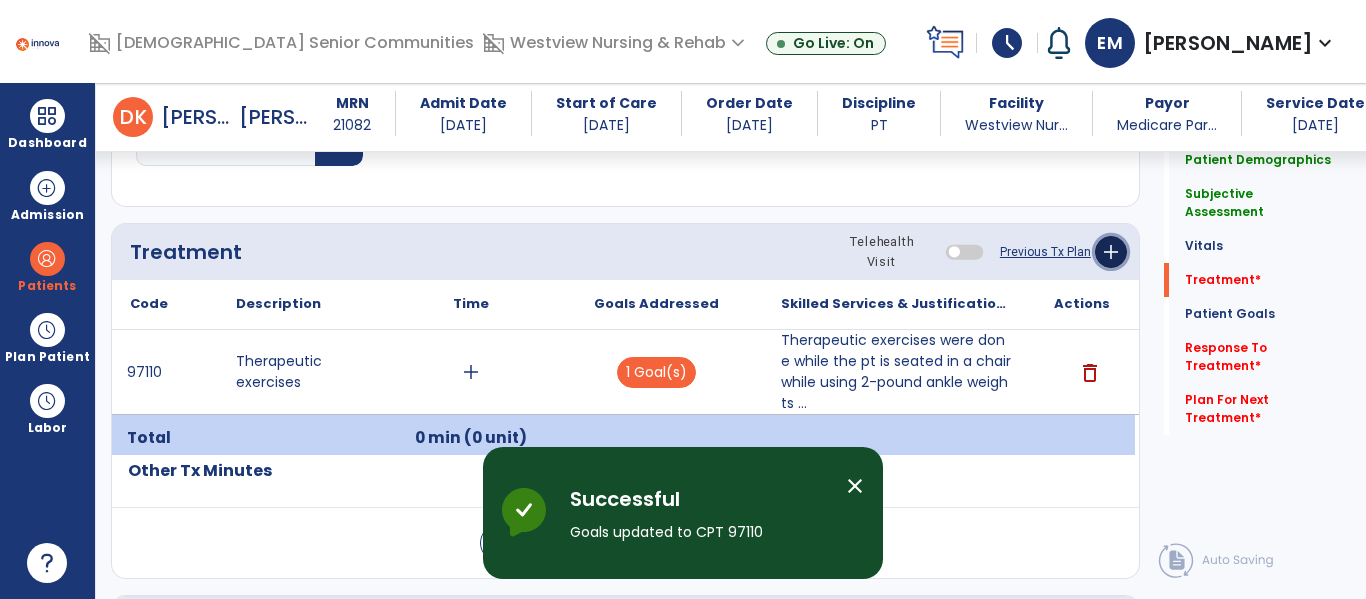 click on "add" 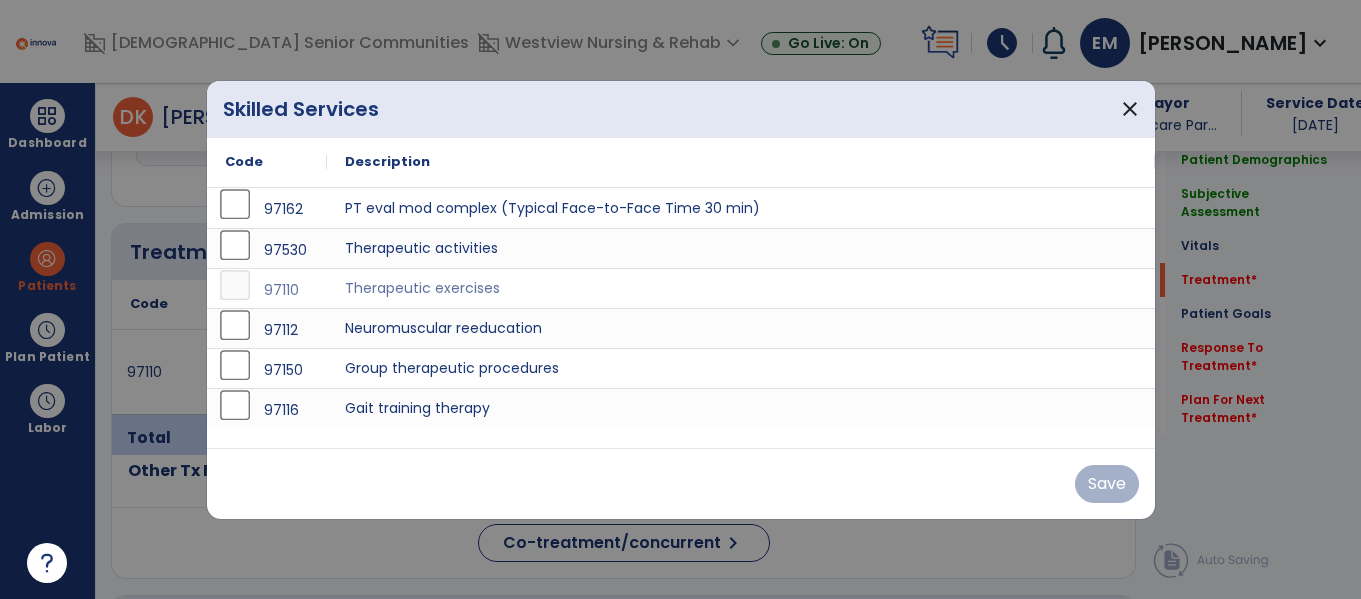 scroll, scrollTop: 1146, scrollLeft: 0, axis: vertical 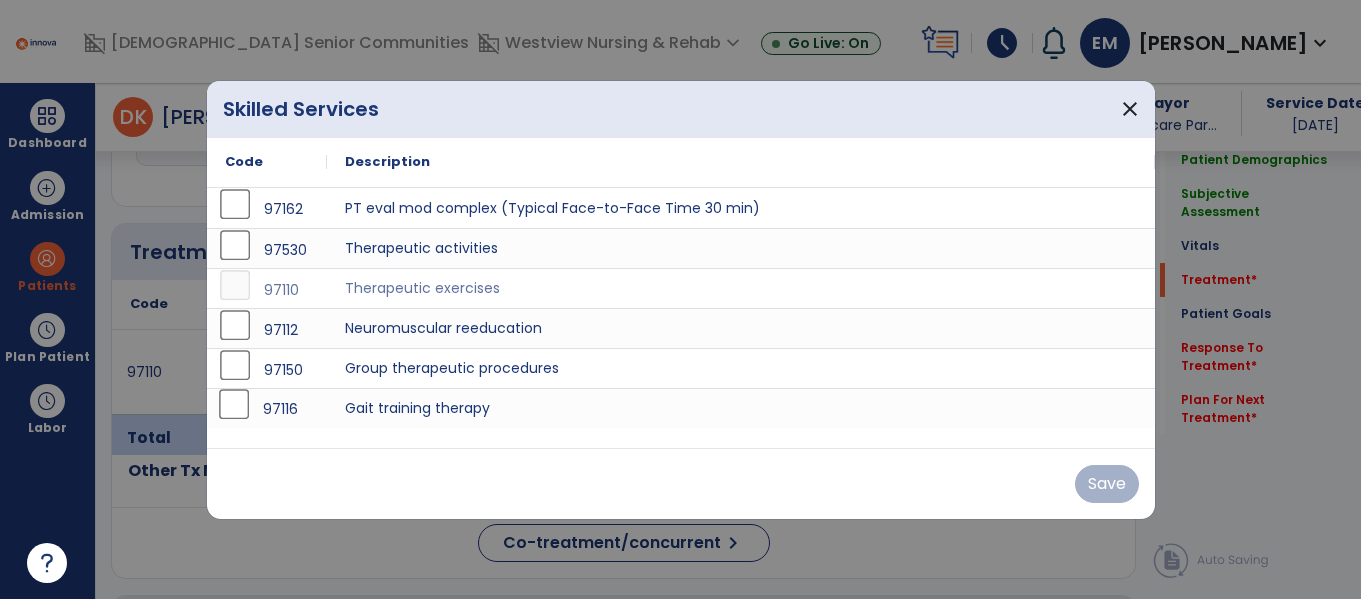 click on "97116" at bounding box center [267, 408] 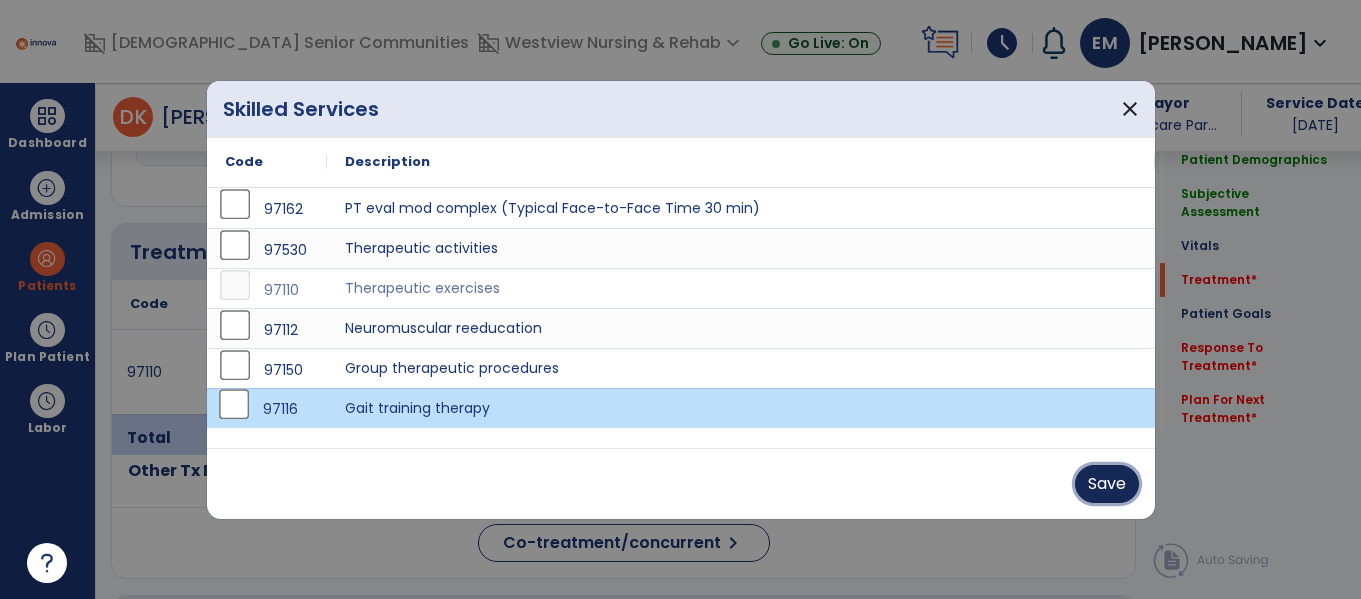 click on "Save" at bounding box center [1107, 484] 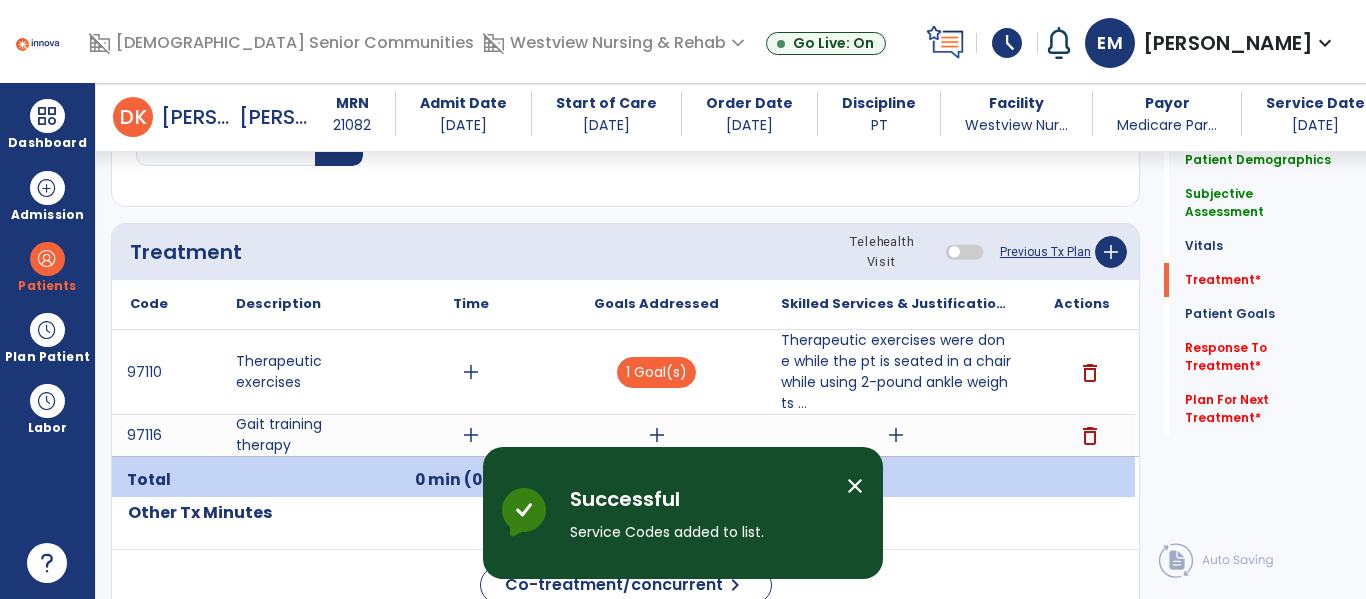 click on "add" at bounding box center [656, 435] 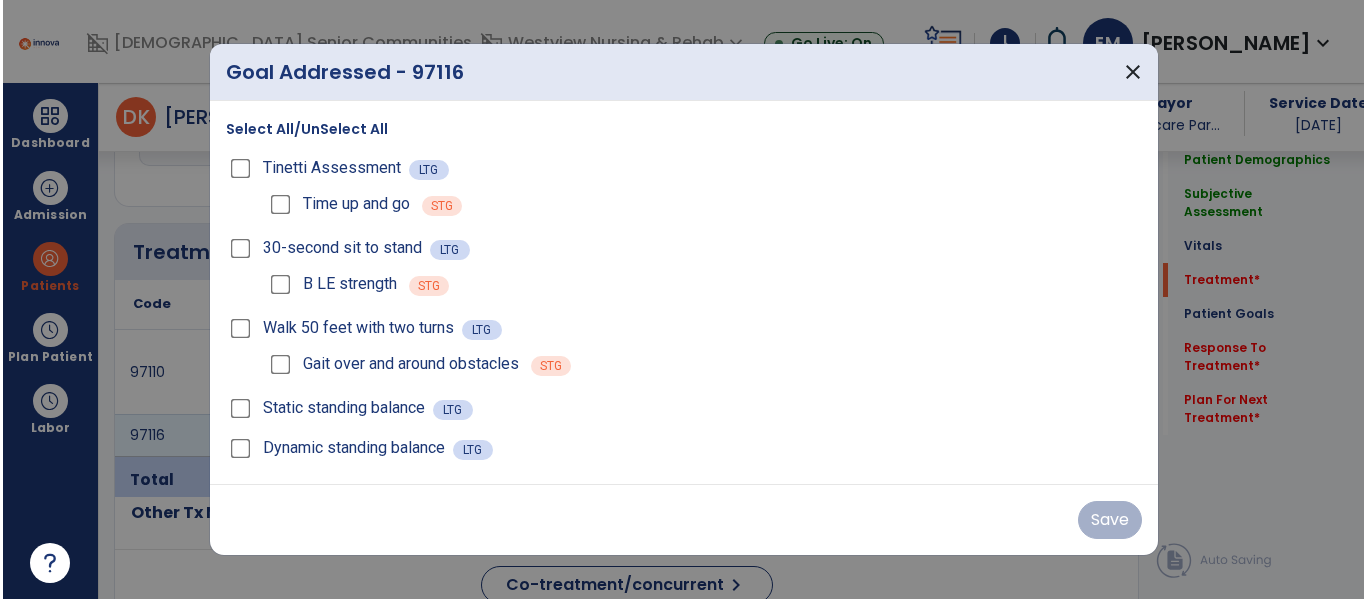 scroll, scrollTop: 1146, scrollLeft: 0, axis: vertical 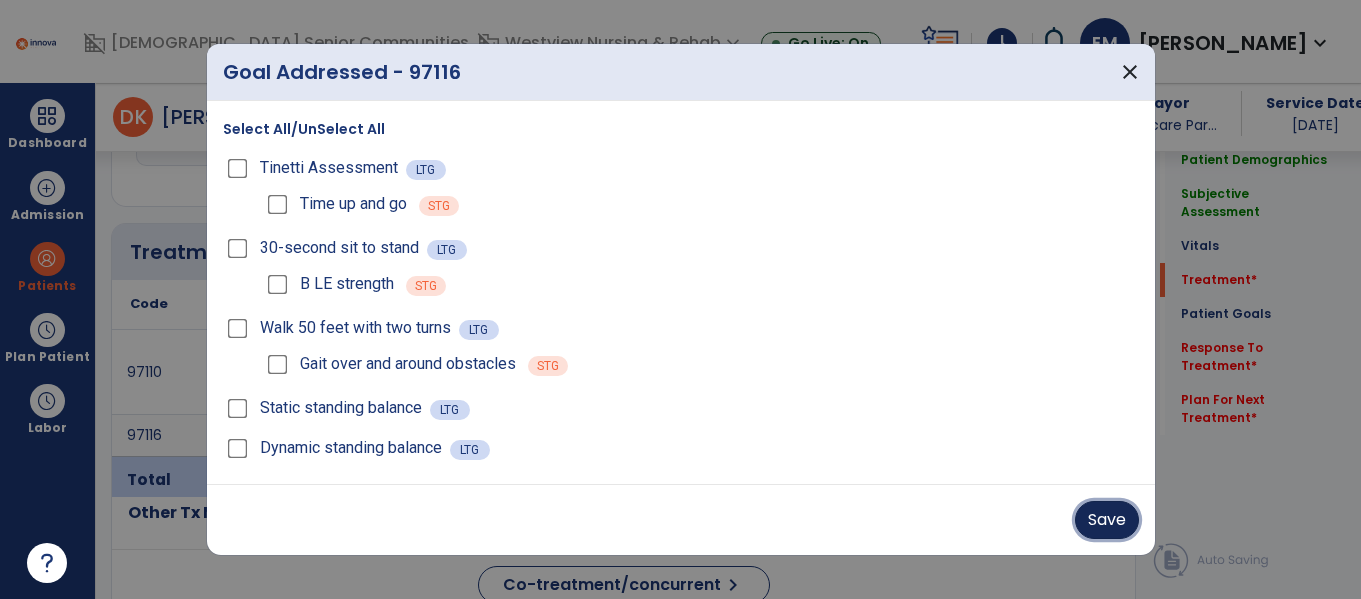 click on "Save" at bounding box center [1107, 520] 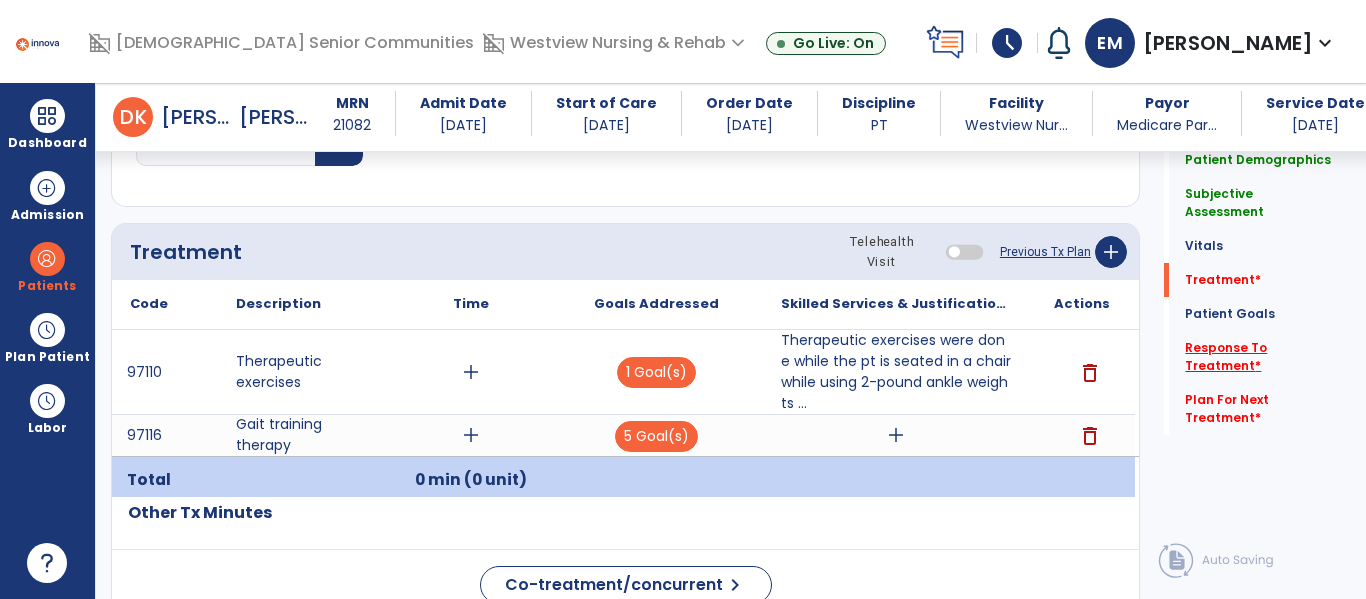 click on "Response To Treatment   *" 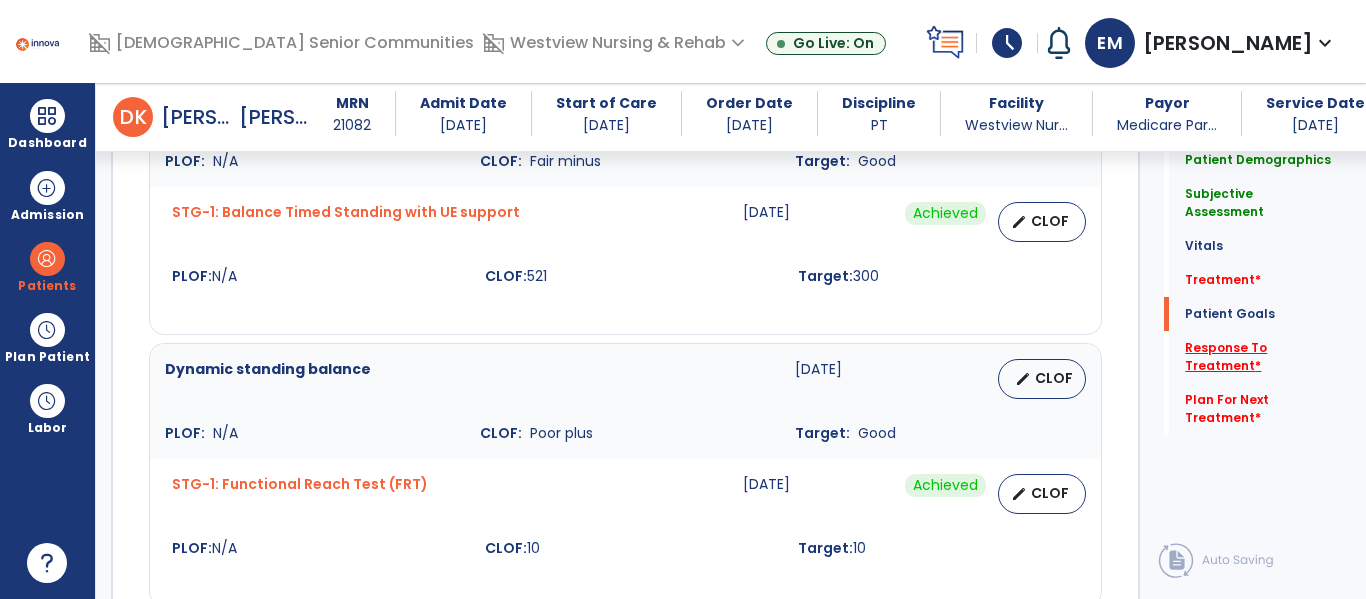 scroll, scrollTop: 3162, scrollLeft: 0, axis: vertical 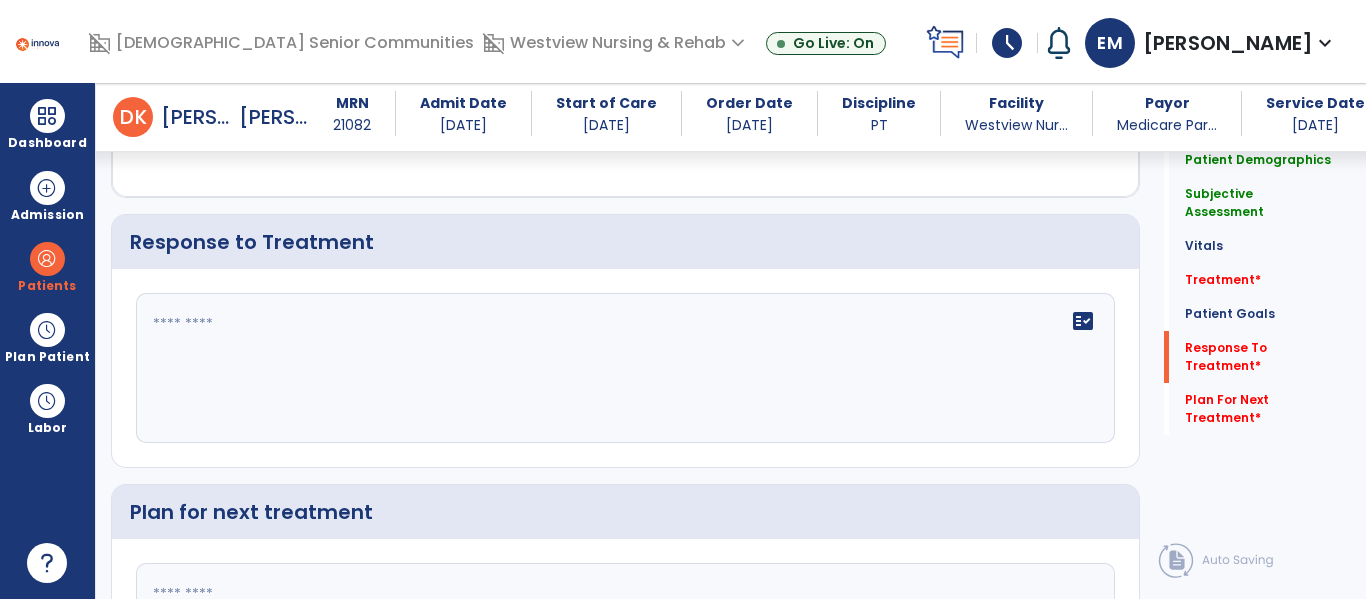 click on "fact_check" 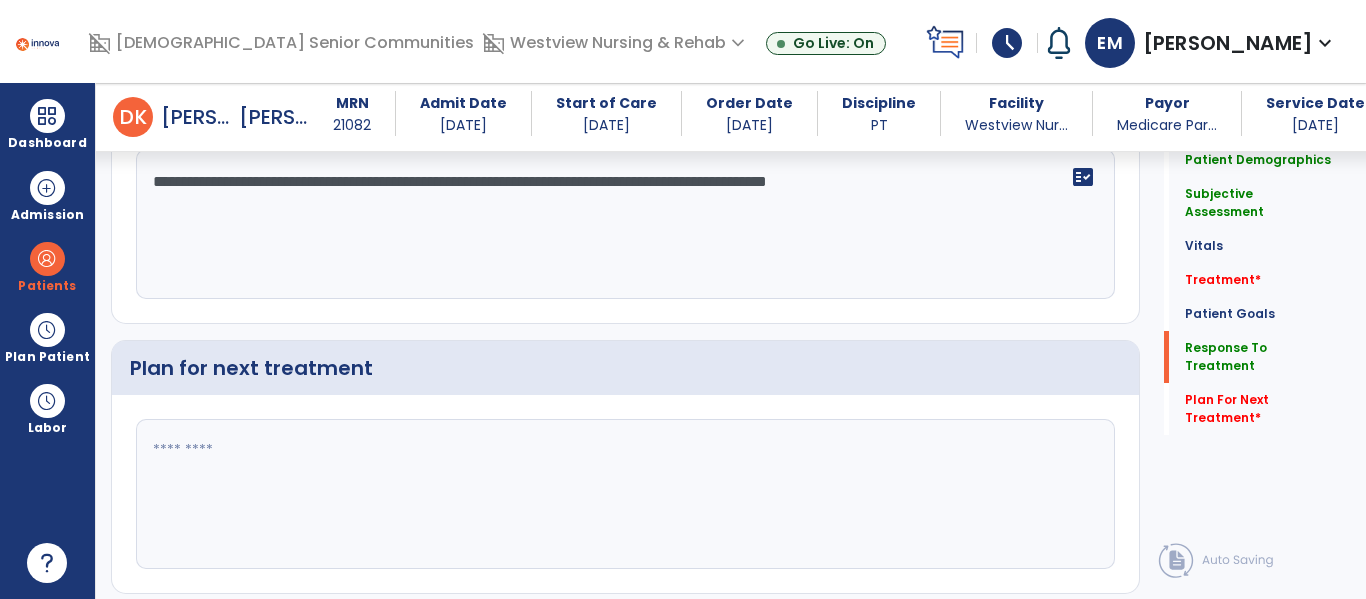 scroll, scrollTop: 3300, scrollLeft: 0, axis: vertical 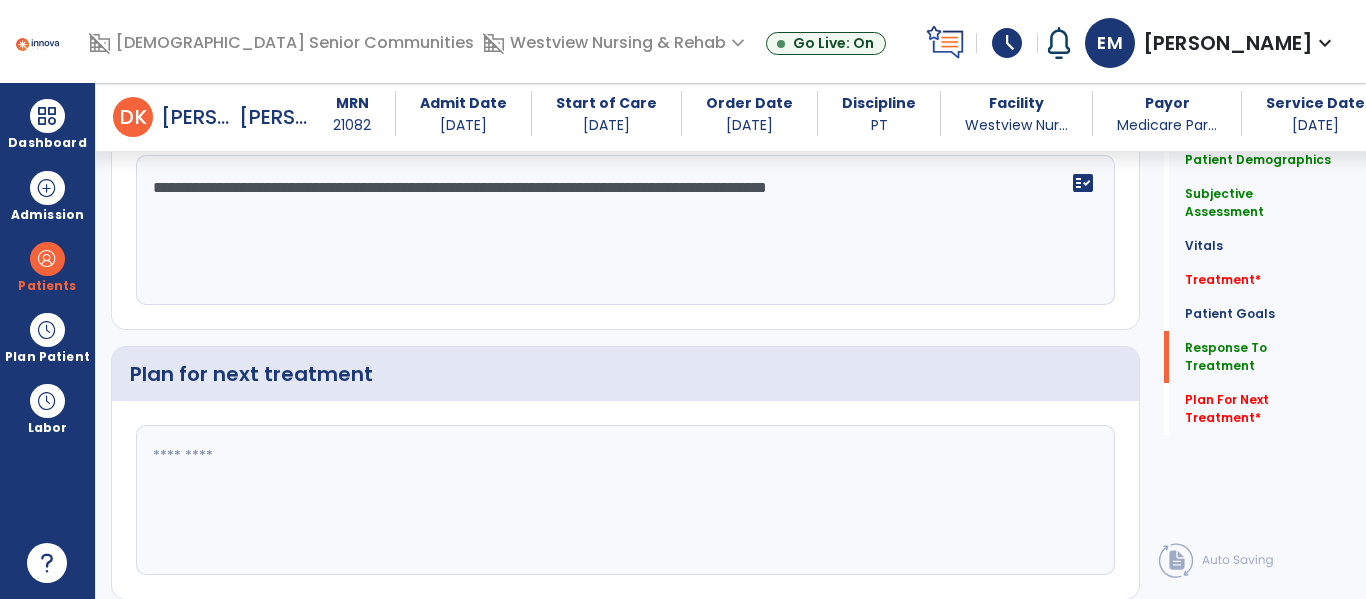 type on "**********" 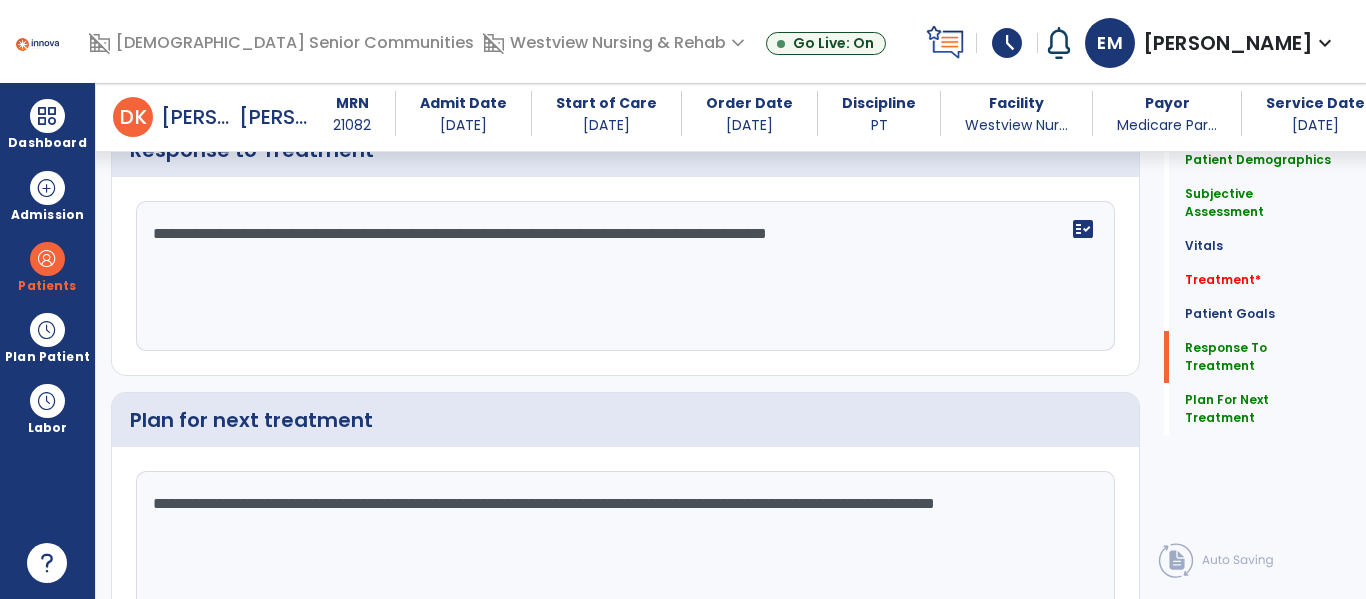 scroll, scrollTop: 3300, scrollLeft: 0, axis: vertical 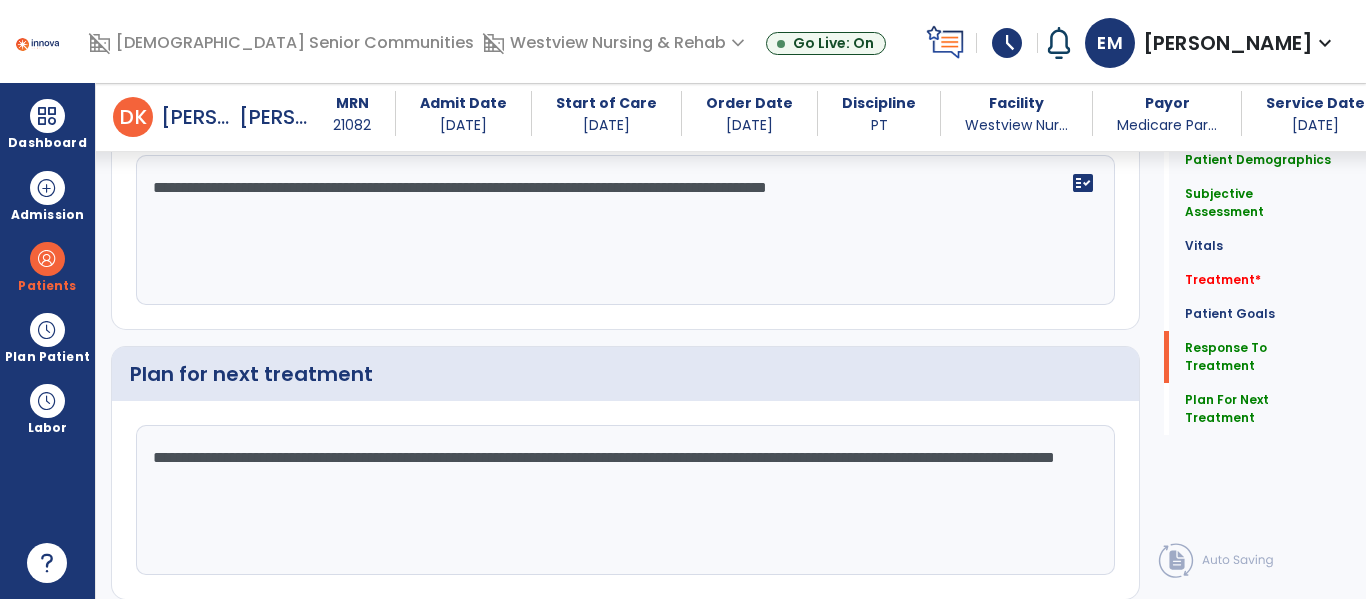 type on "**********" 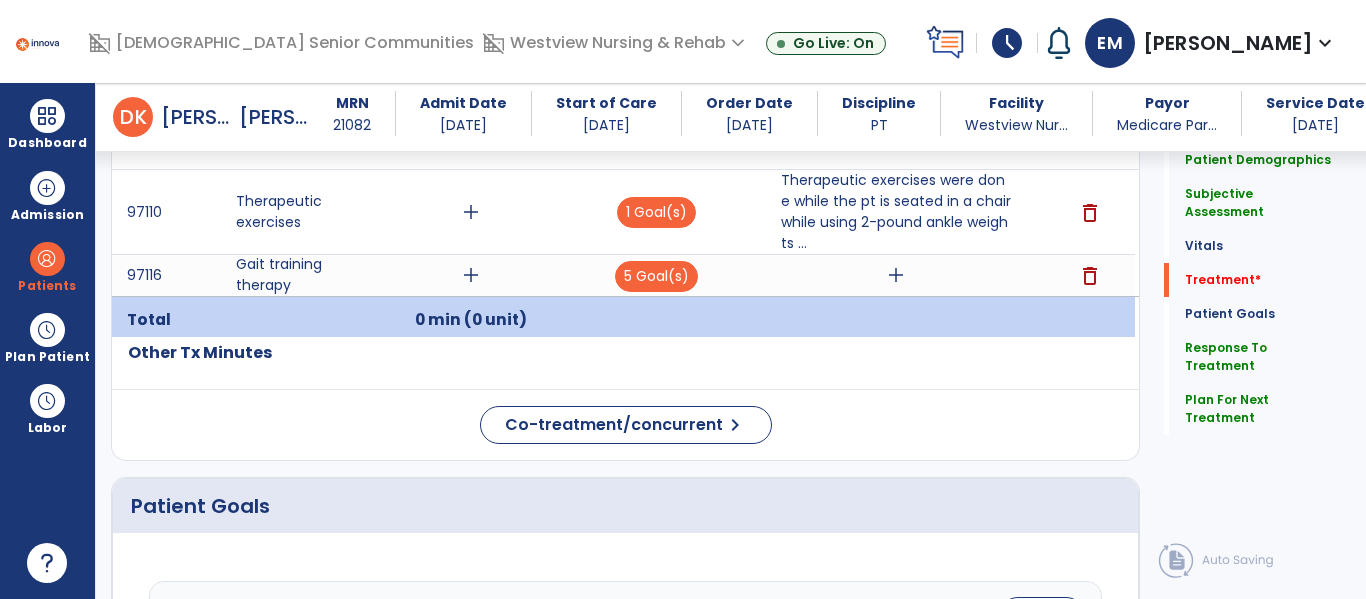 scroll, scrollTop: 1301, scrollLeft: 0, axis: vertical 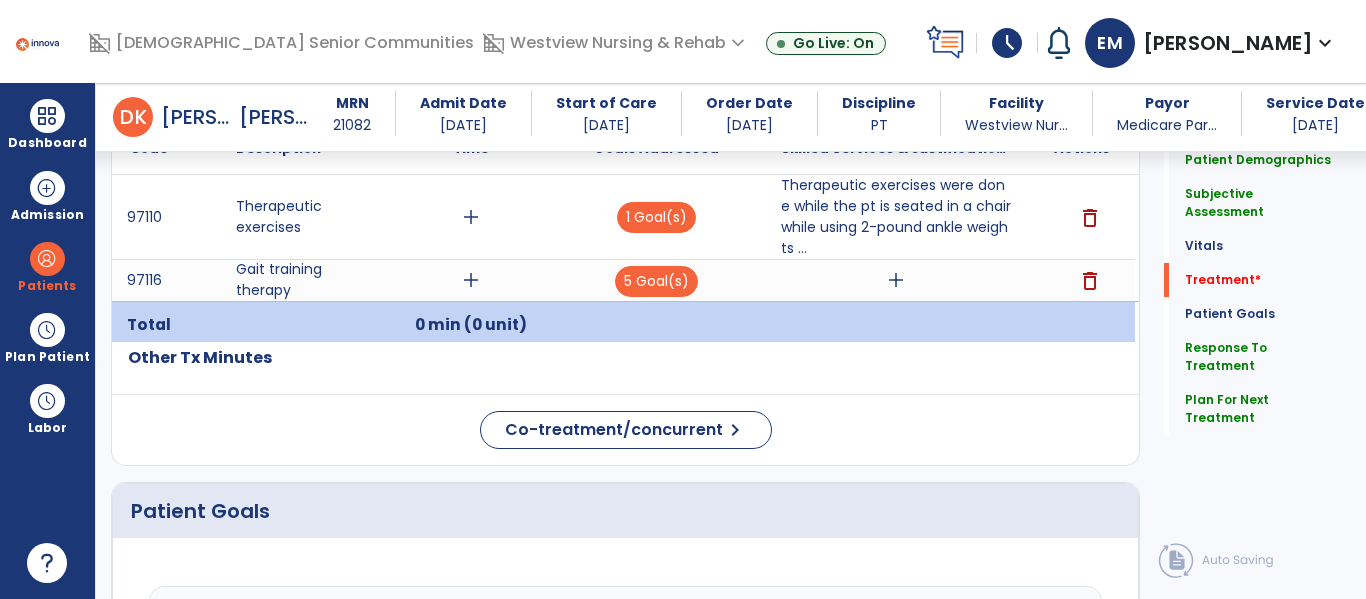 click on "add" at bounding box center (471, 217) 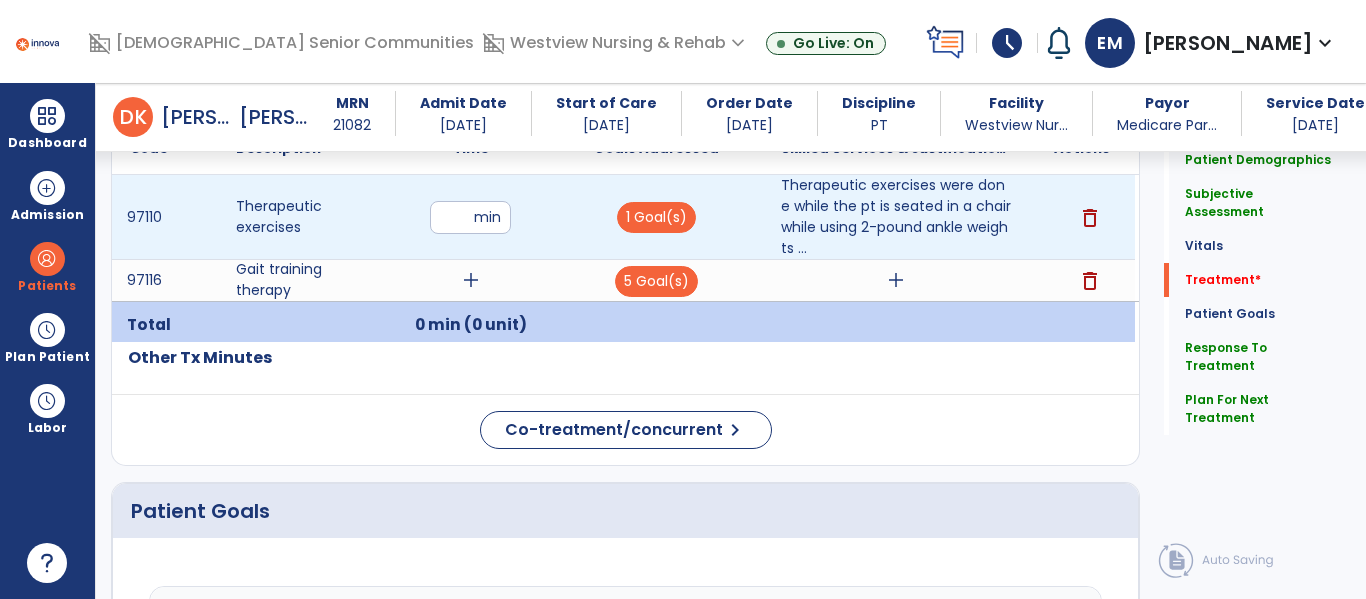 type on "**" 